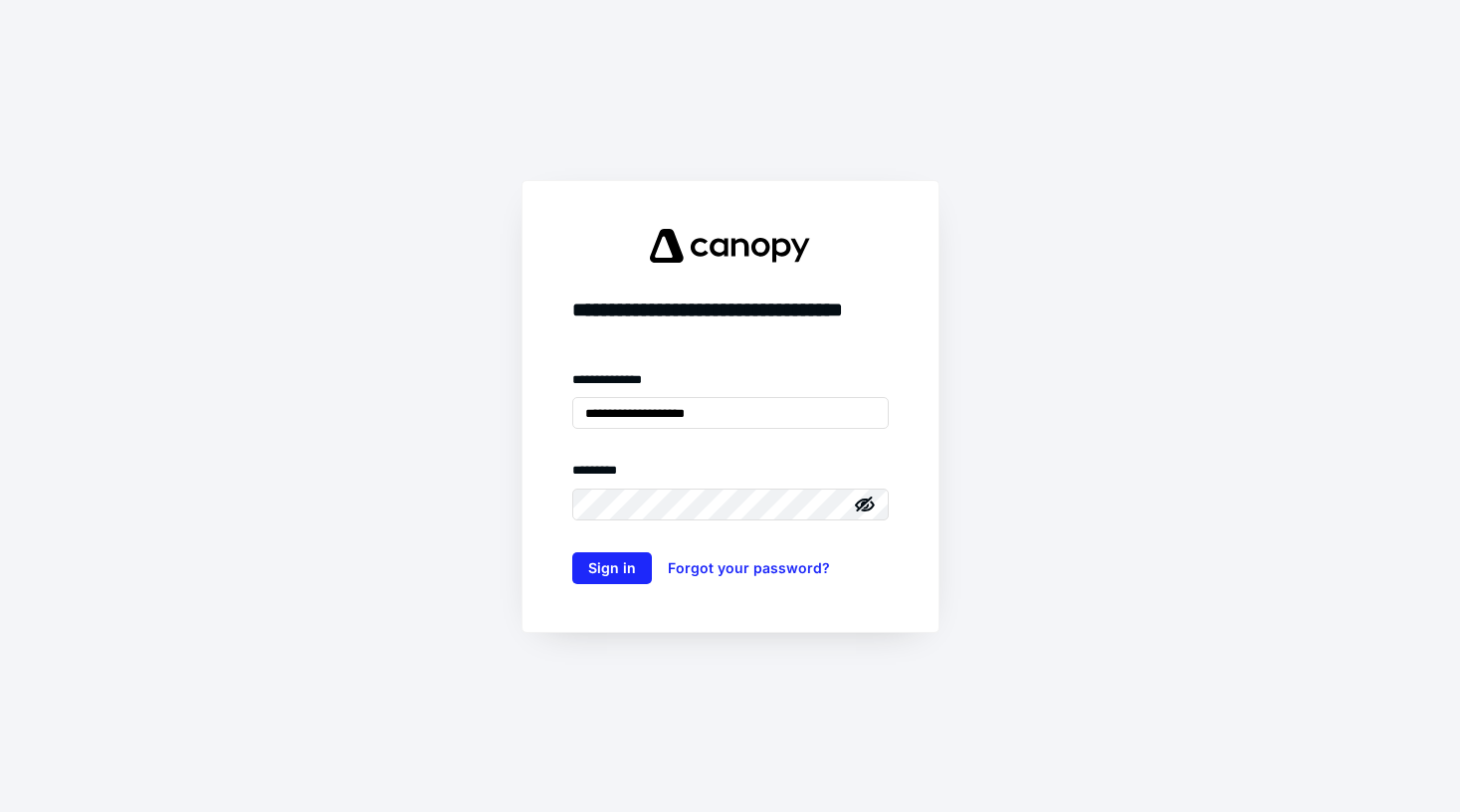 scroll, scrollTop: 0, scrollLeft: 0, axis: both 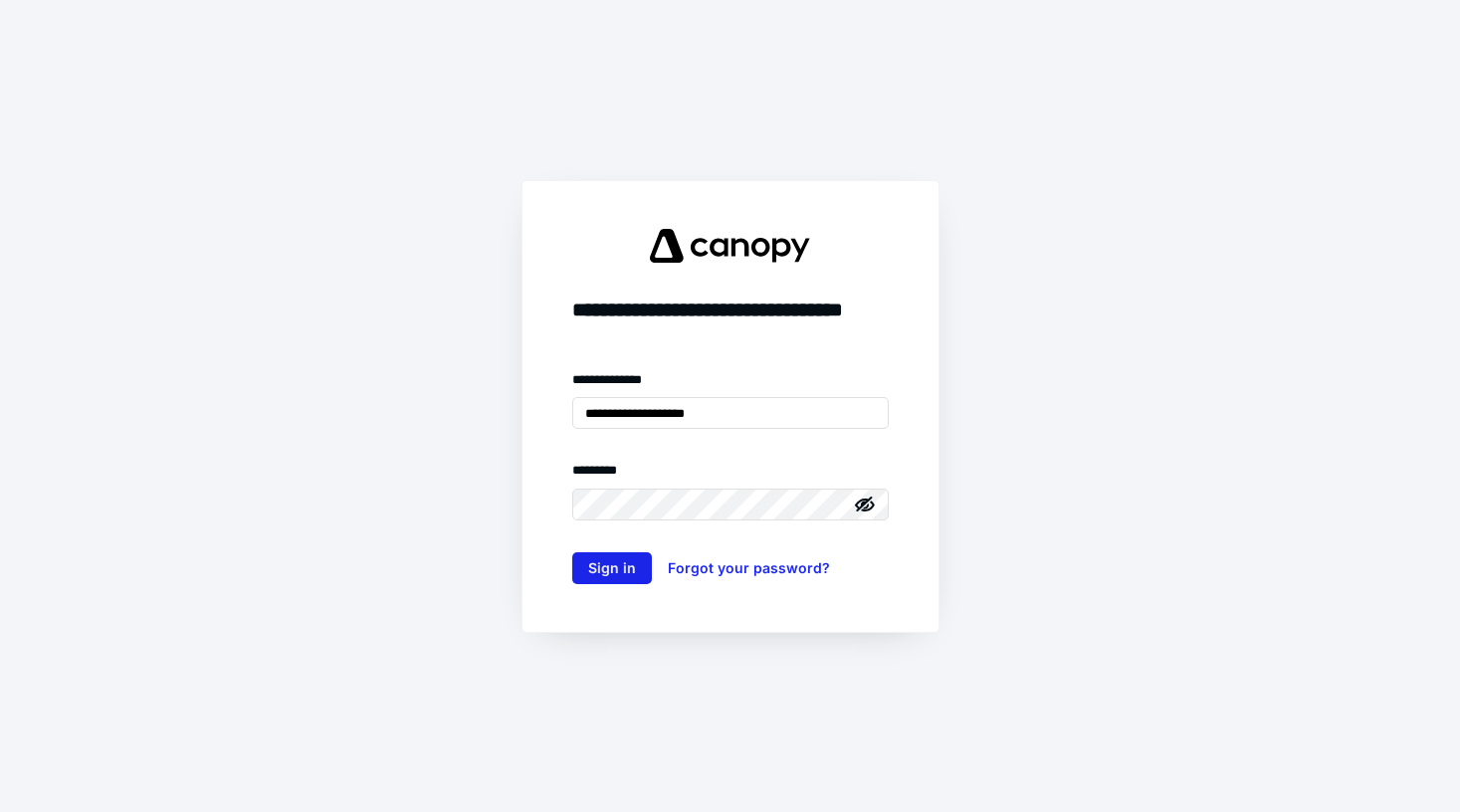 click on "Sign in" at bounding box center (612, 568) 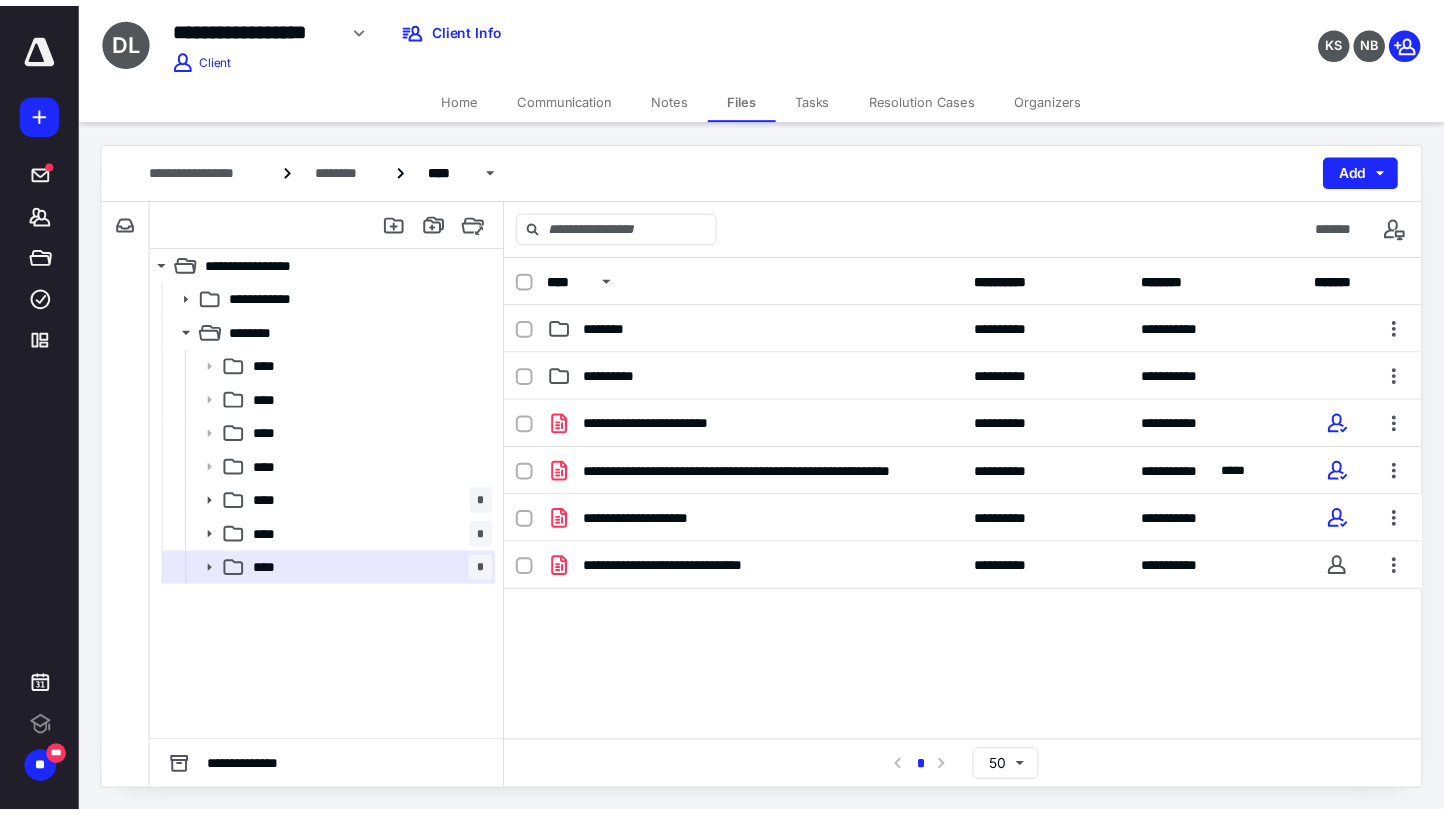 scroll, scrollTop: 0, scrollLeft: 0, axis: both 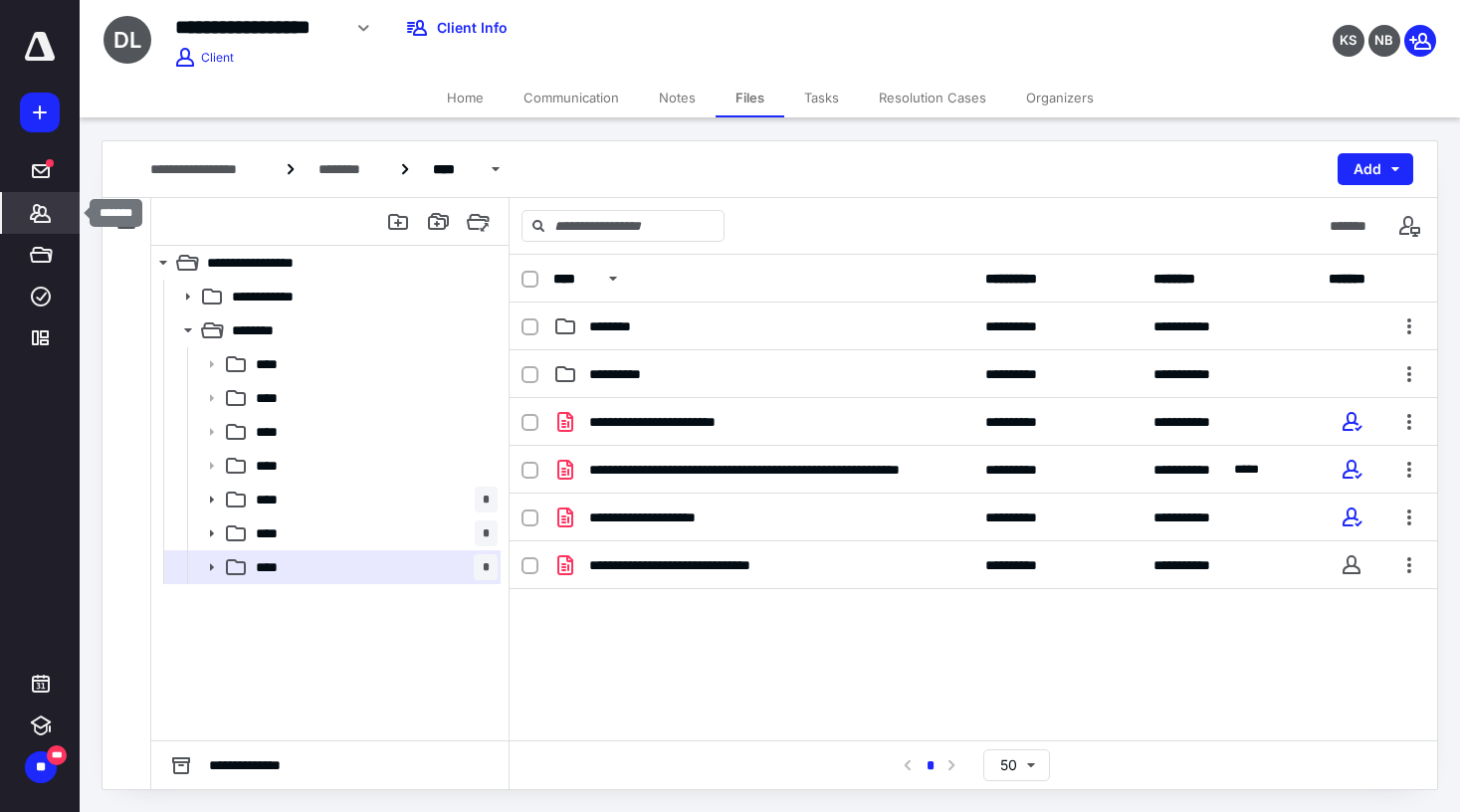 click 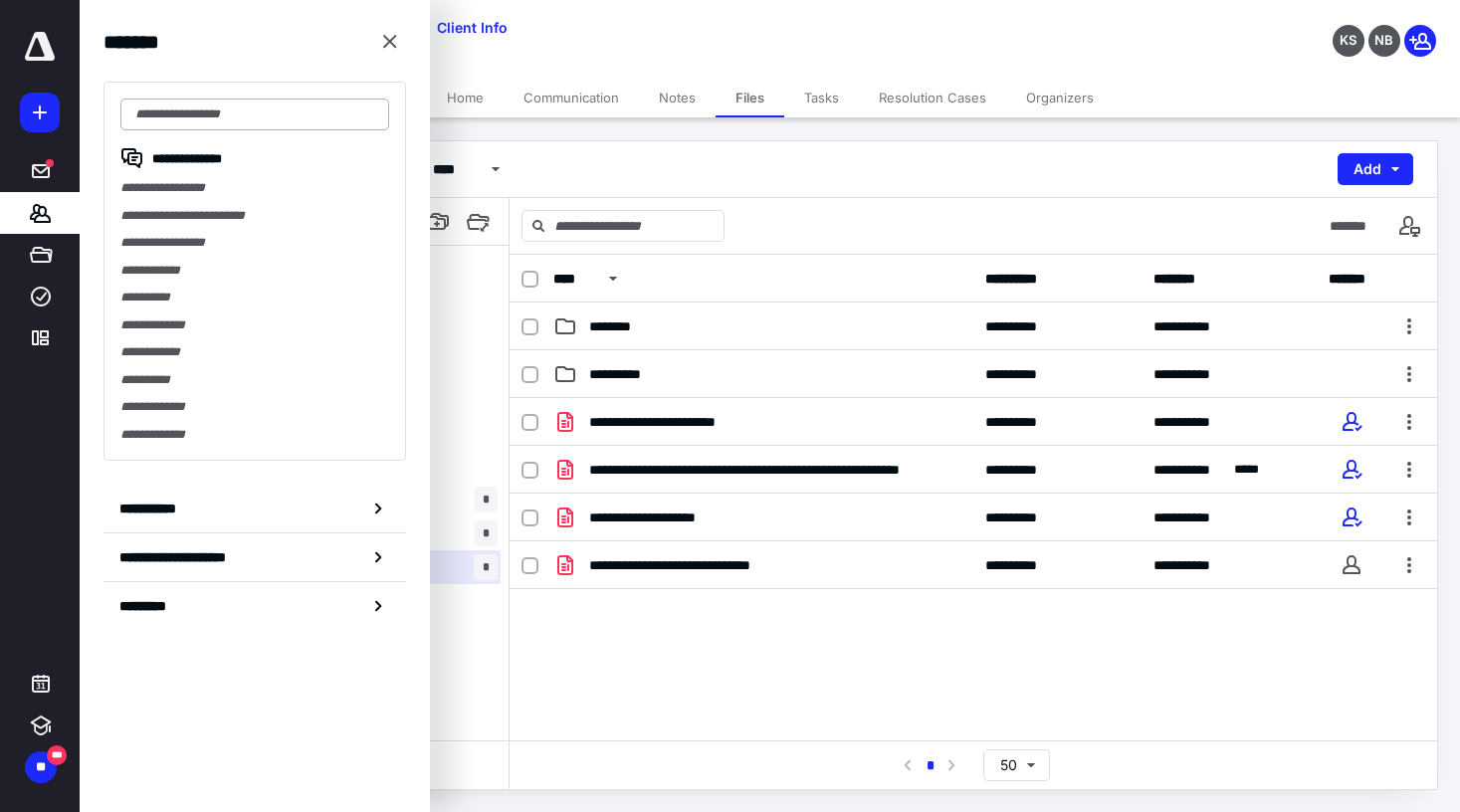 click at bounding box center [255, 114] 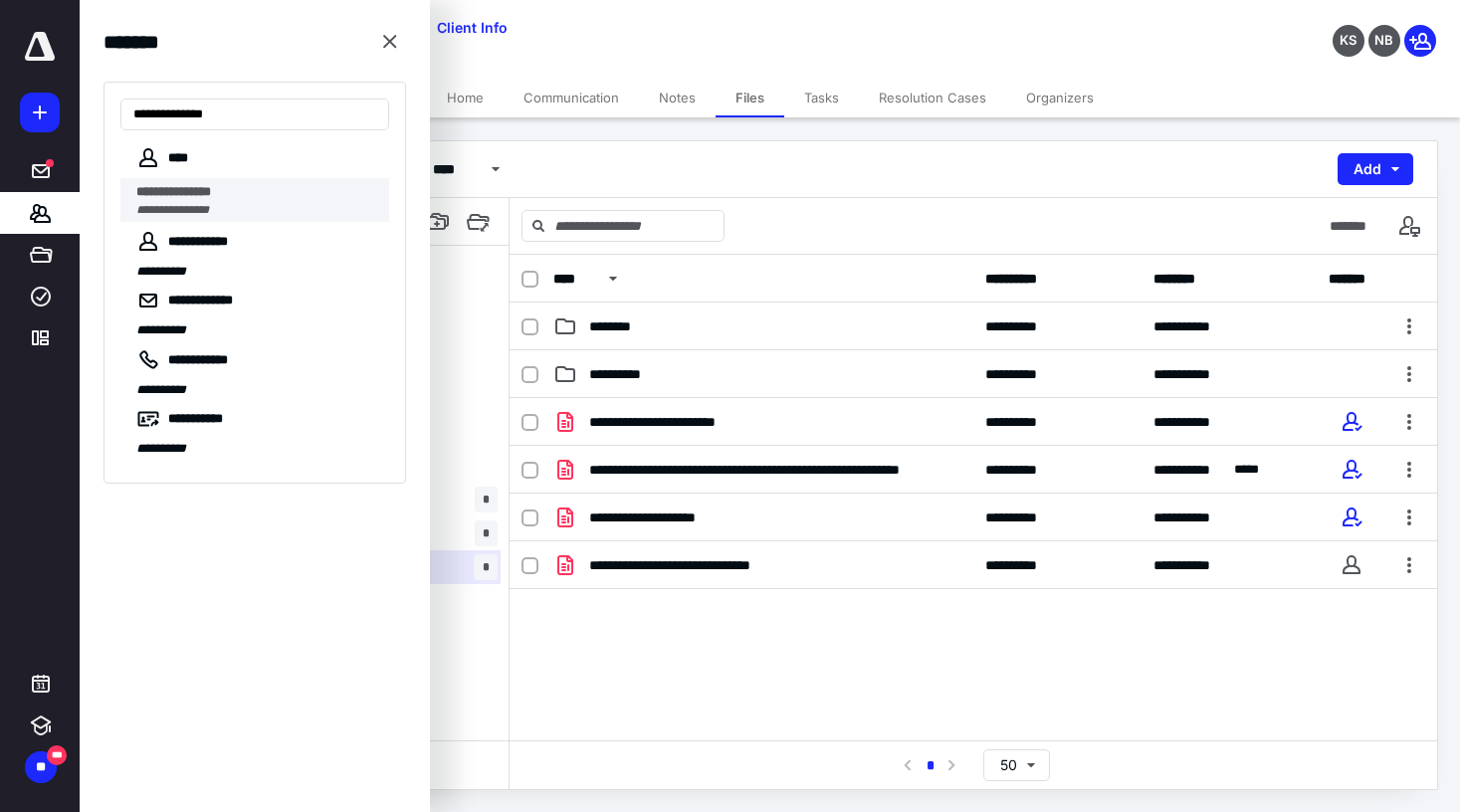 type on "**********" 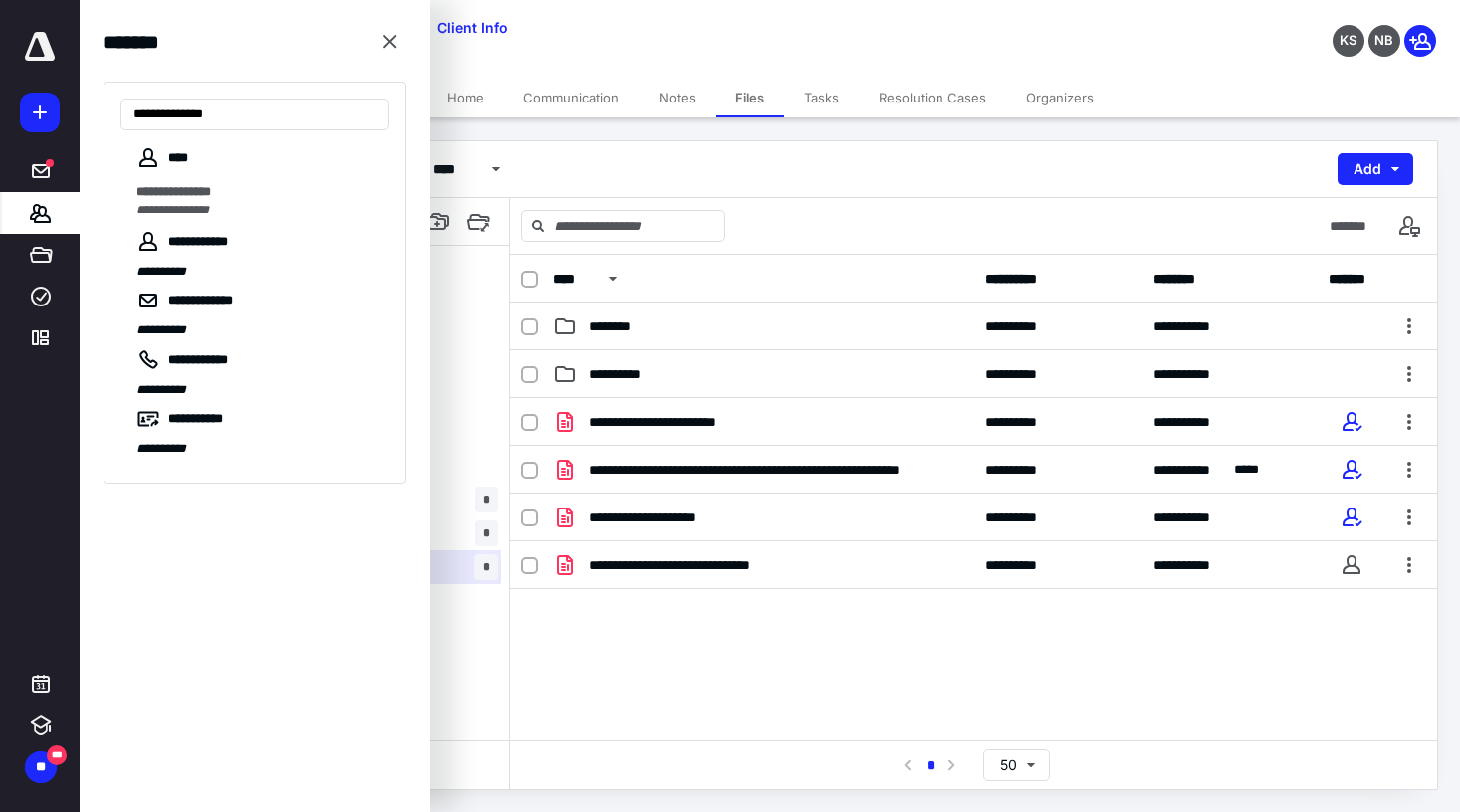 drag, startPoint x: 223, startPoint y: 204, endPoint x: 15, endPoint y: 194, distance: 208.2402 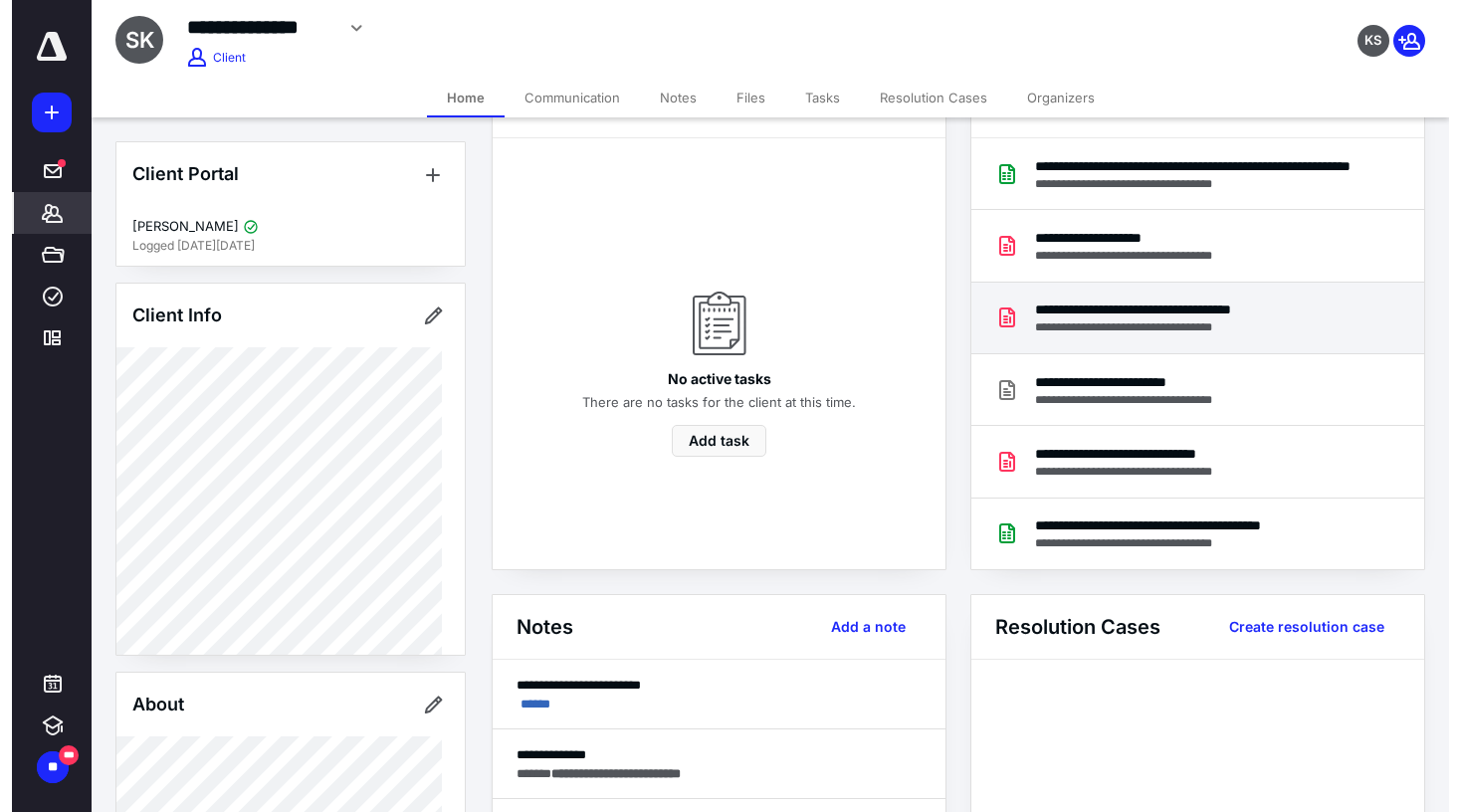 scroll, scrollTop: 0, scrollLeft: 0, axis: both 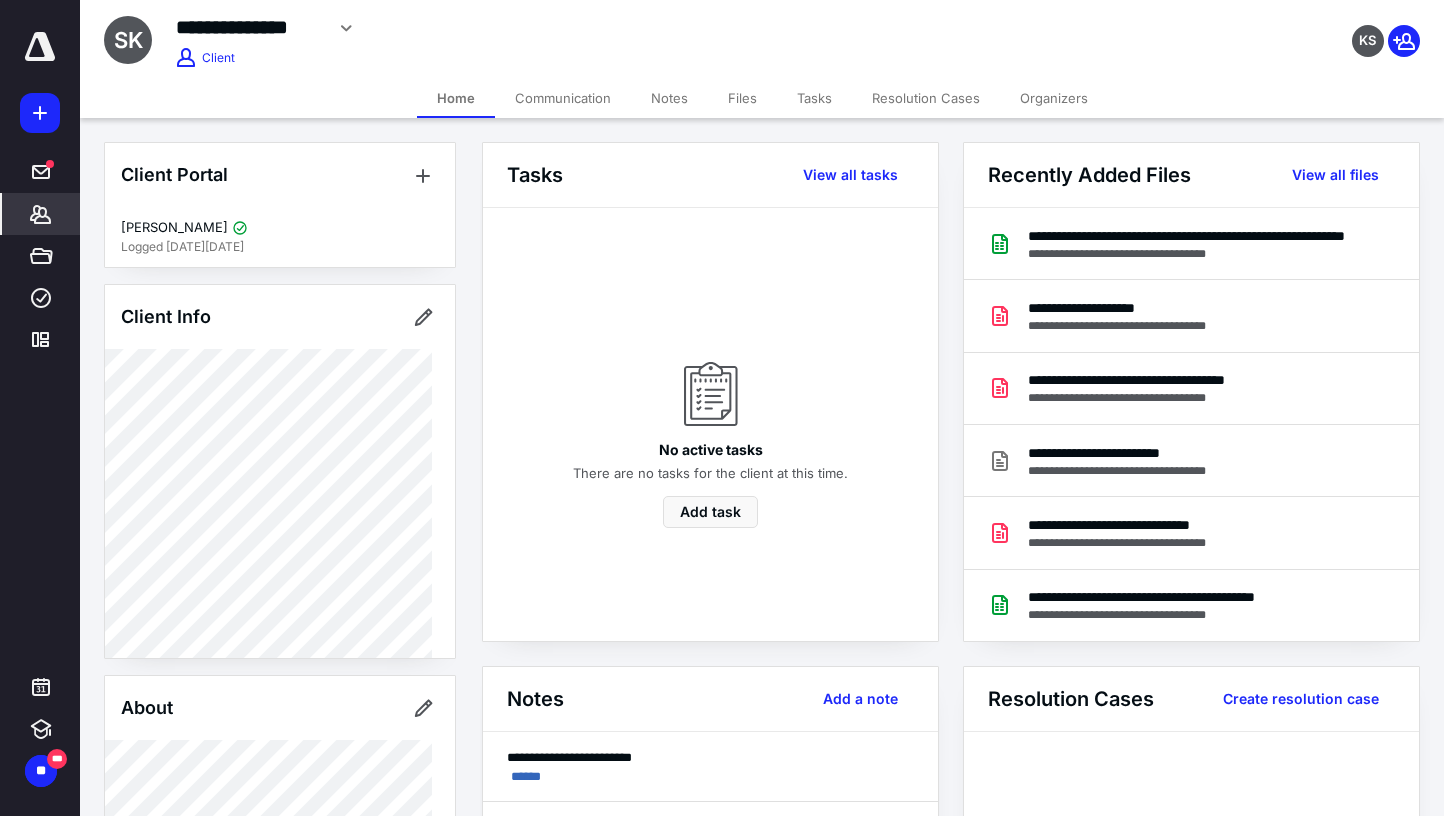 click on "Files" at bounding box center [742, 98] 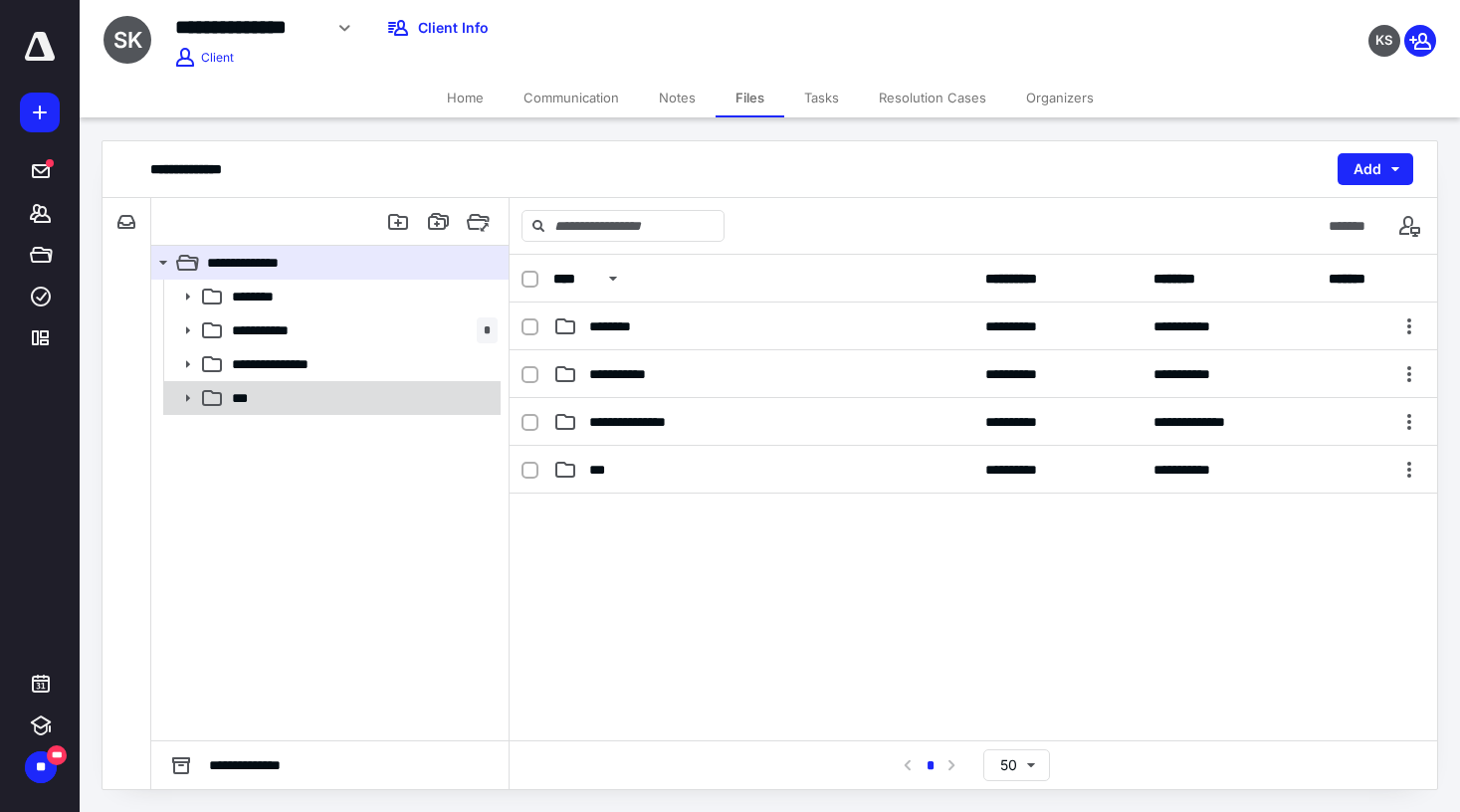click 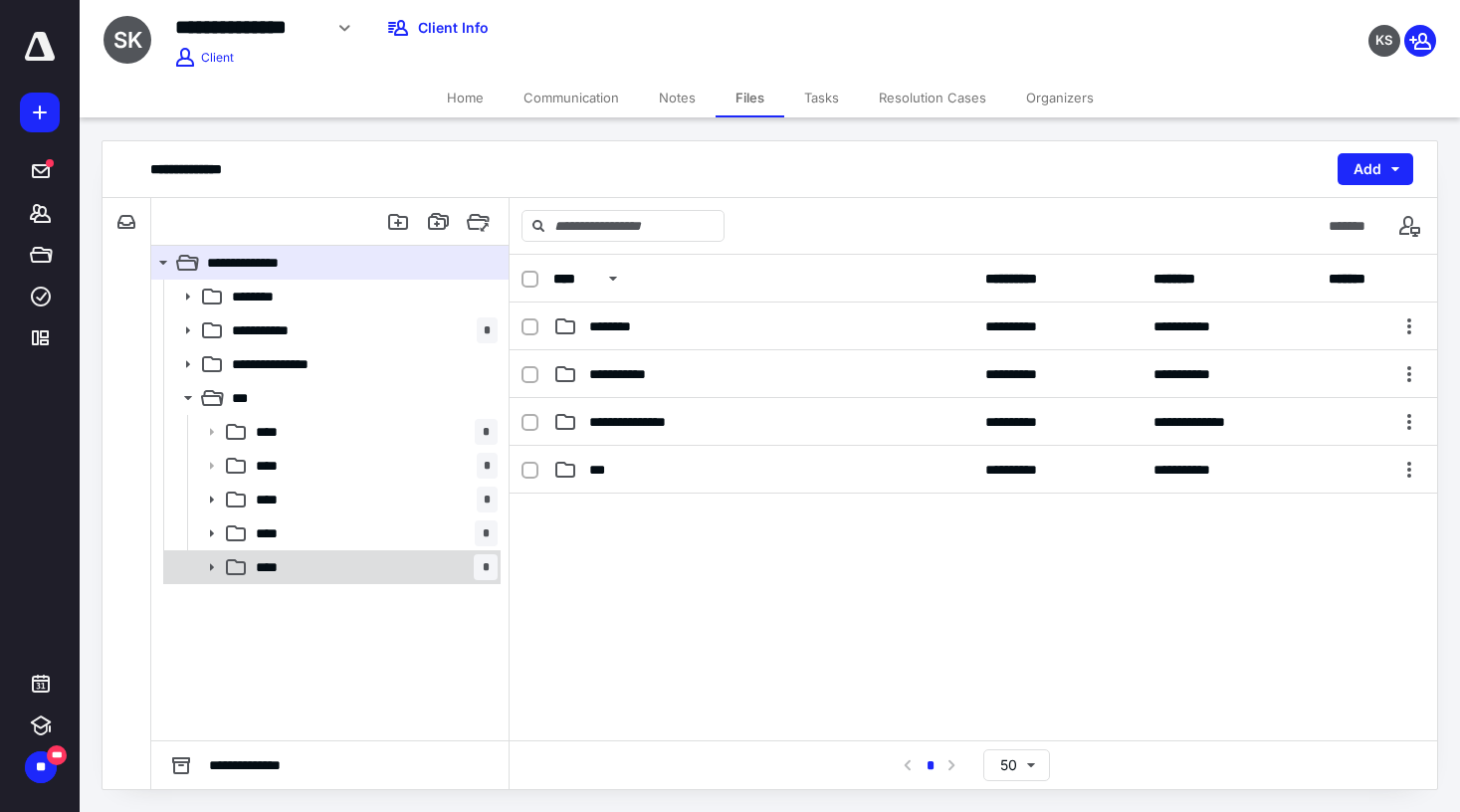 click on "****" at bounding box center (273, 567) 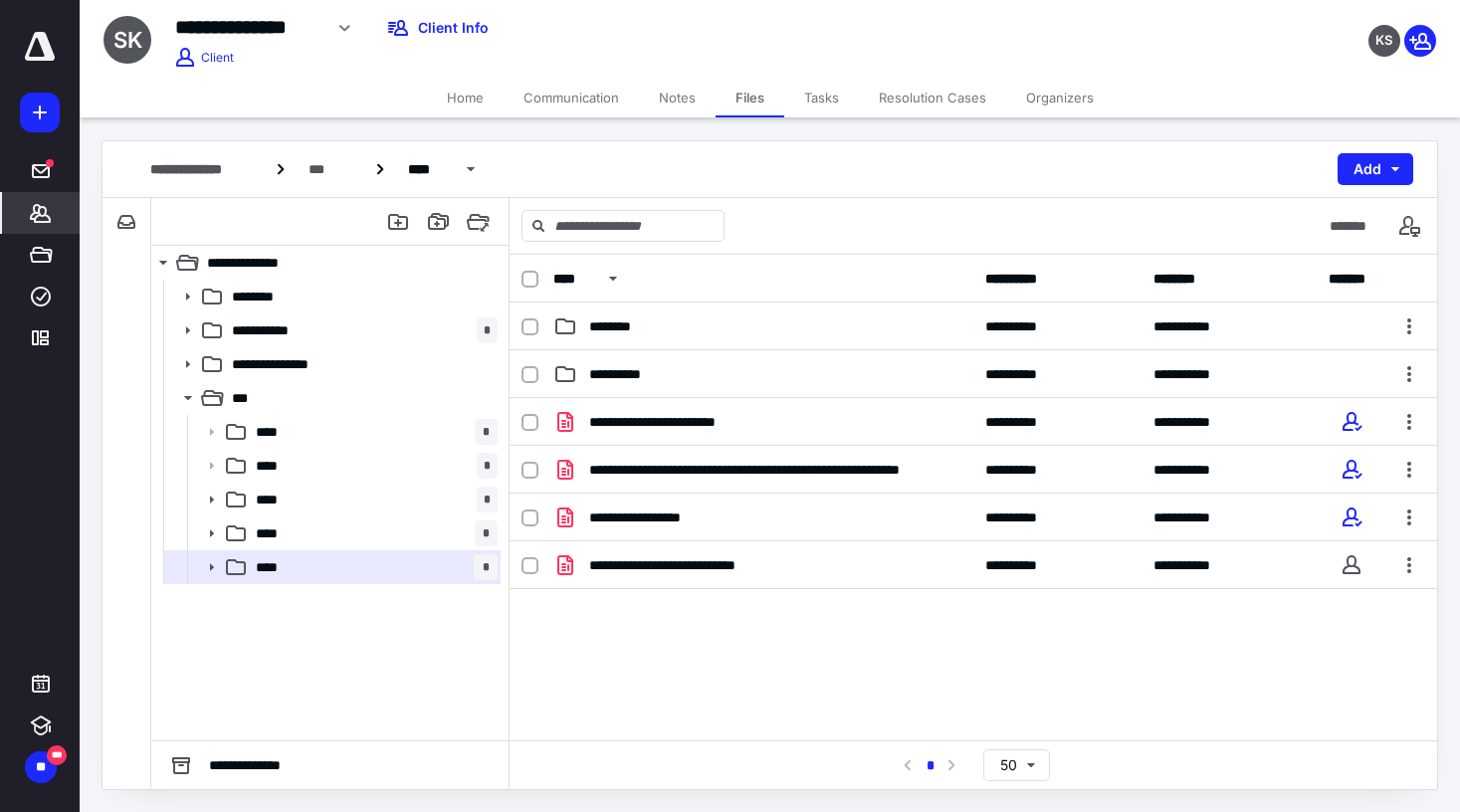 click on "*******" at bounding box center (41, 213) 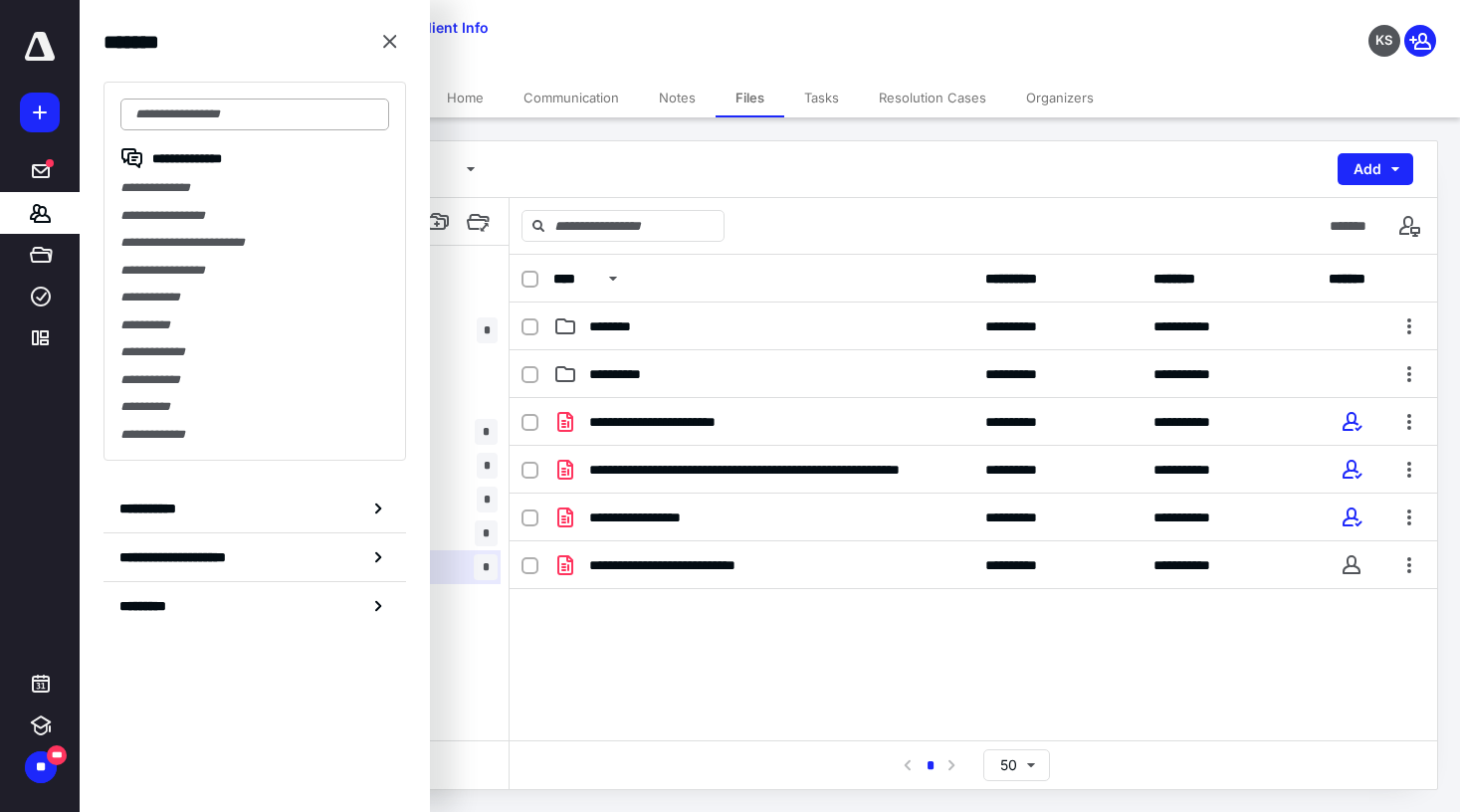 click at bounding box center [255, 114] 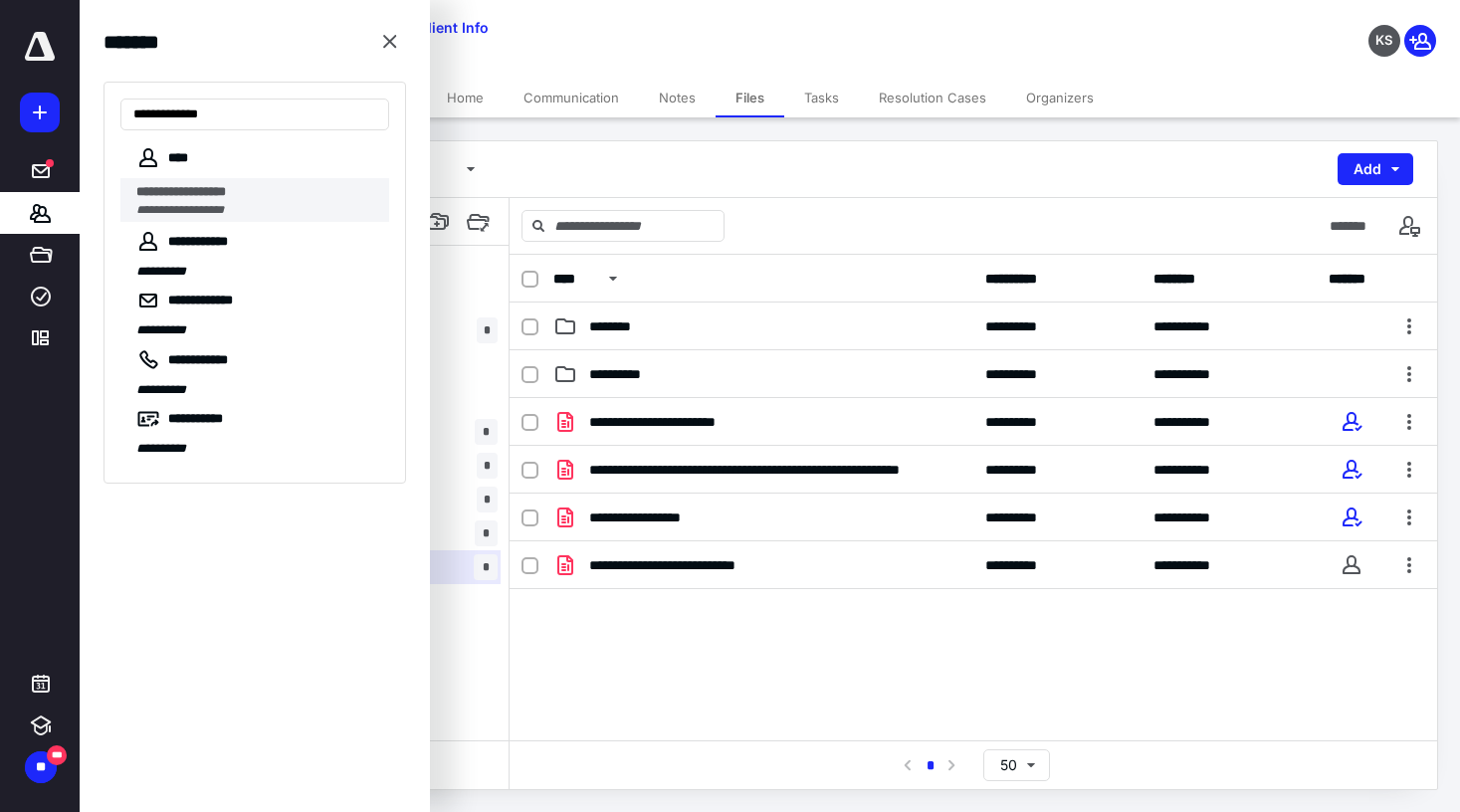 type on "**********" 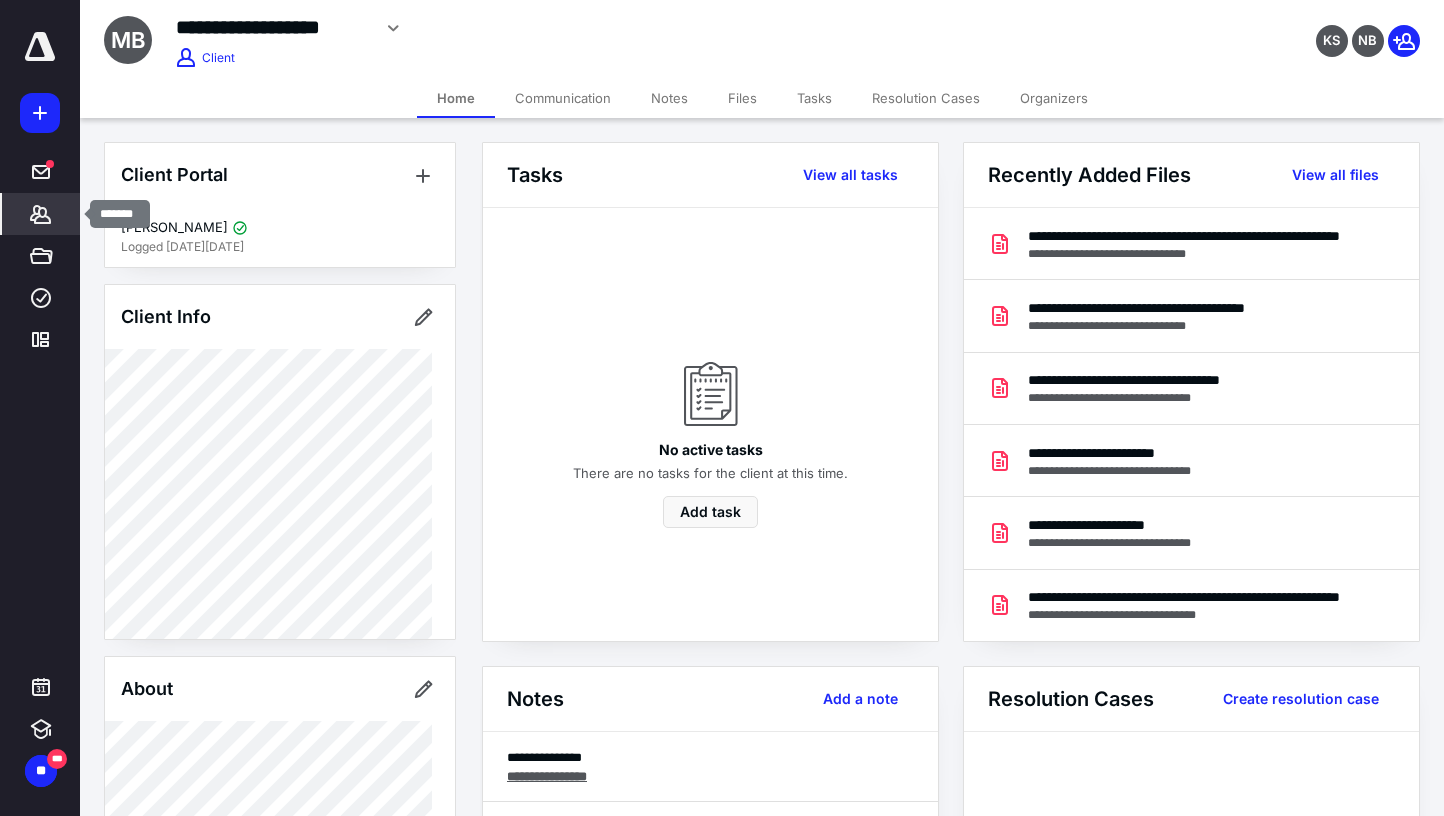 click on "*******" at bounding box center [41, 214] 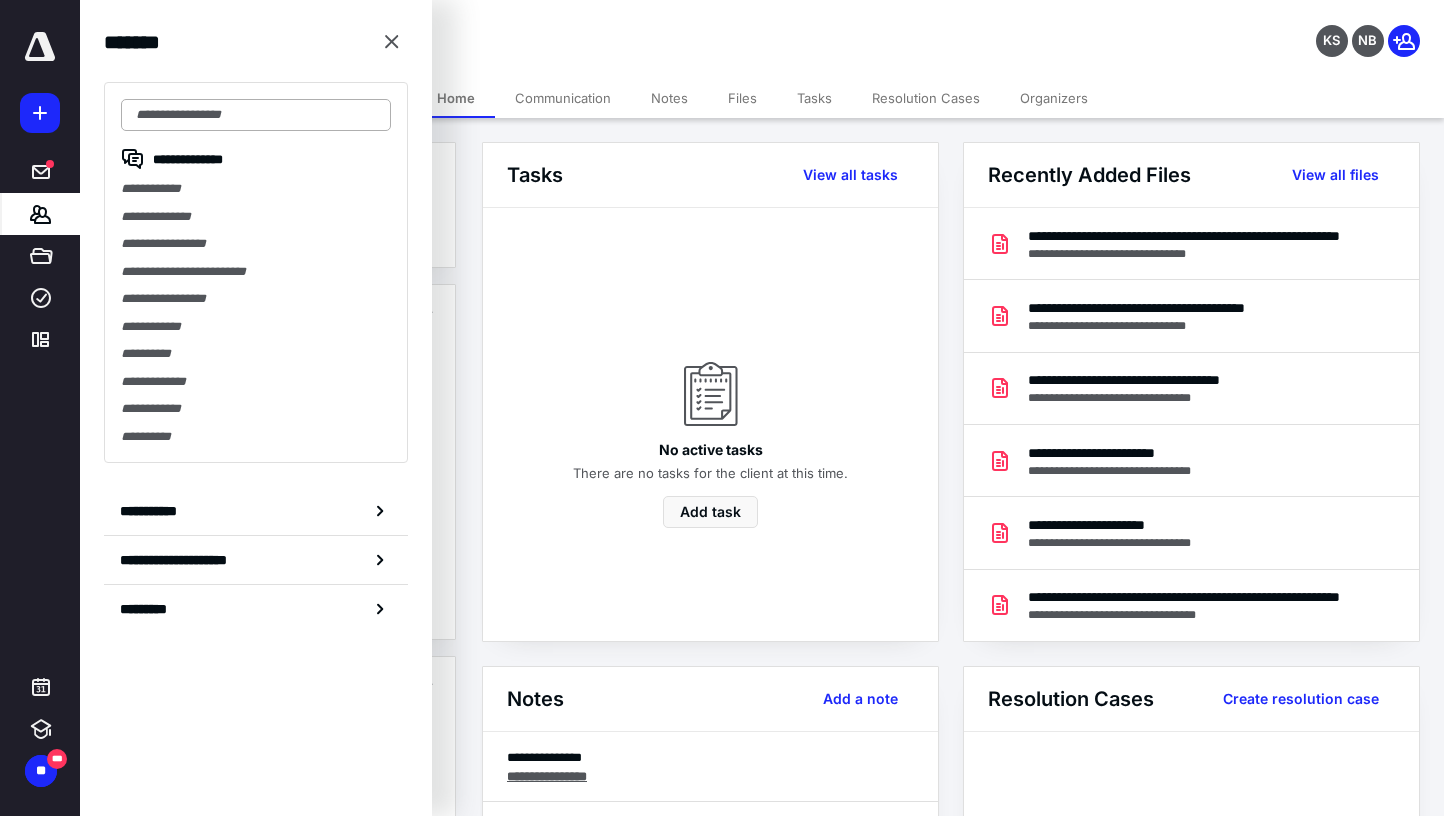 click at bounding box center (256, 115) 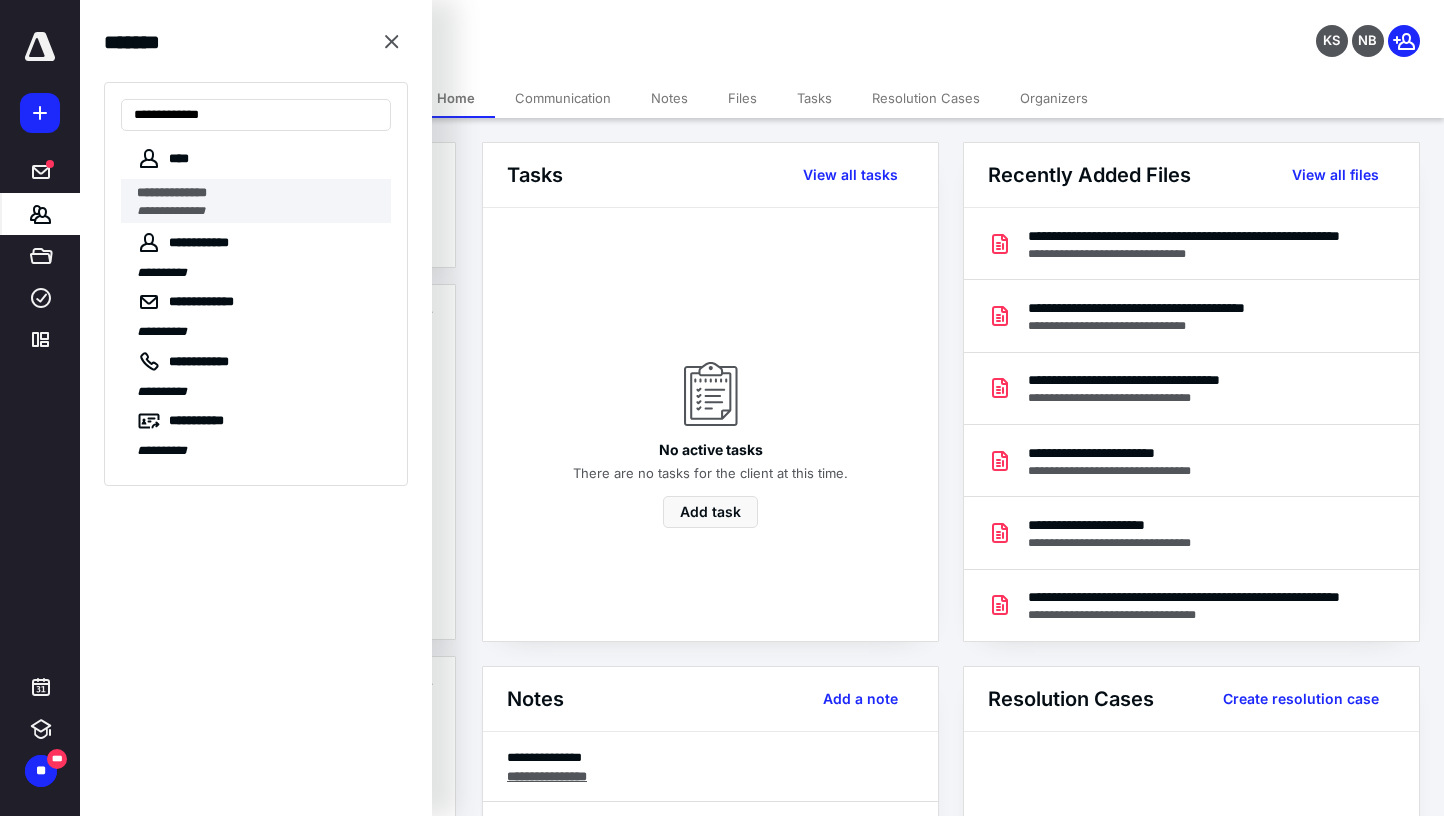 type on "**********" 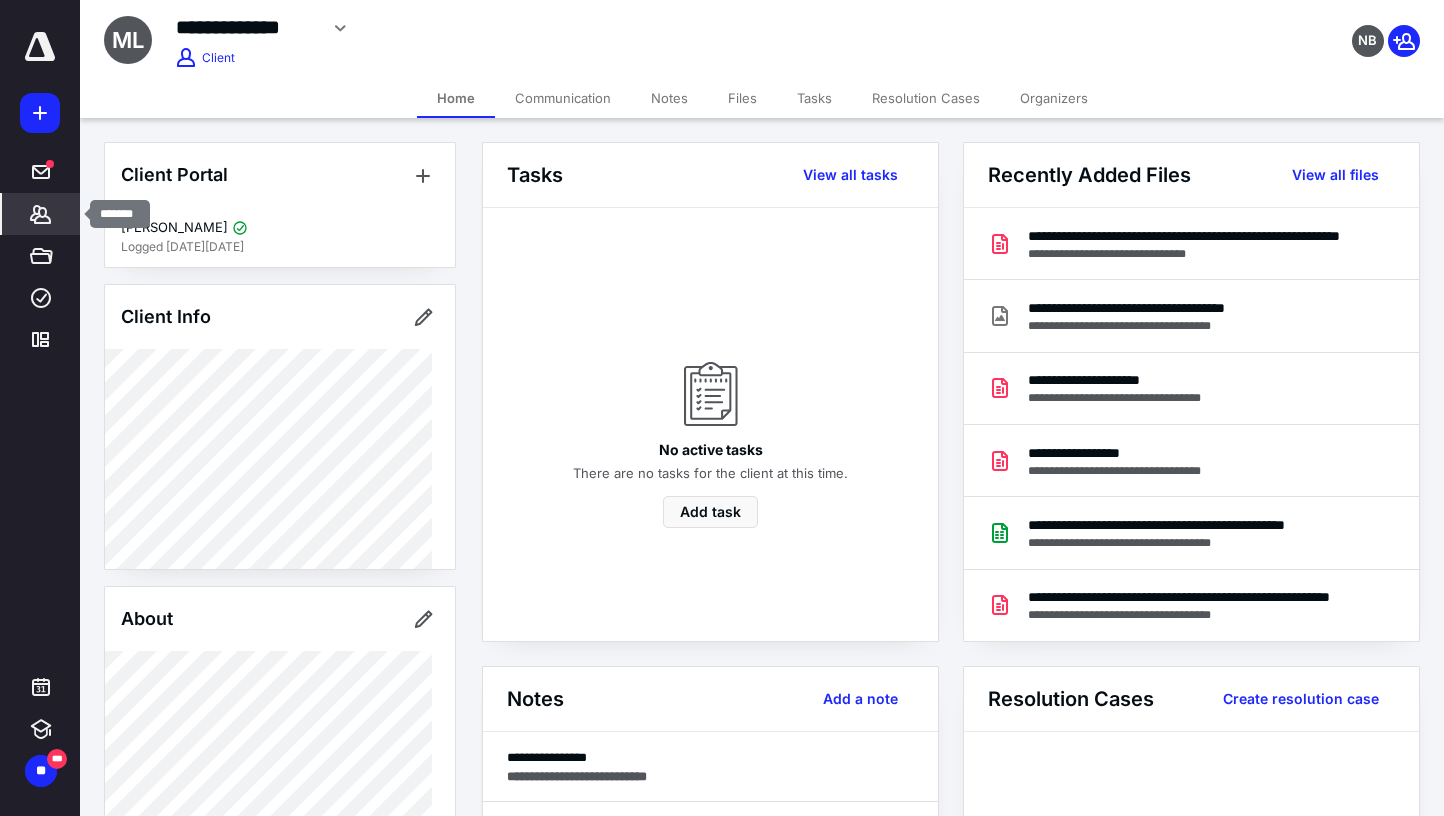 click 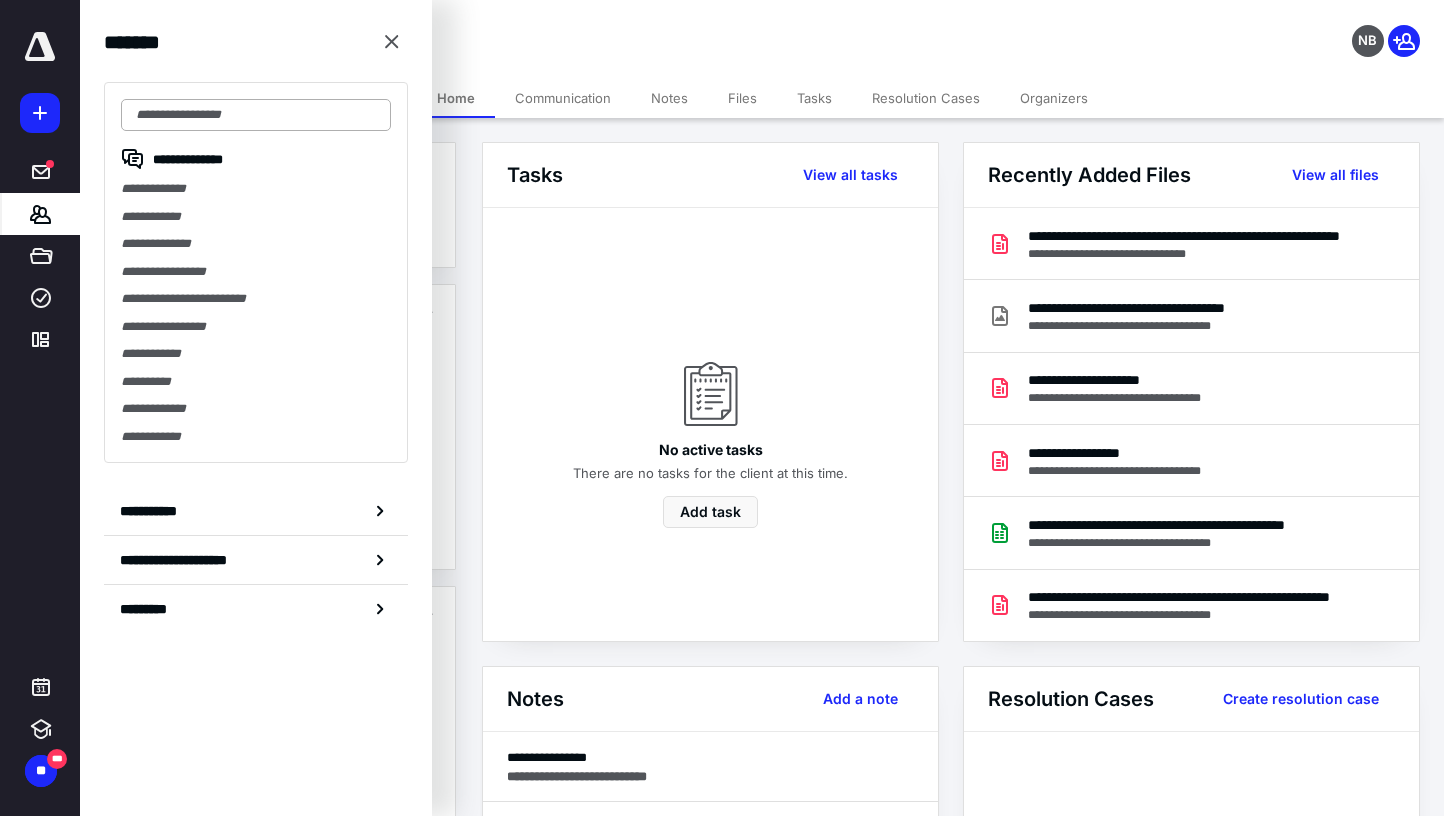 click at bounding box center [256, 115] 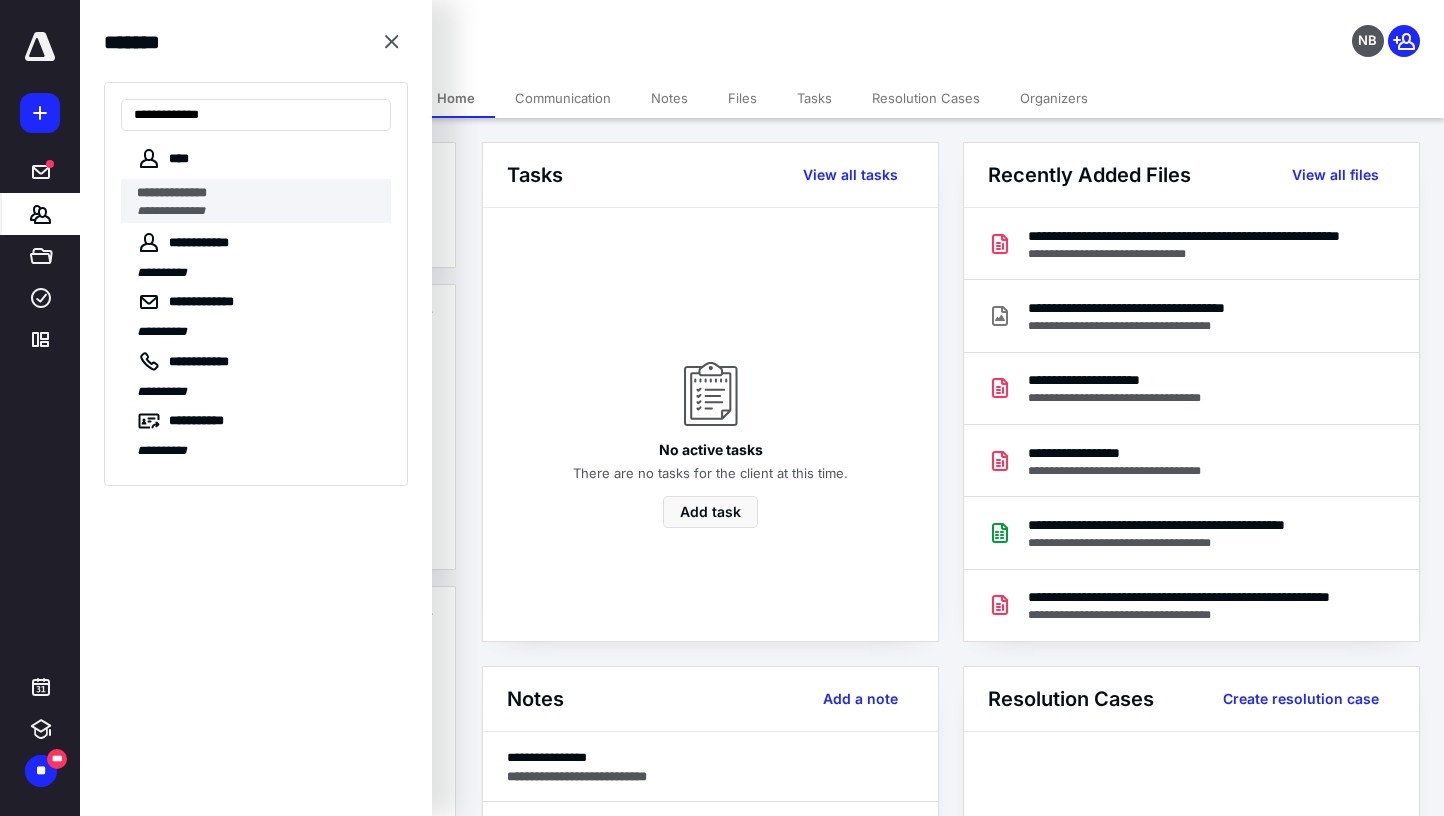 type on "**********" 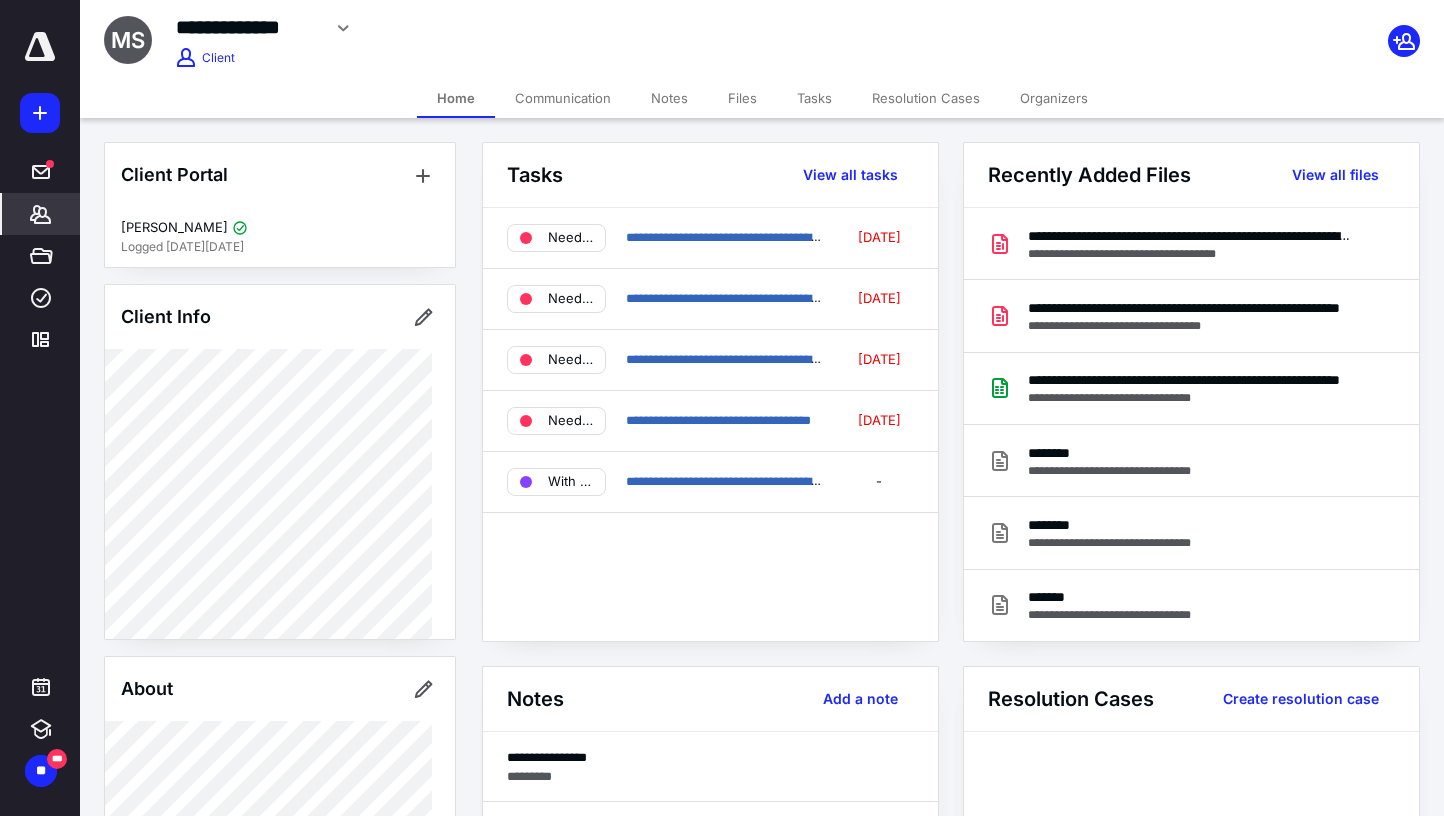 click on "Files" at bounding box center (742, 98) 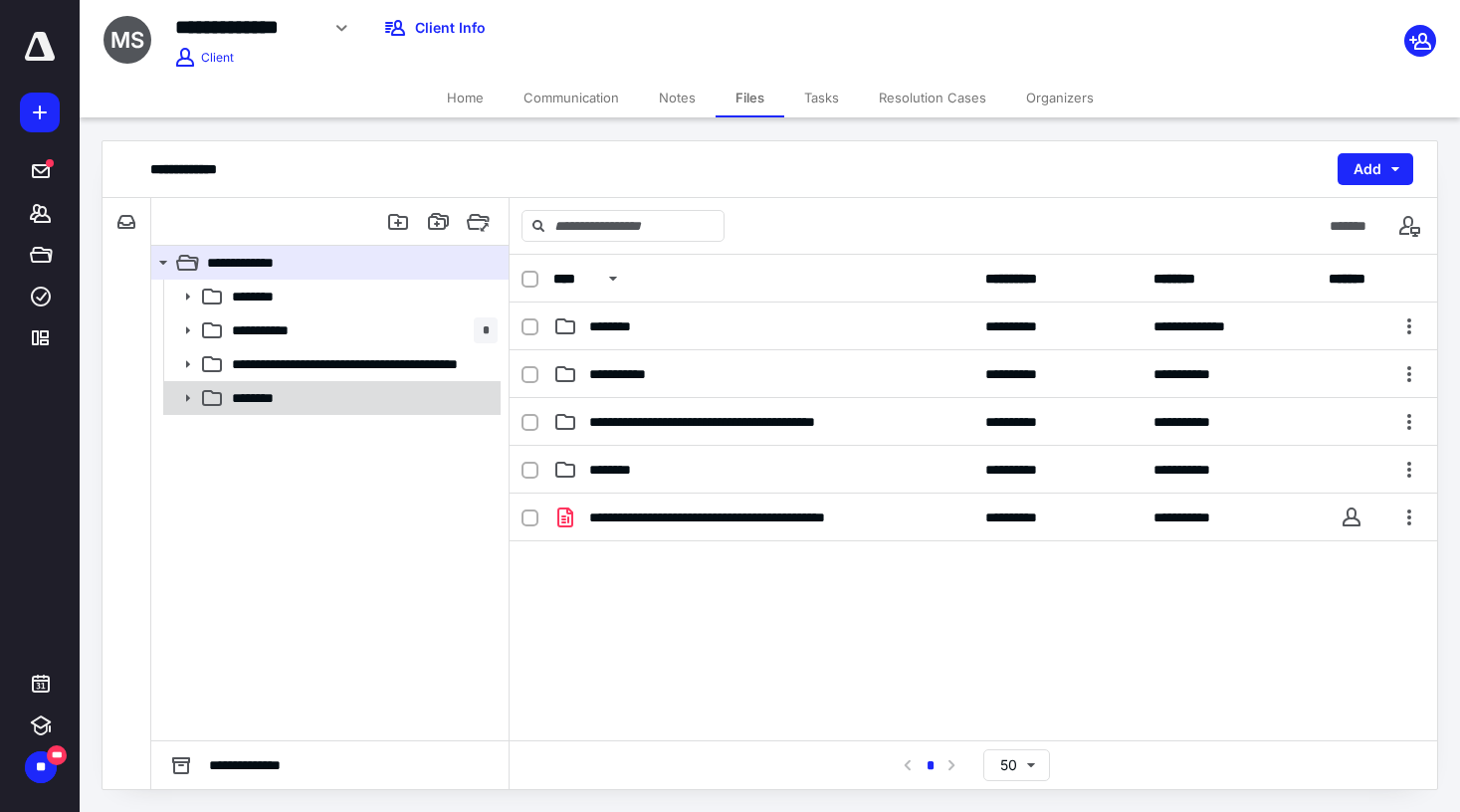 click 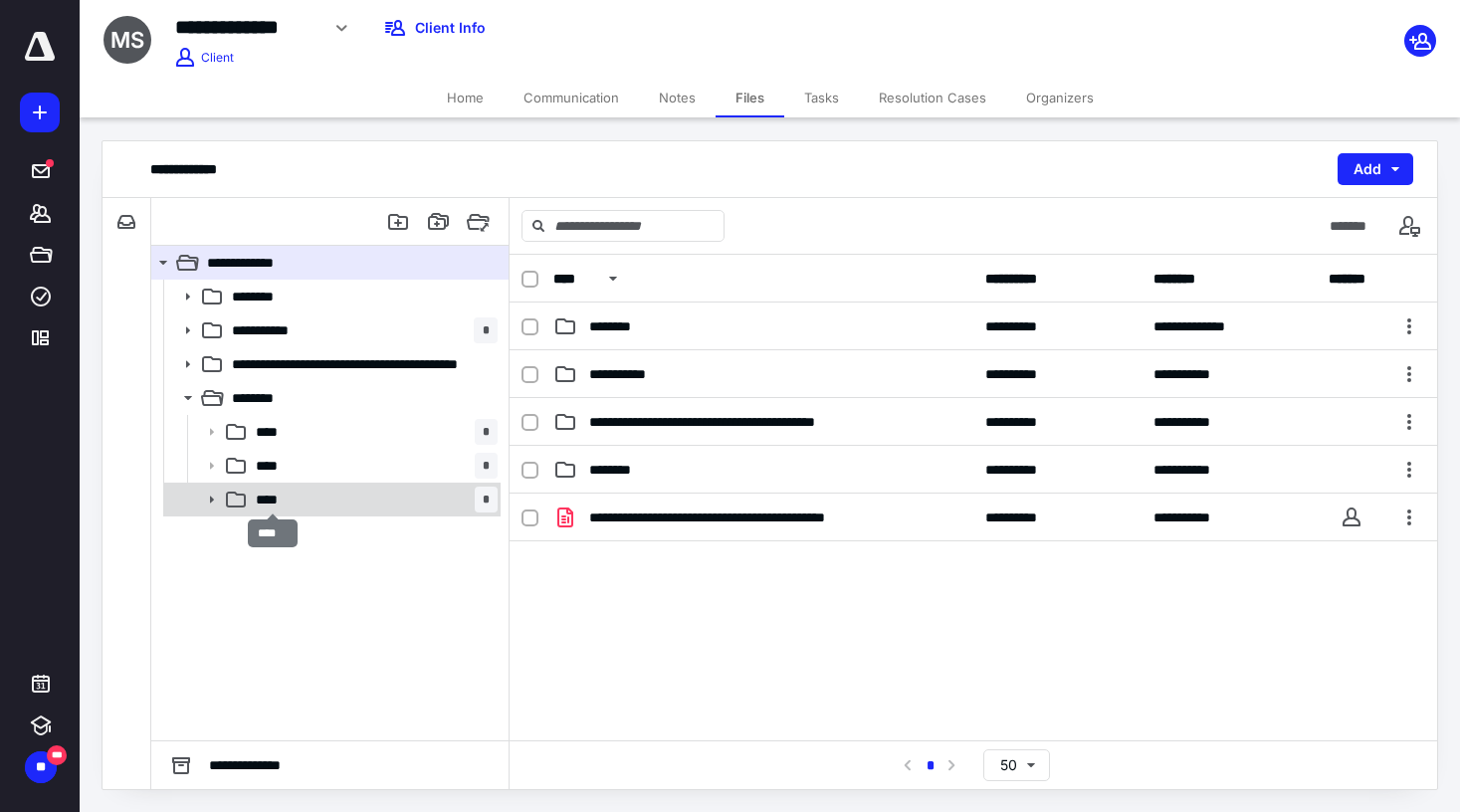 click on "****" at bounding box center (273, 500) 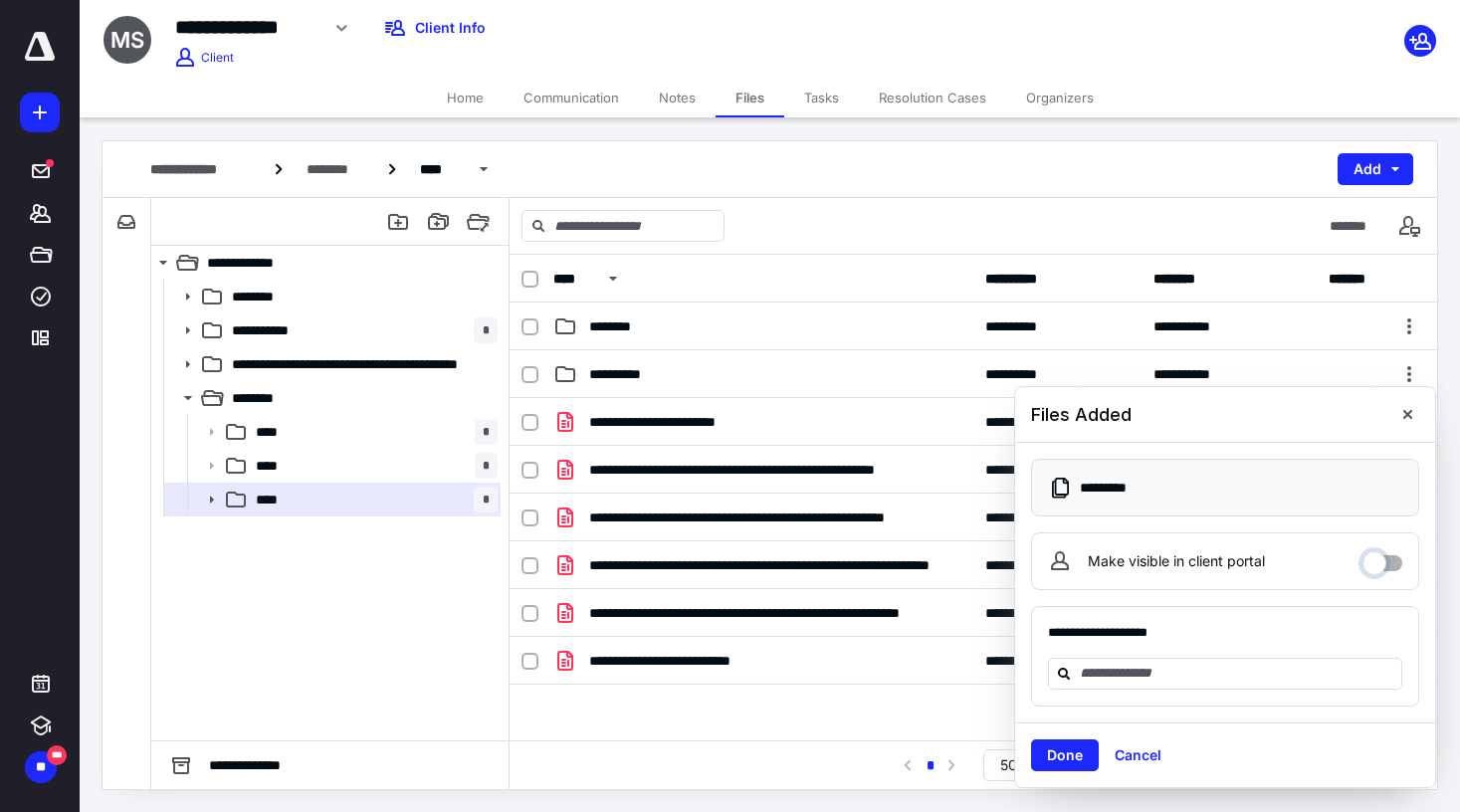 click on "Make visible in client portal" at bounding box center (1382, 558) 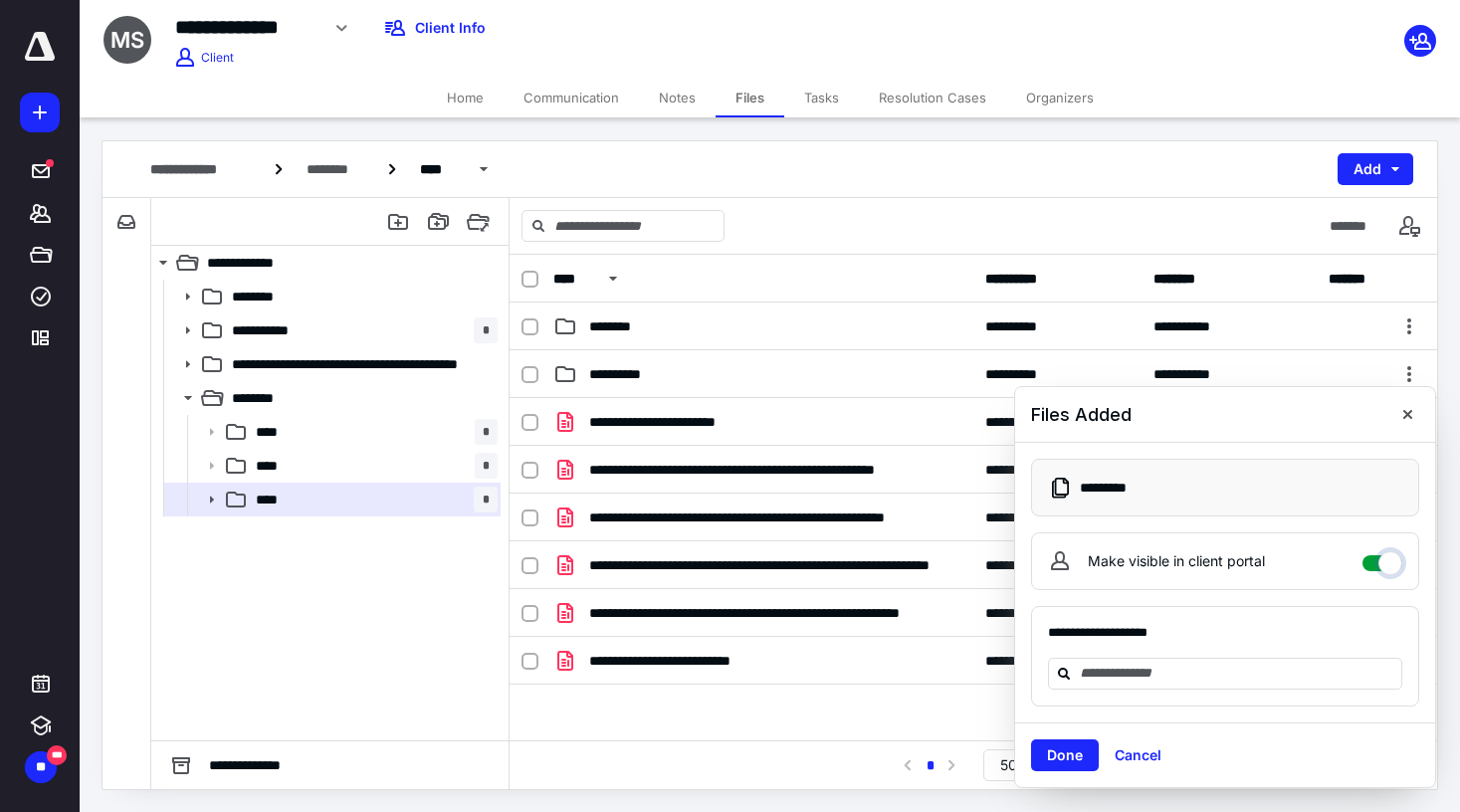 checkbox on "****" 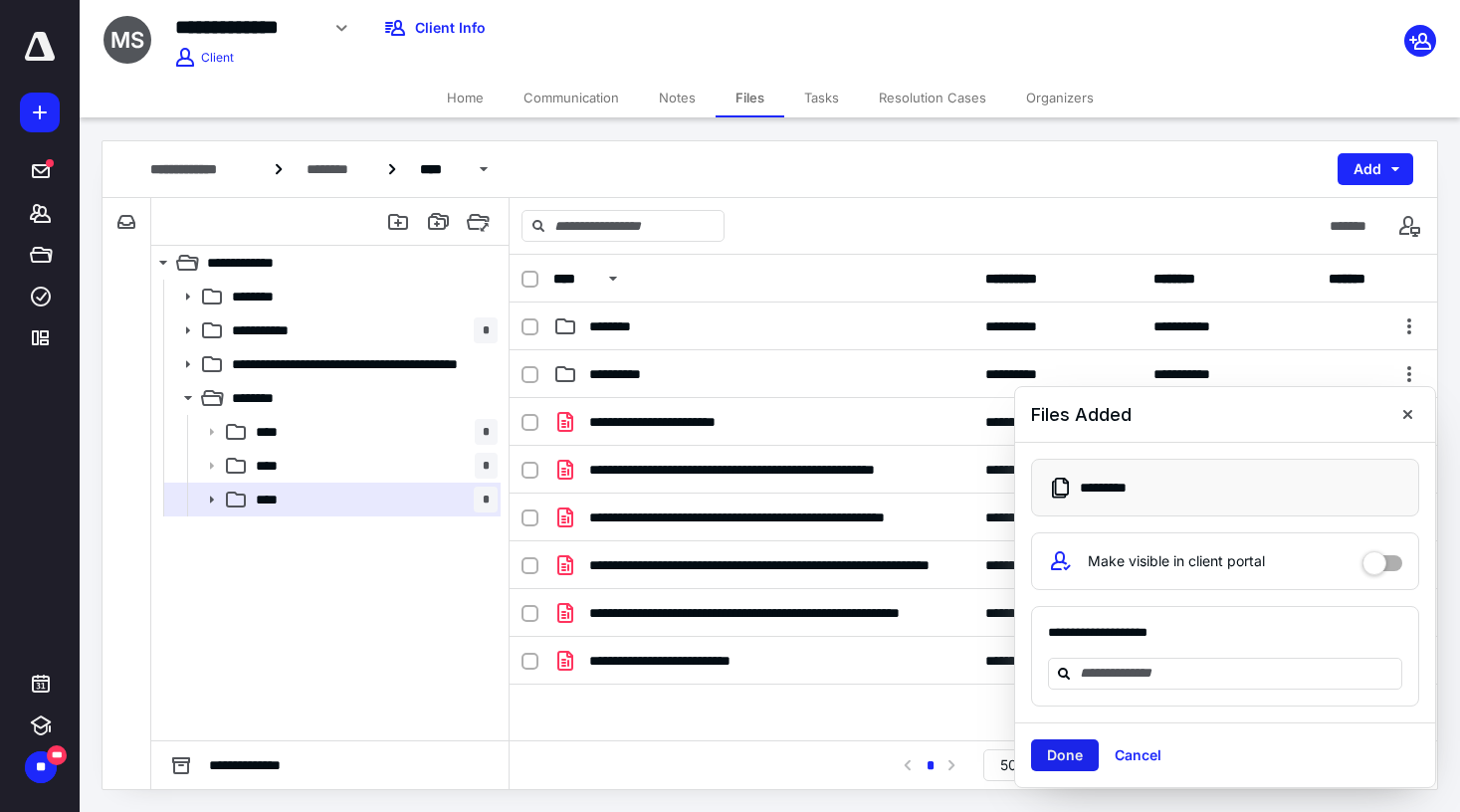 click on "Done" at bounding box center (1065, 755) 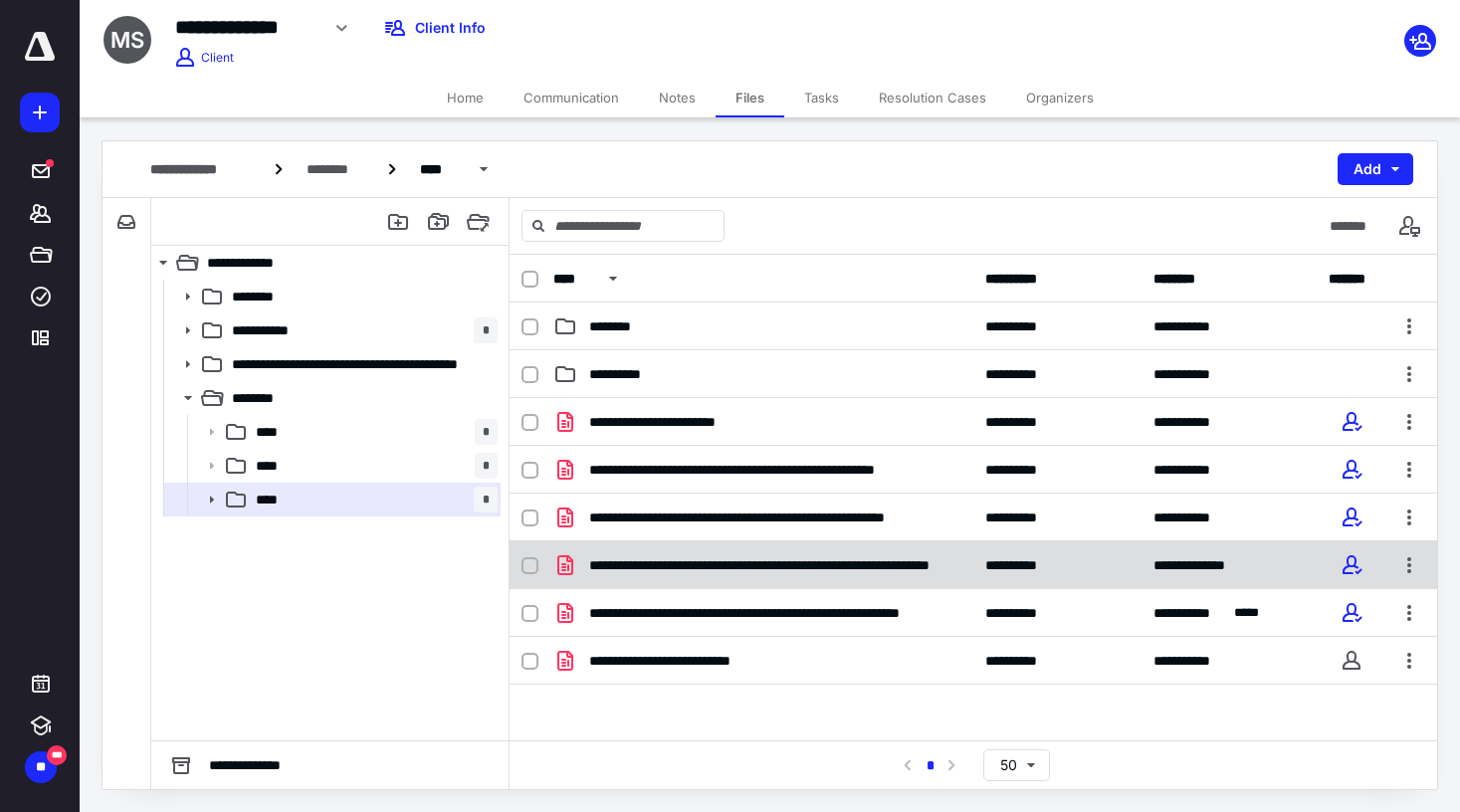 click on "**********" at bounding box center (775, 565) 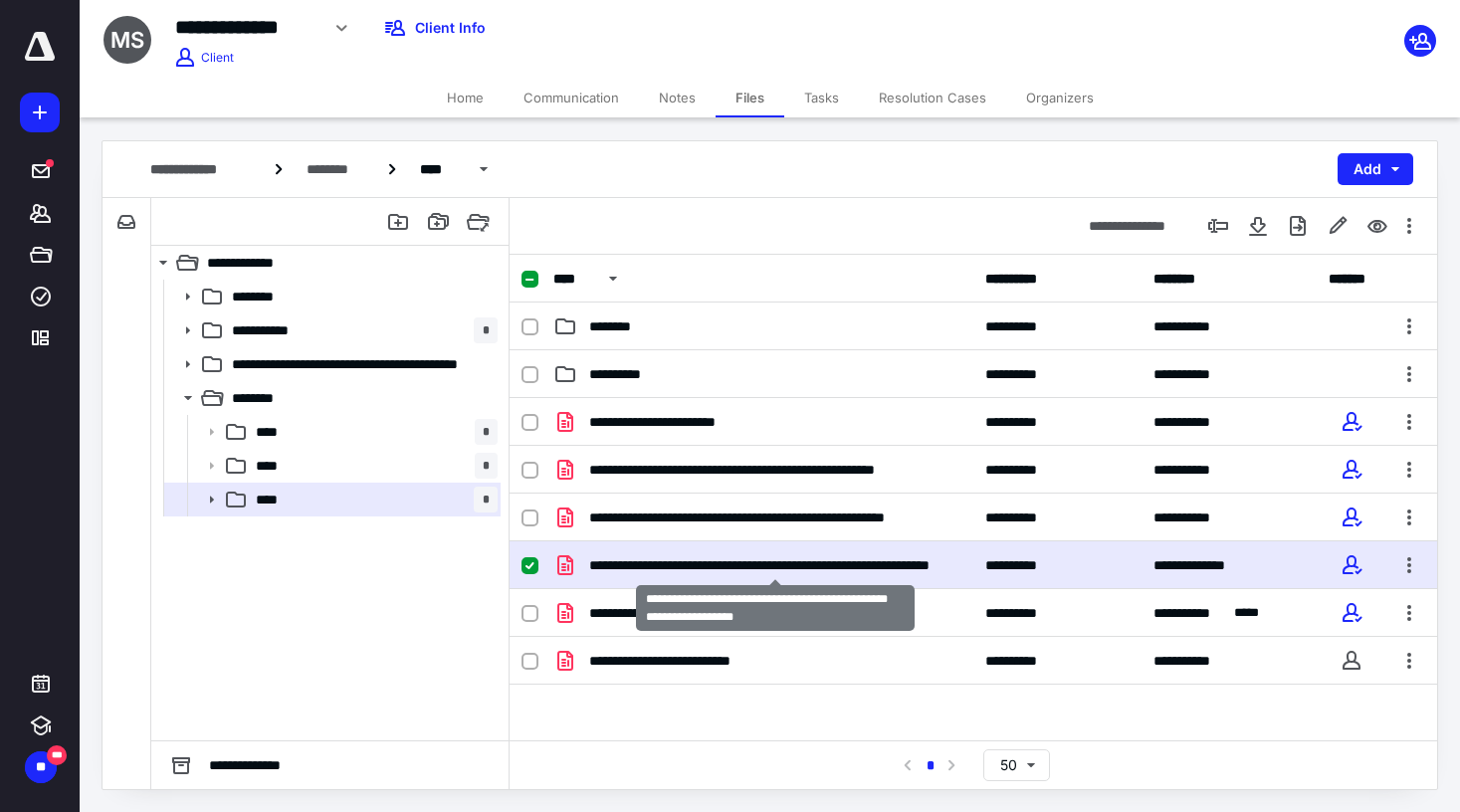 click on "**********" at bounding box center [775, 565] 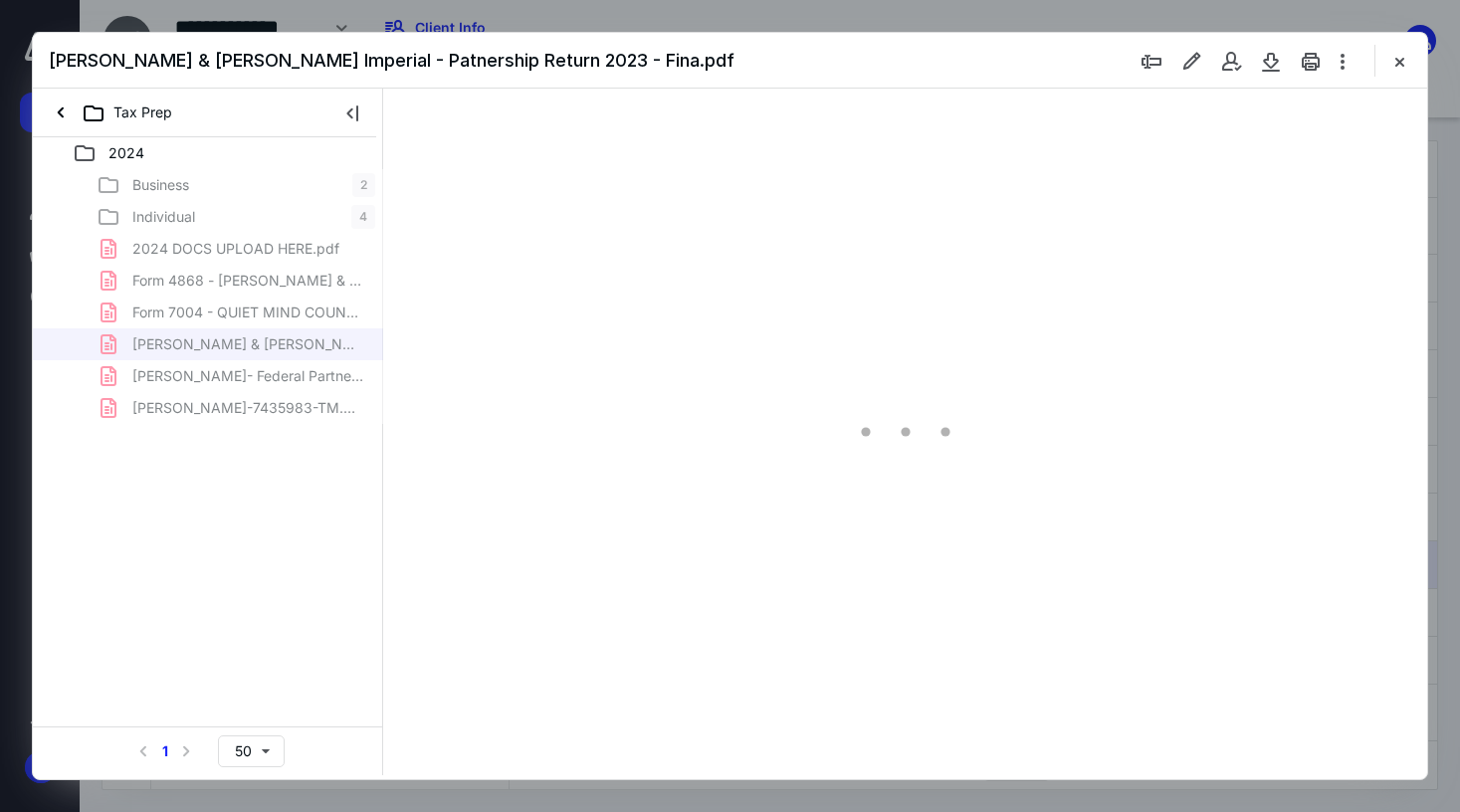 scroll, scrollTop: 0, scrollLeft: 0, axis: both 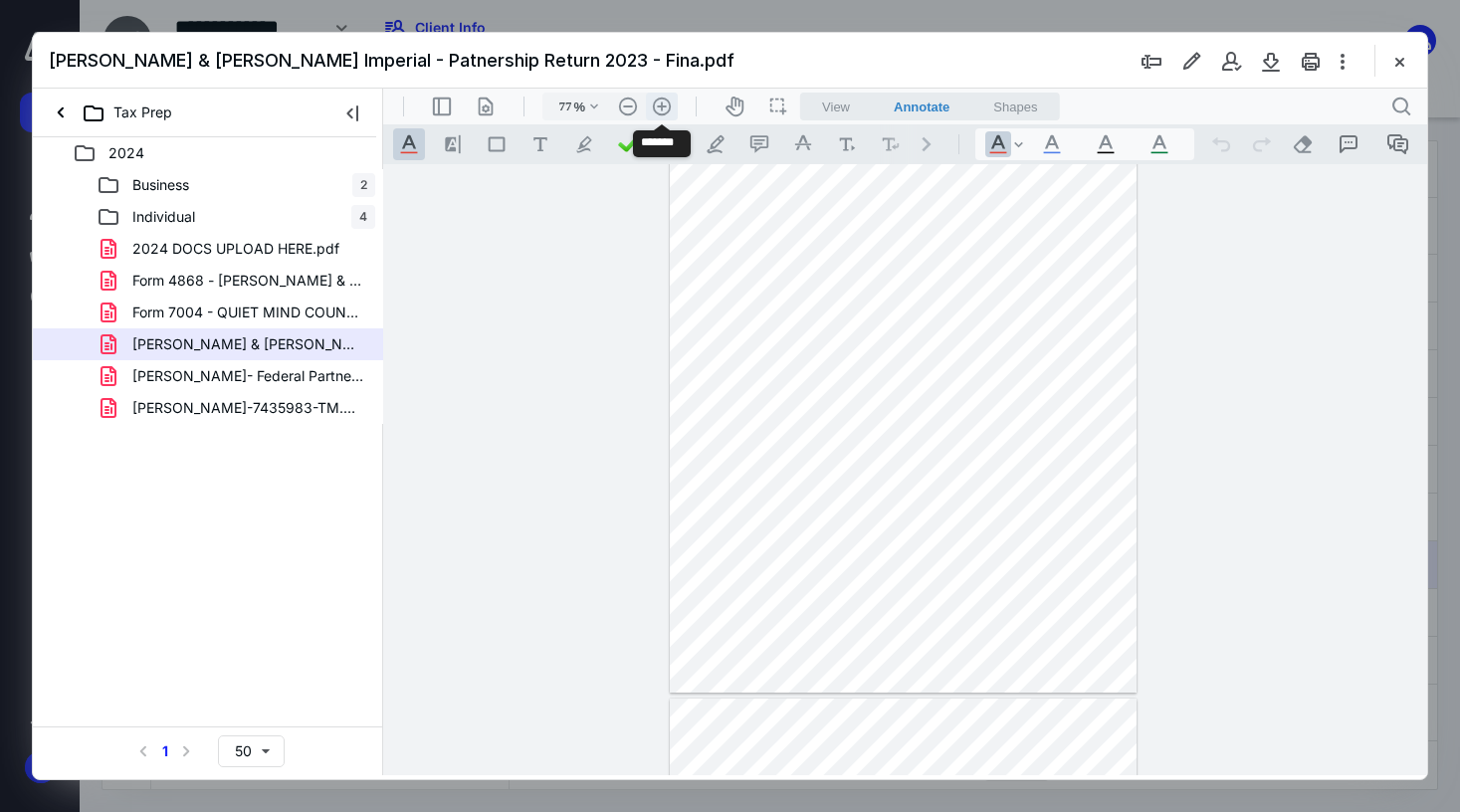 click on ".cls-1{fill:#abb0c4;} icon - header - zoom - in - line" at bounding box center [662, 106] 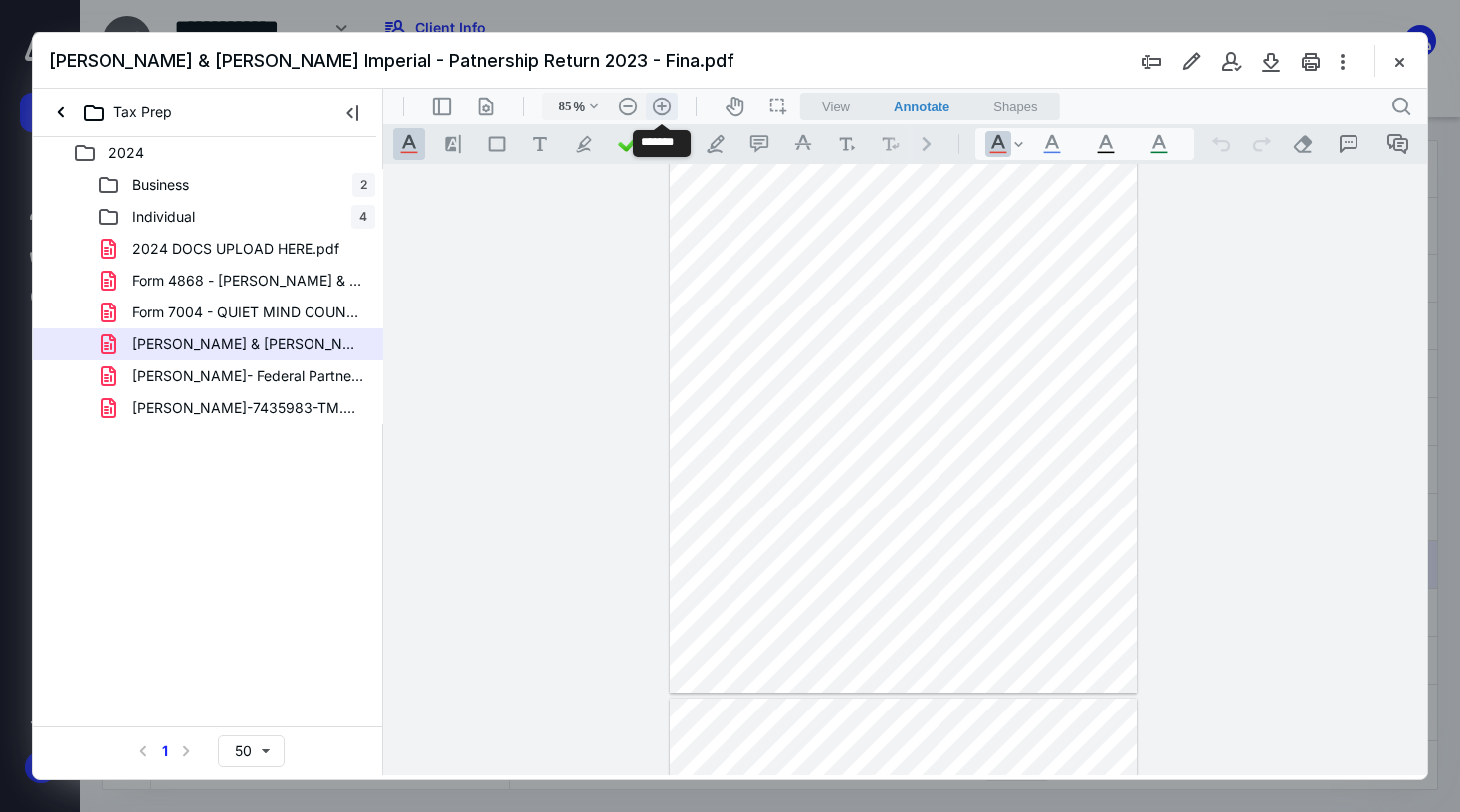 click on ".cls-1{fill:#abb0c4;} icon - header - zoom - in - line" at bounding box center (662, 106) 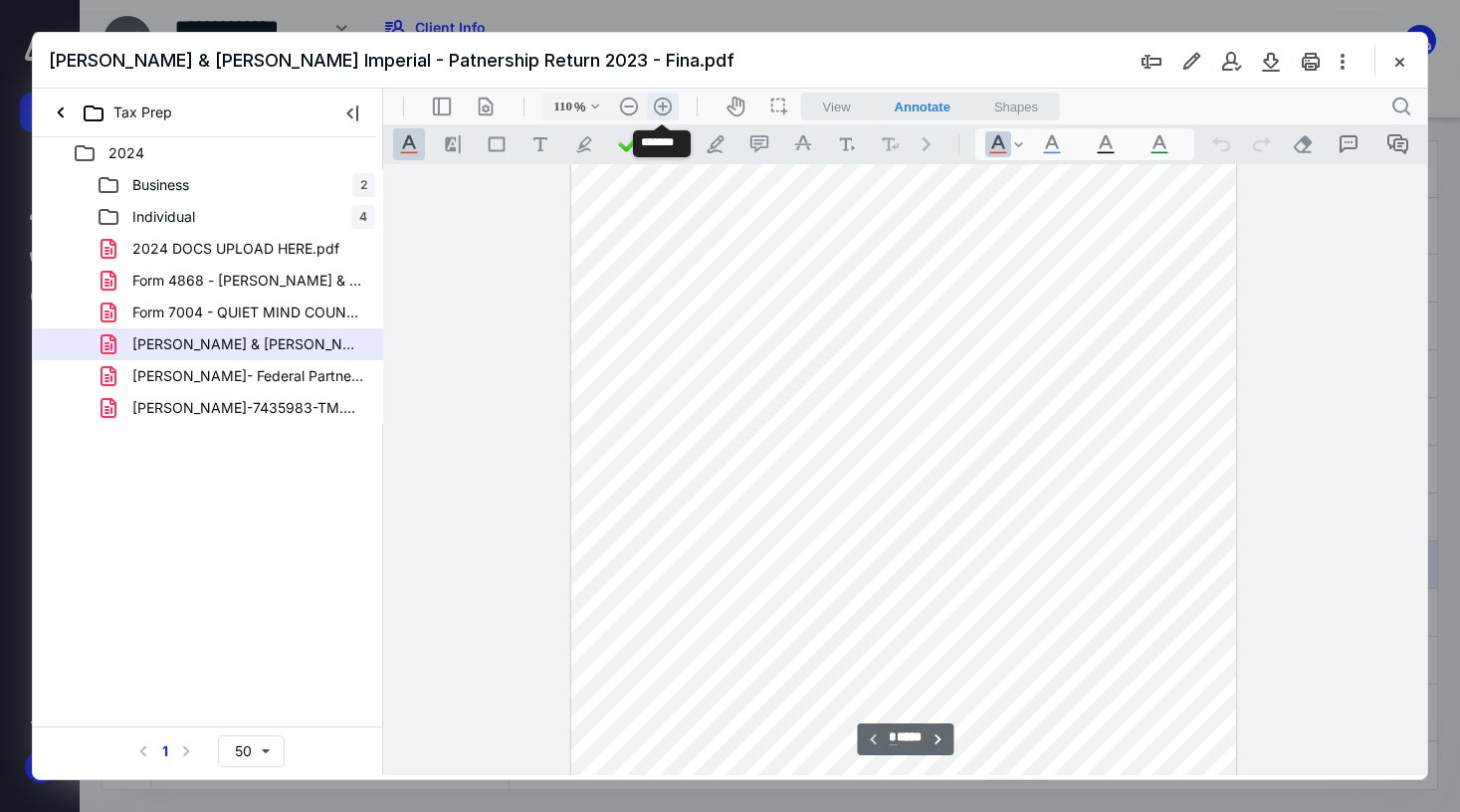 click on ".cls-1{fill:#abb0c4;} icon - header - zoom - in - line" at bounding box center [663, 106] 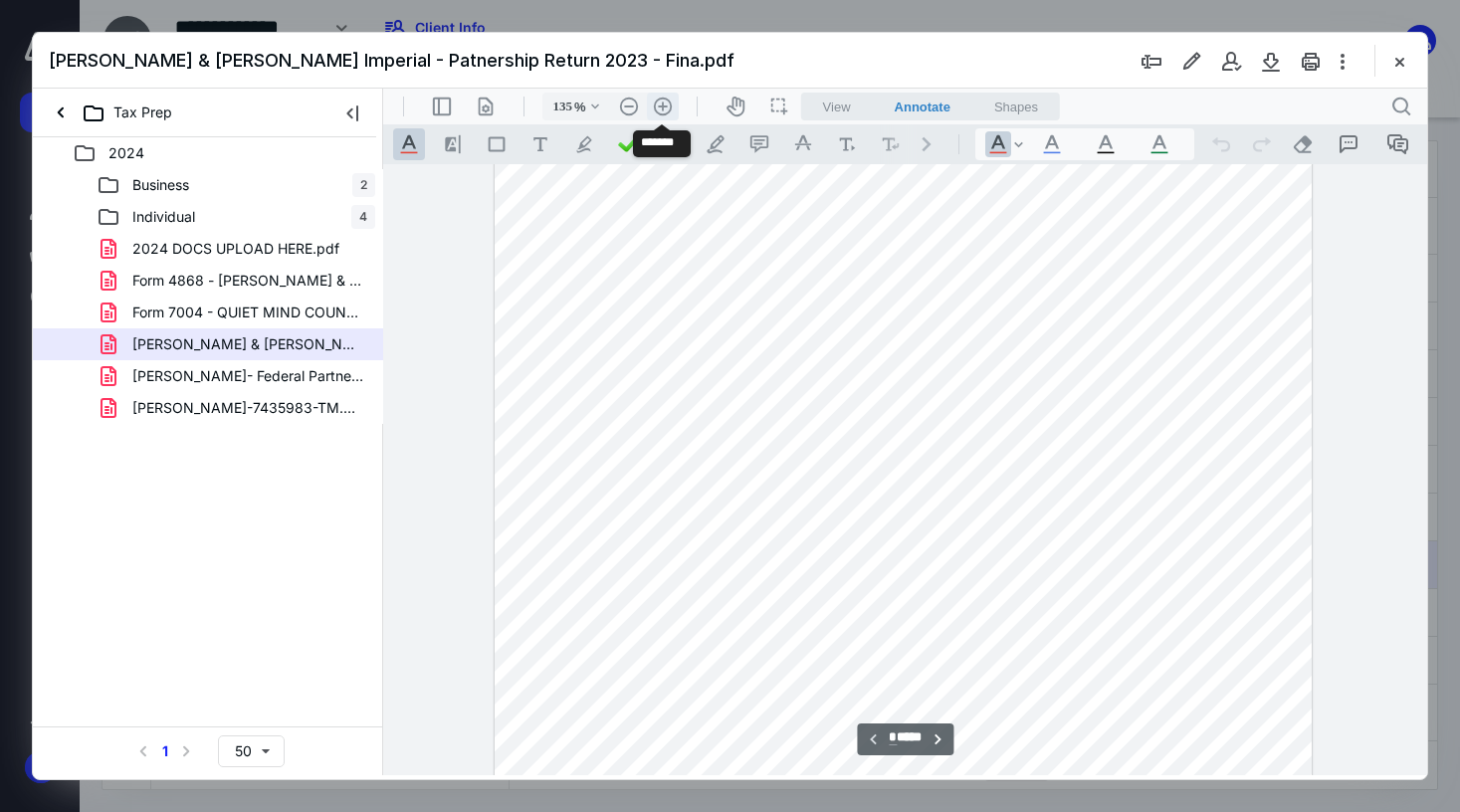 click on ".cls-1{fill:#abb0c4;} icon - header - zoom - in - line" at bounding box center (663, 106) 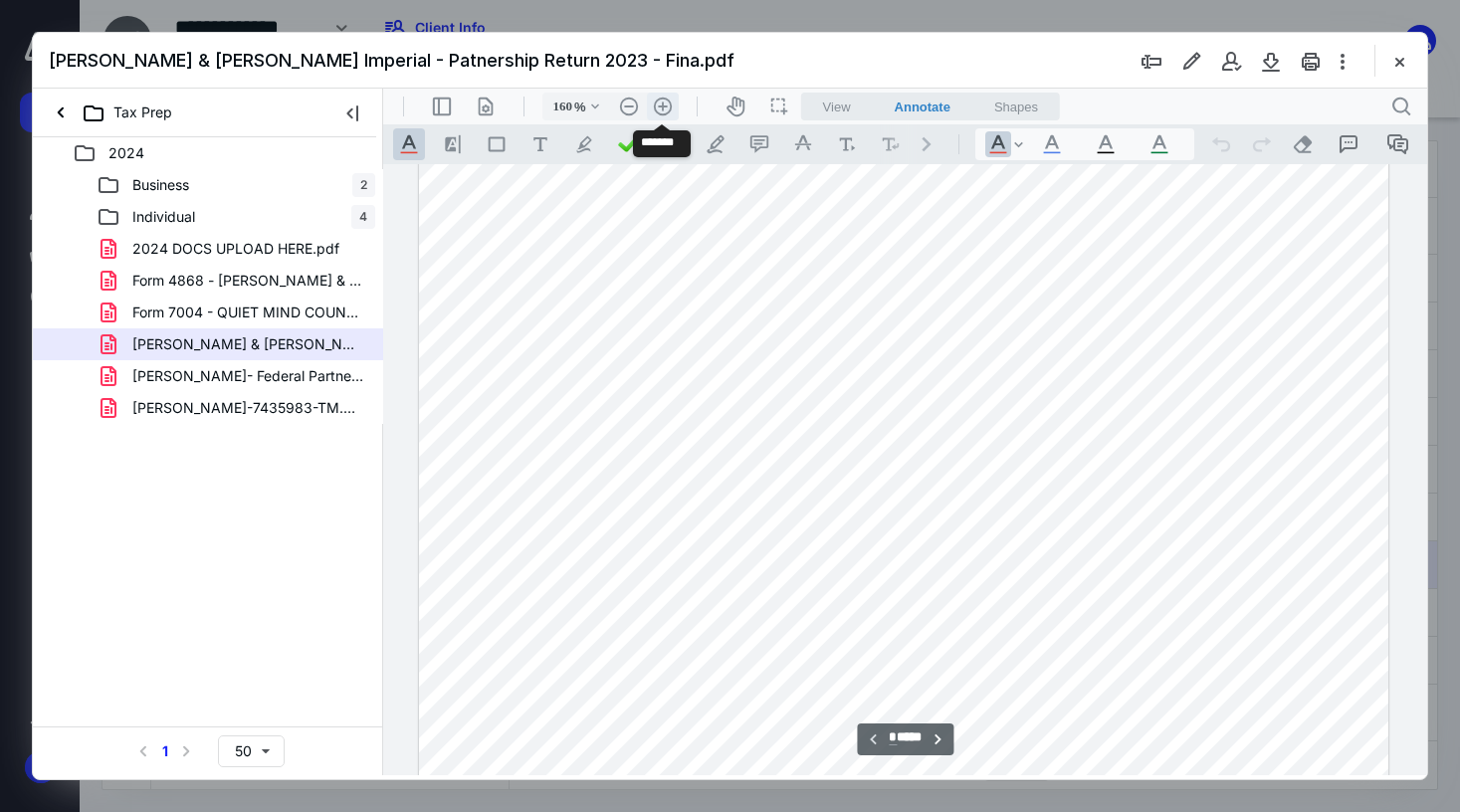 scroll, scrollTop: 450, scrollLeft: 0, axis: vertical 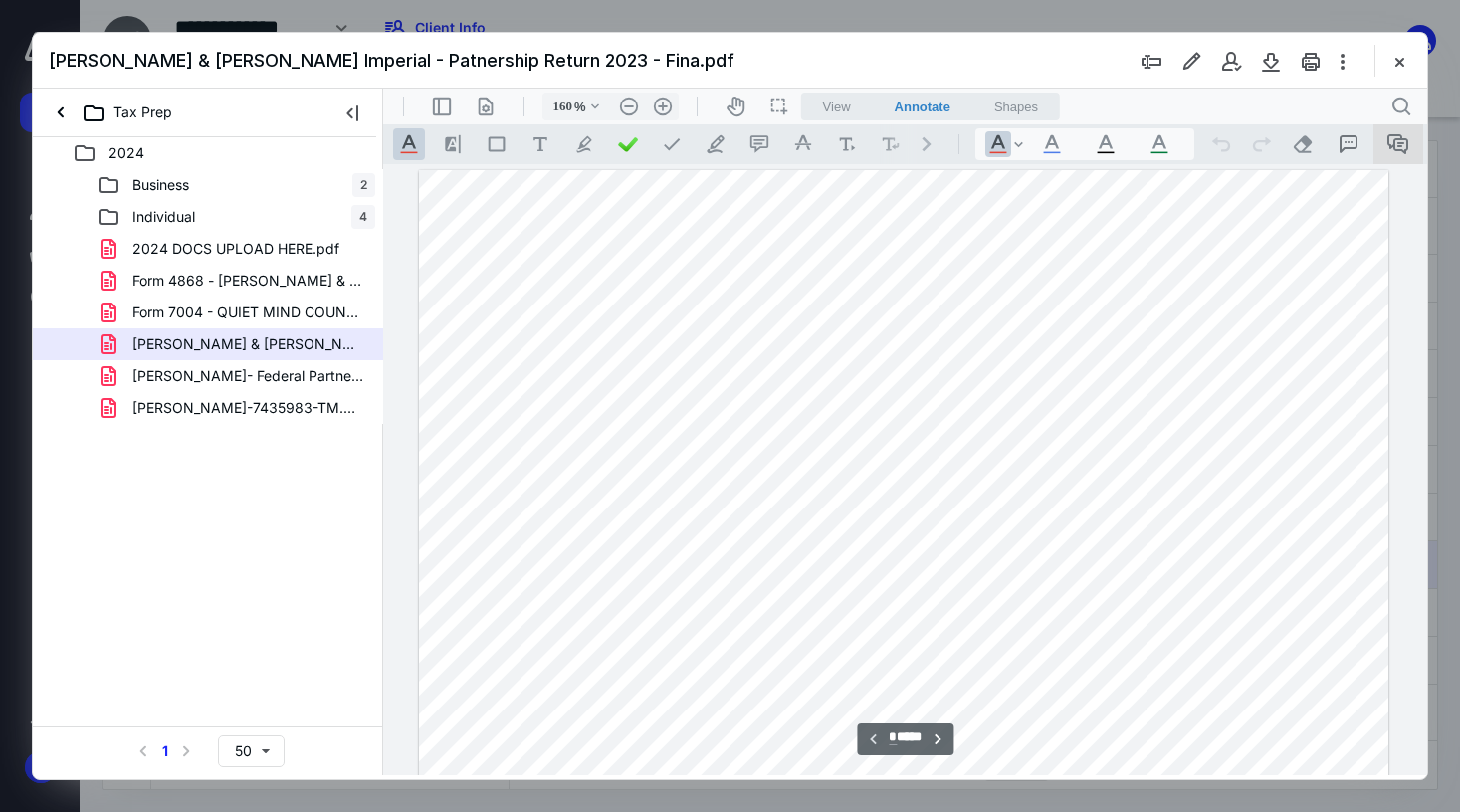 type 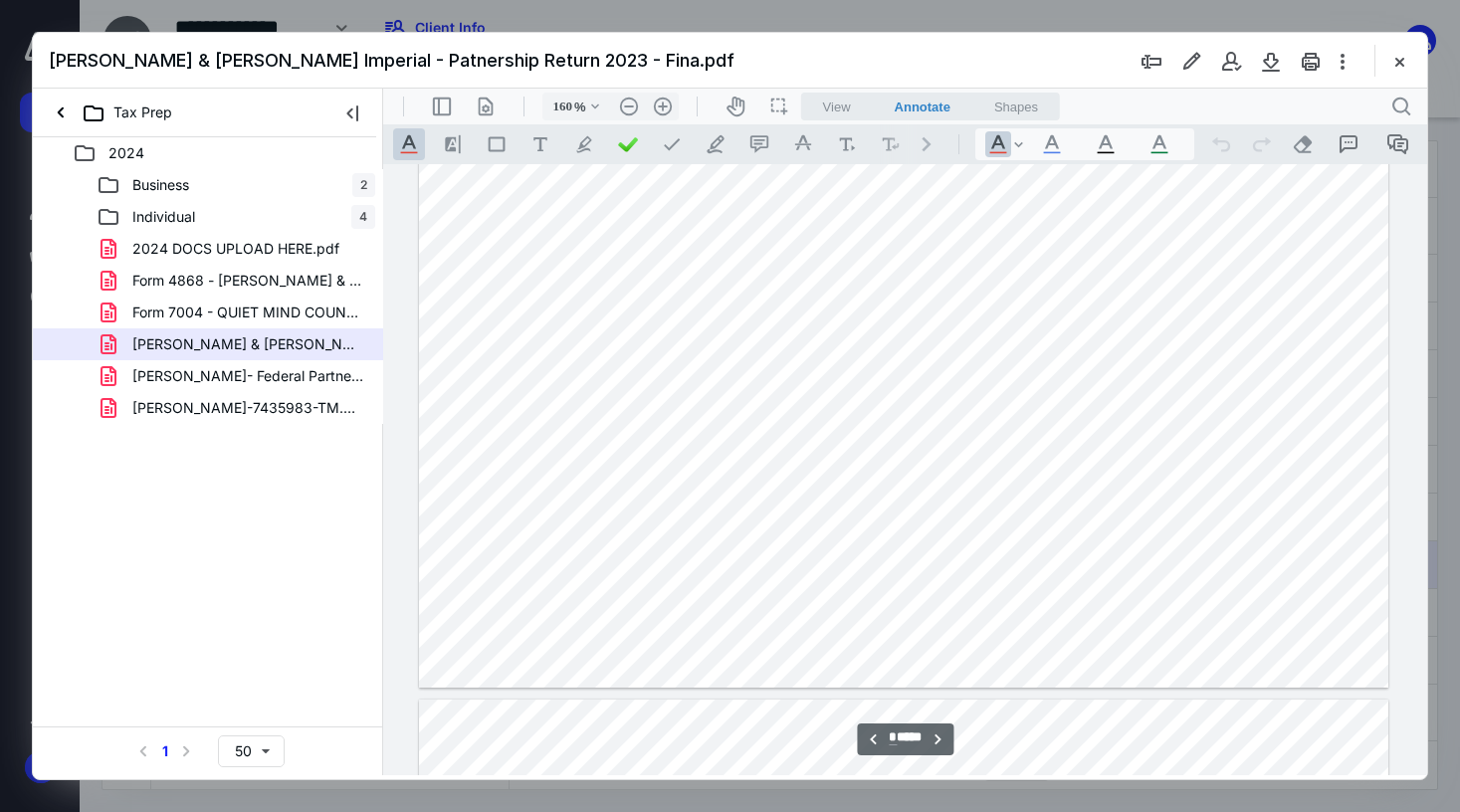 type on "*" 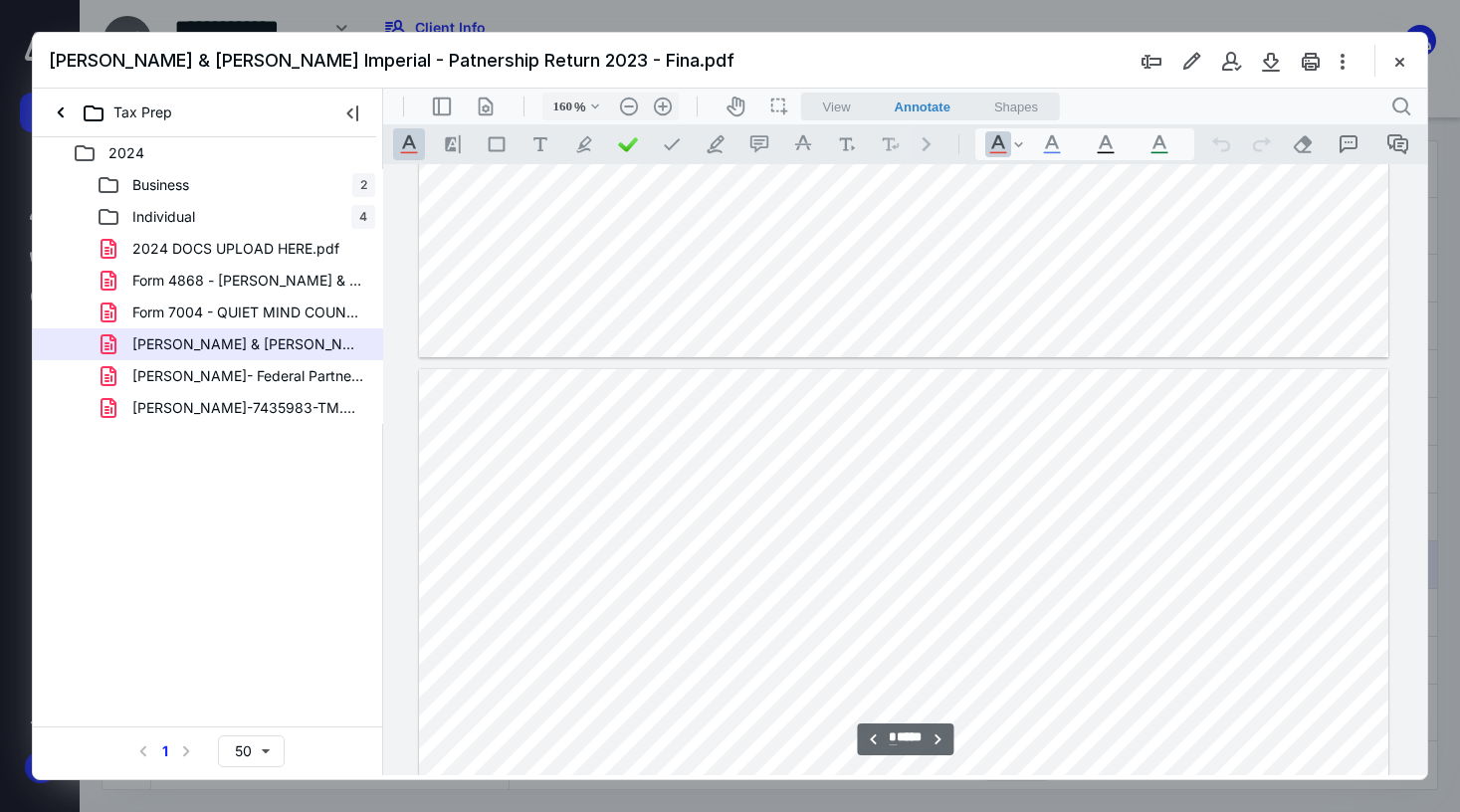 scroll, scrollTop: 8669, scrollLeft: 0, axis: vertical 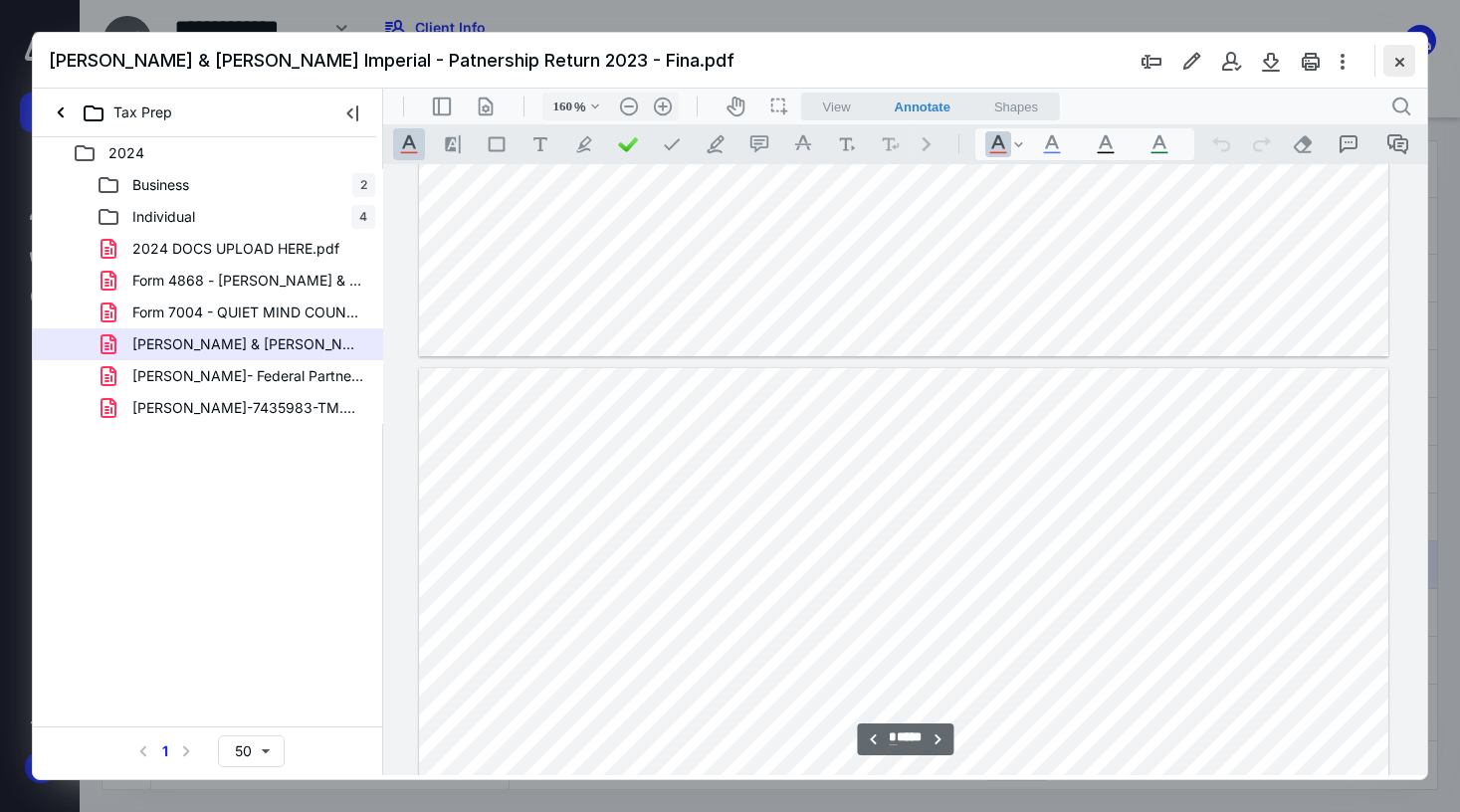 click at bounding box center (1399, 61) 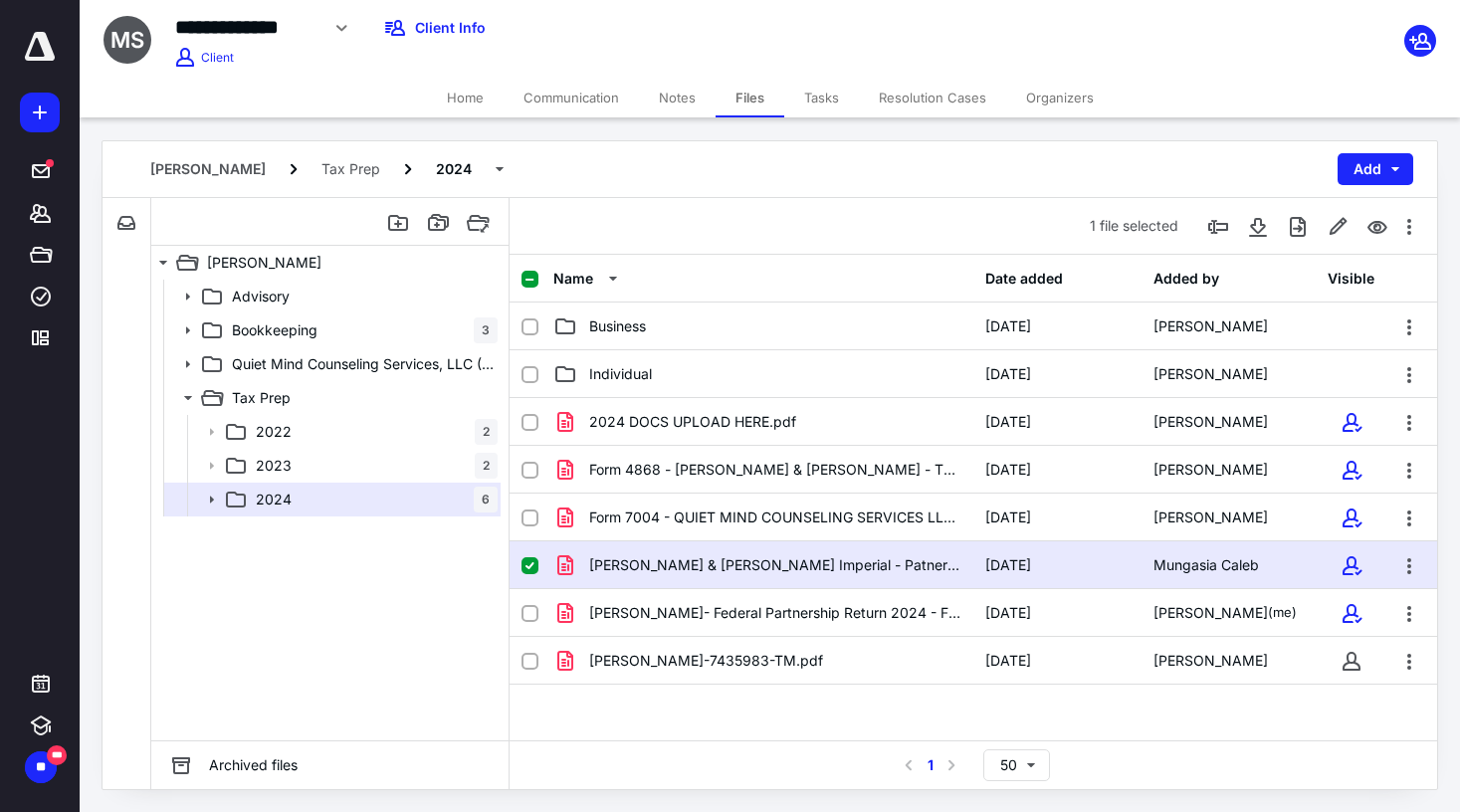 click at bounding box center [529, 566] 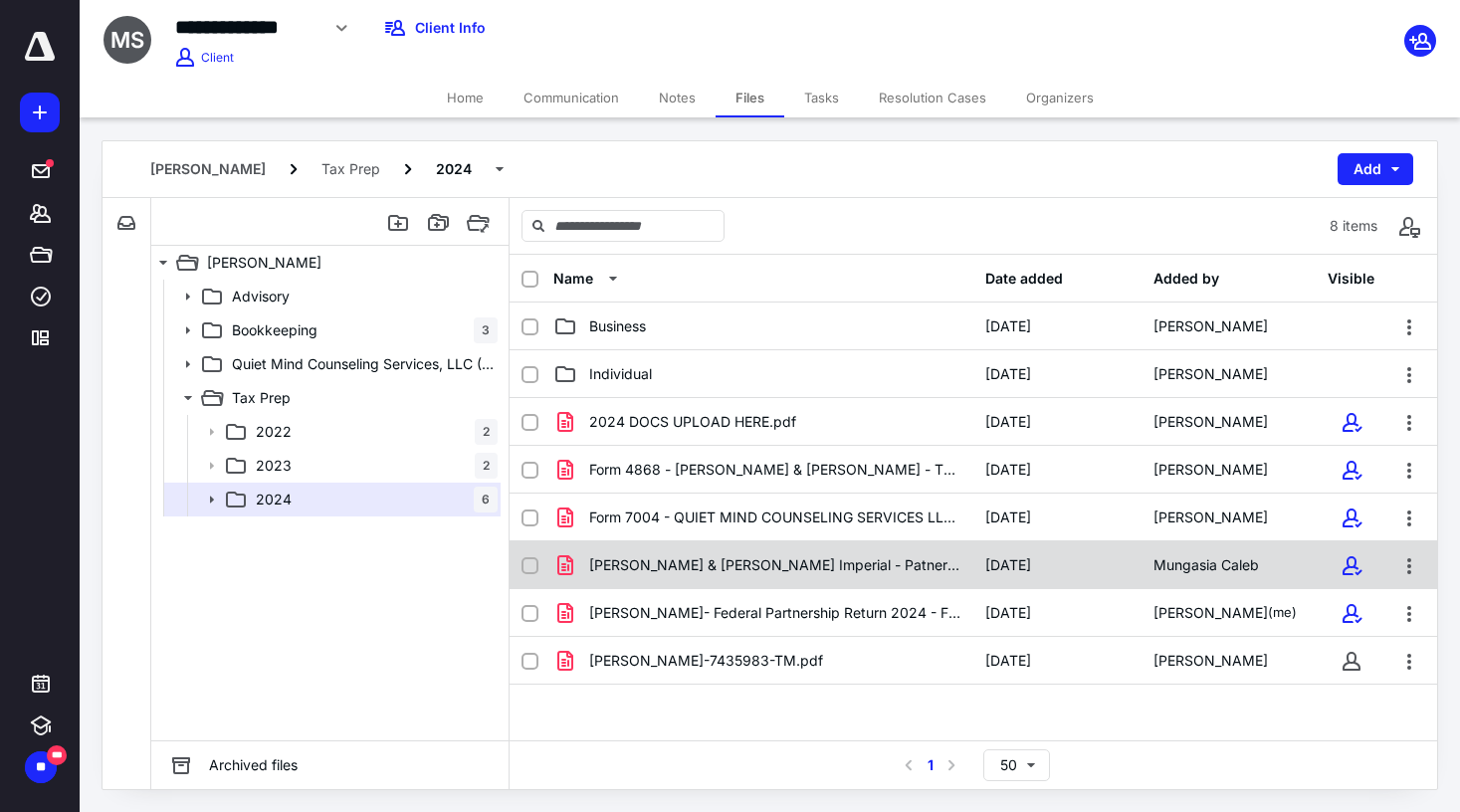 click on "[PERSON_NAME] & [PERSON_NAME] Imperial - Patnership Return 2023 - Fina.pdf [DATE] Mungasia Caleb" at bounding box center [973, 565] 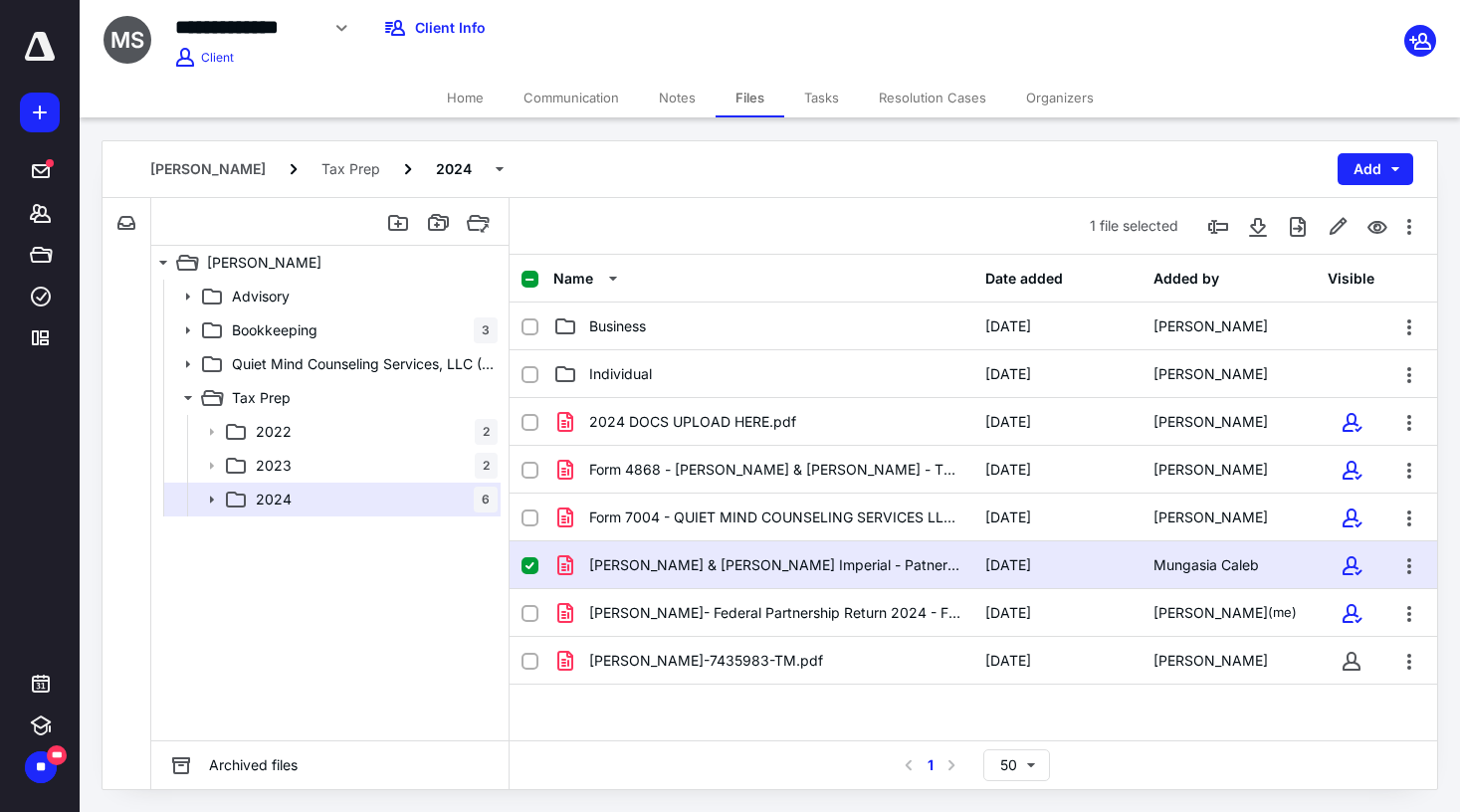 click on "[PERSON_NAME] & [PERSON_NAME] Imperial - Patnership Return 2023 - Fina.pdf [DATE] Mungasia Caleb" at bounding box center [973, 565] 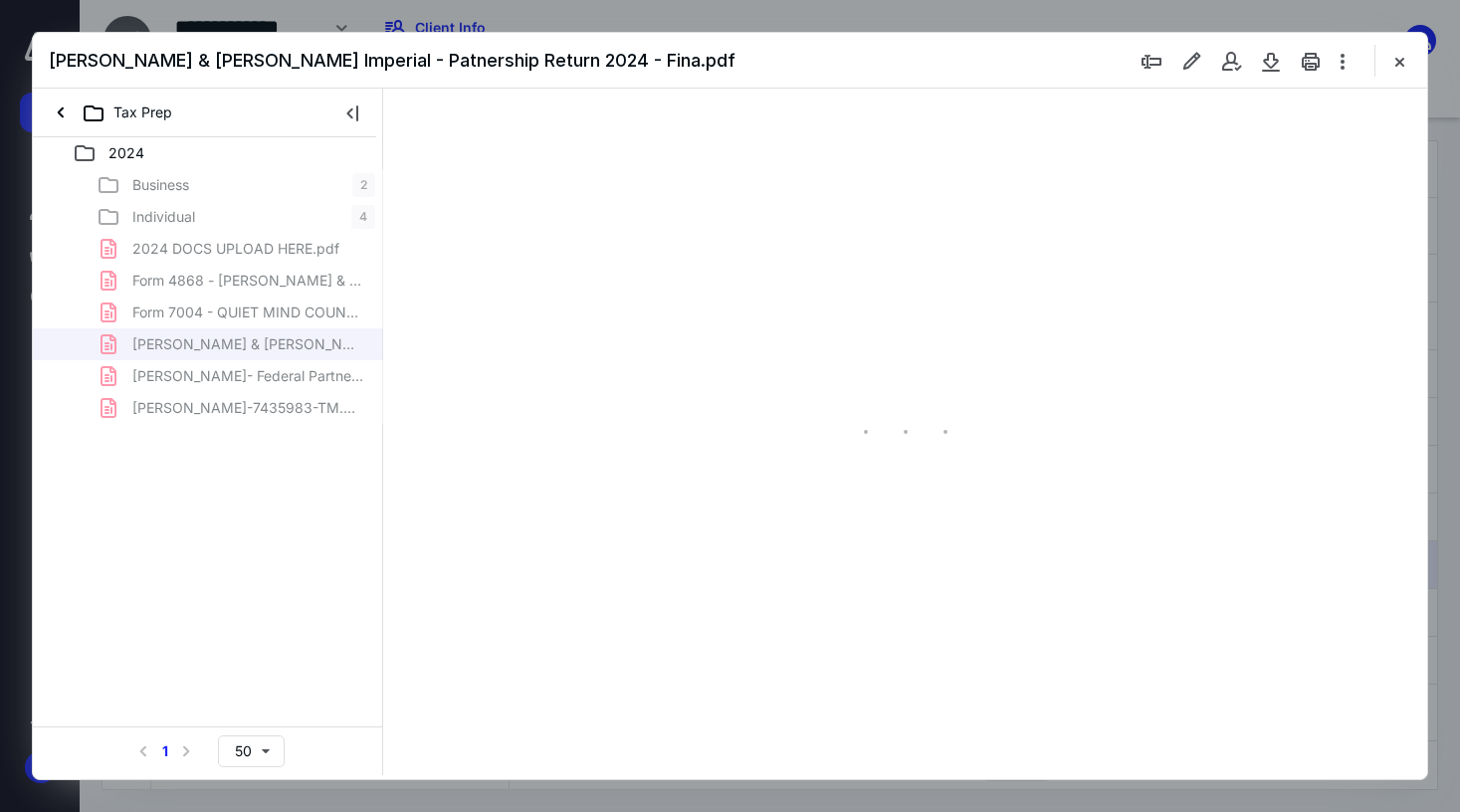 scroll, scrollTop: 0, scrollLeft: 0, axis: both 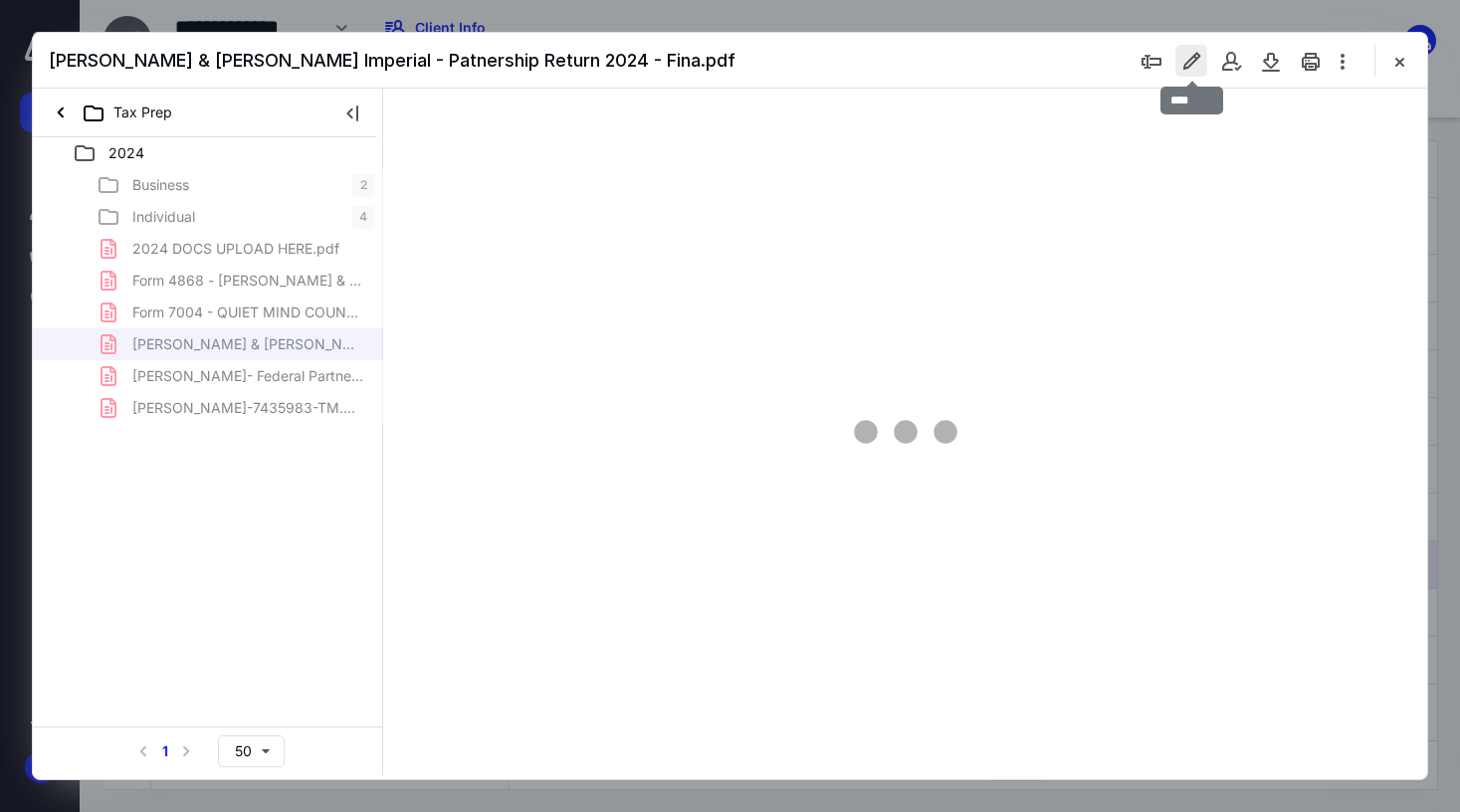 click at bounding box center [1191, 61] 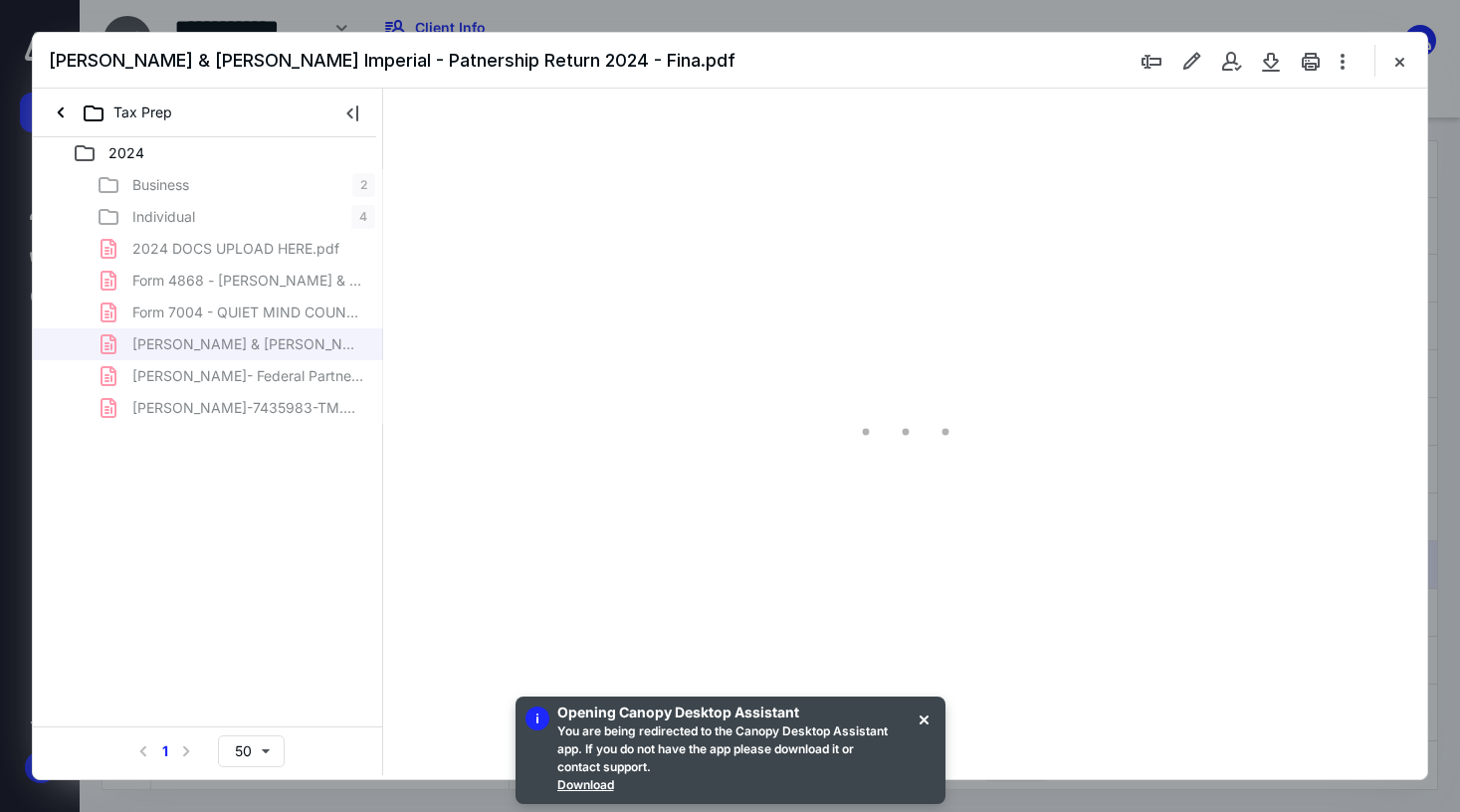 type on "77" 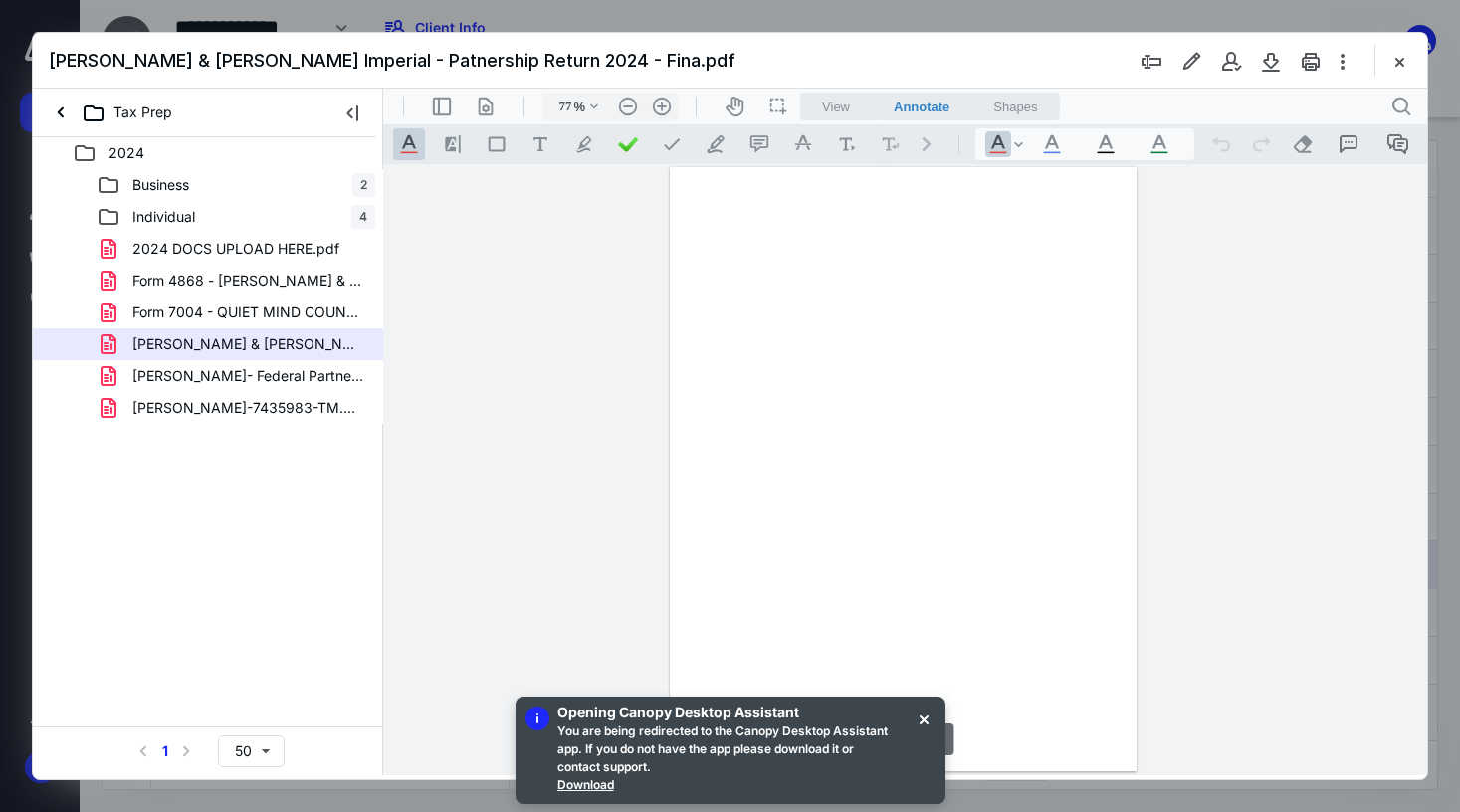 scroll, scrollTop: 79, scrollLeft: 0, axis: vertical 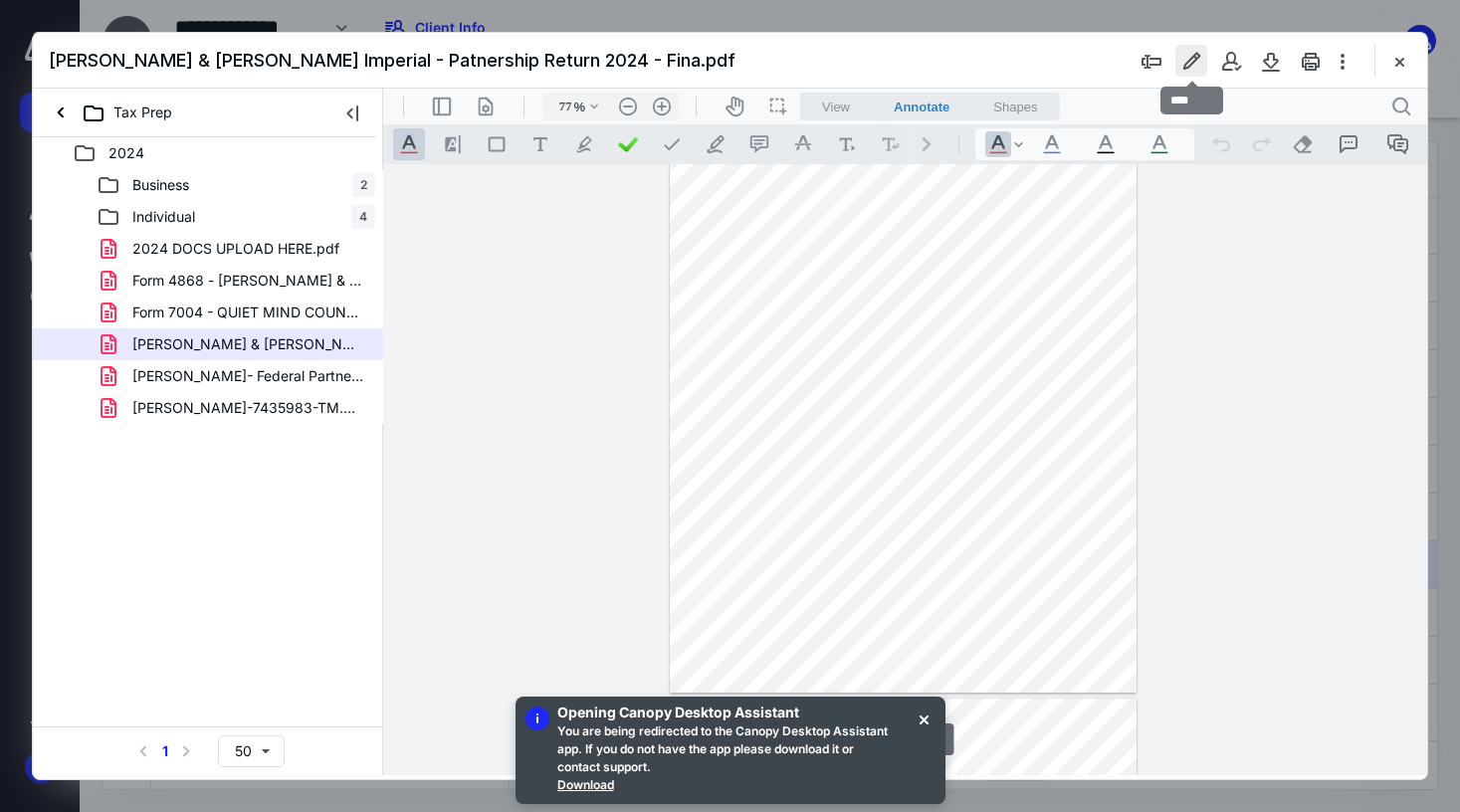 click at bounding box center (1191, 61) 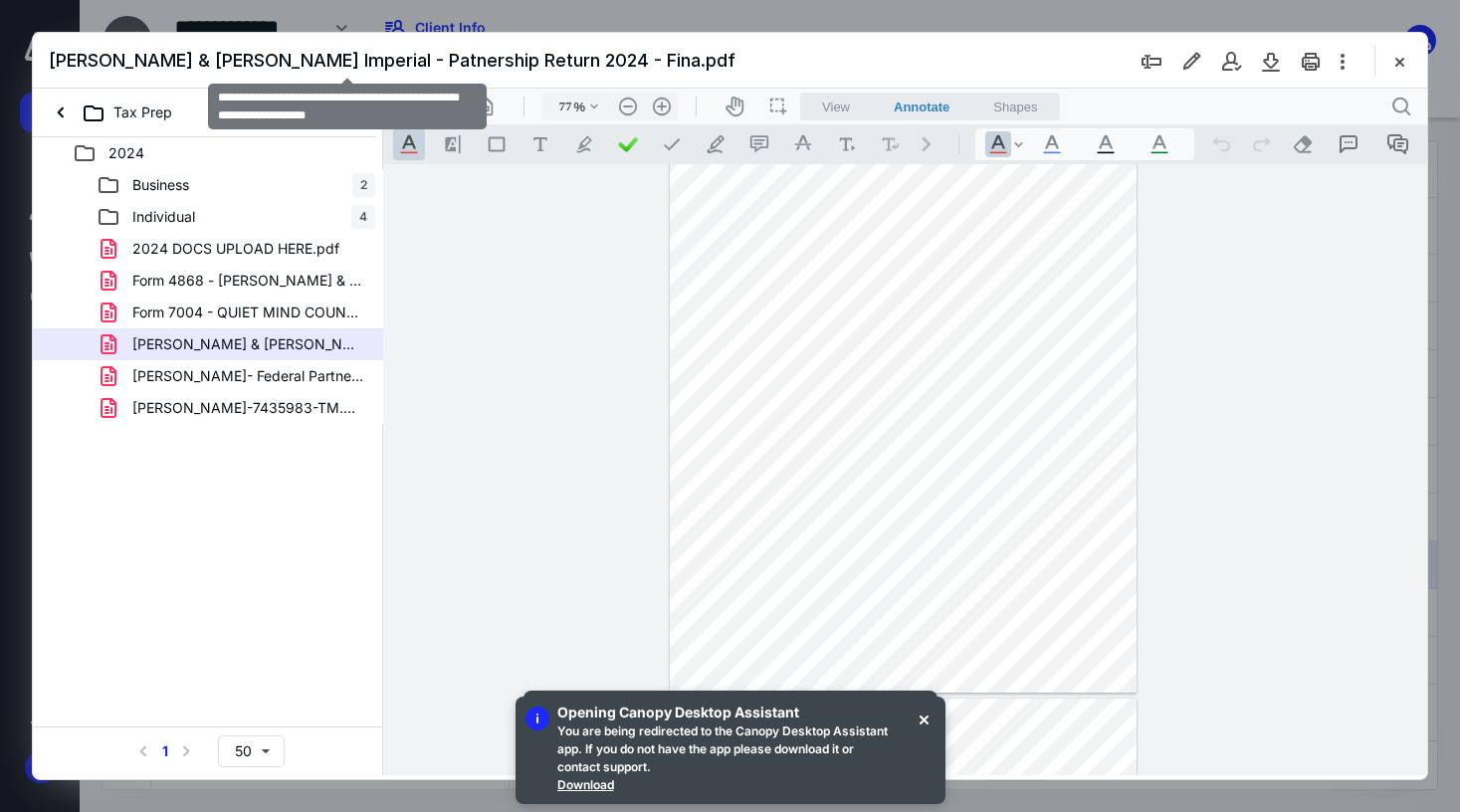 click on "[PERSON_NAME] & [PERSON_NAME] Imperial - Patnership Return 2024 - Fina.pdf" at bounding box center (392, 60) 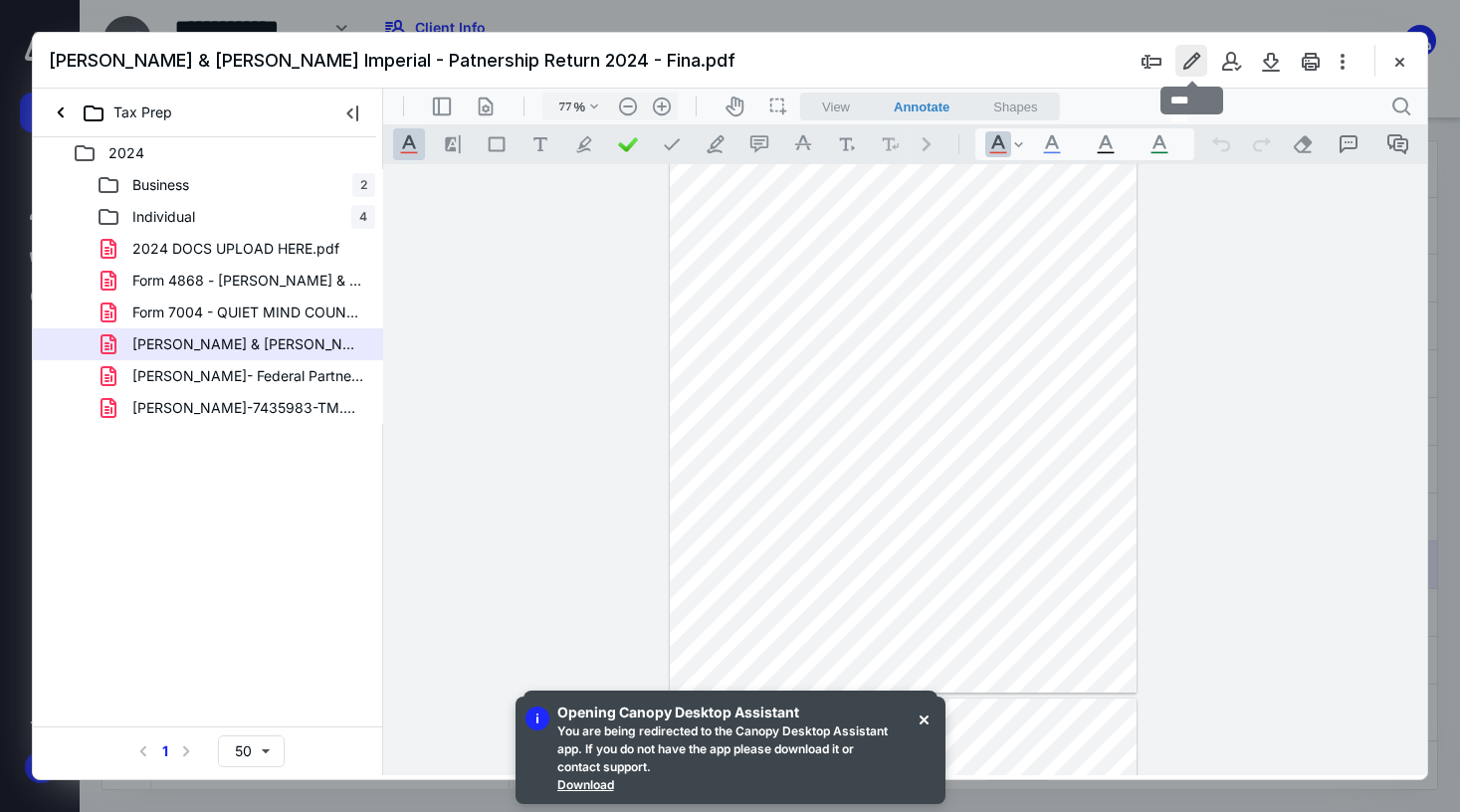 click at bounding box center [1191, 61] 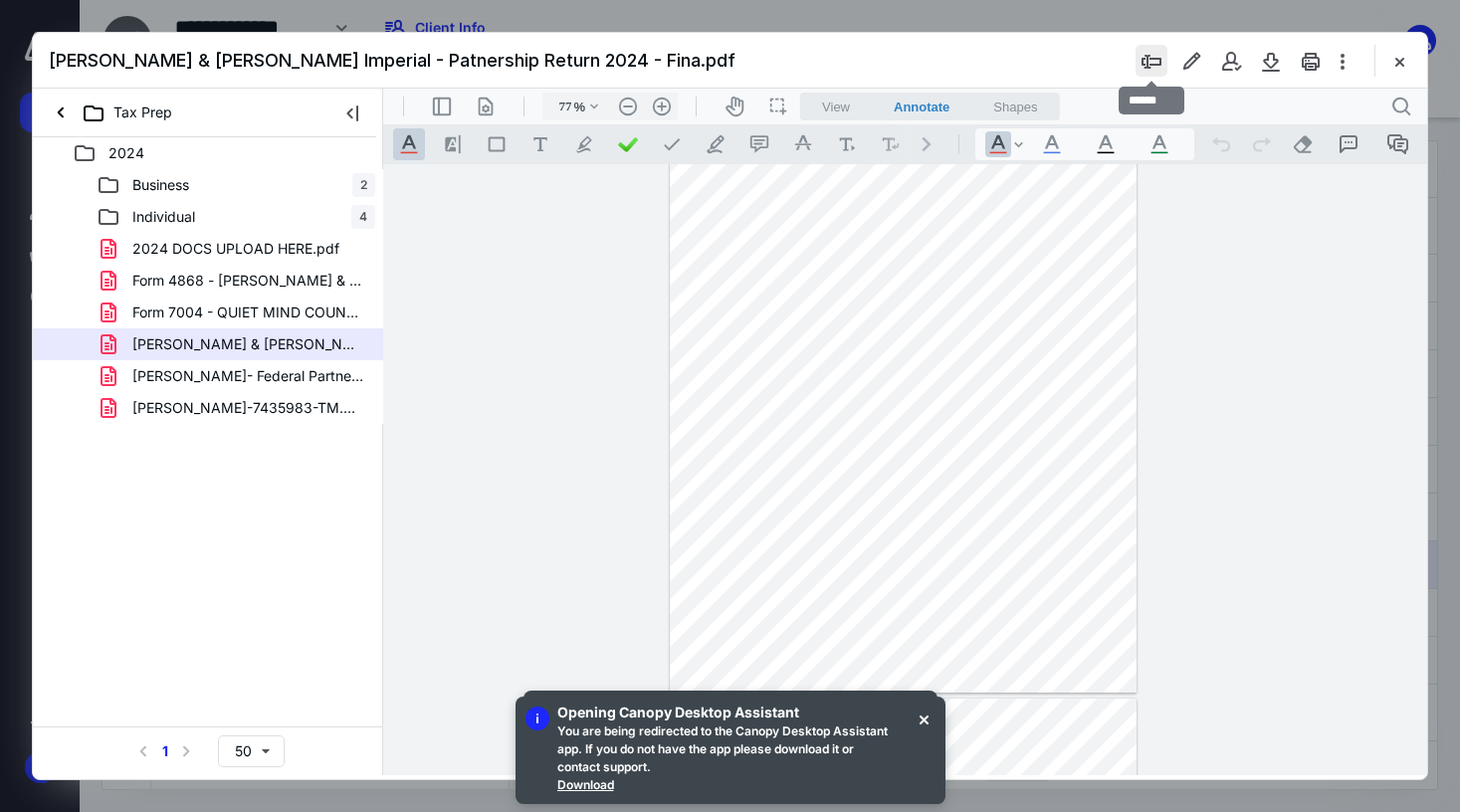 click at bounding box center [1151, 61] 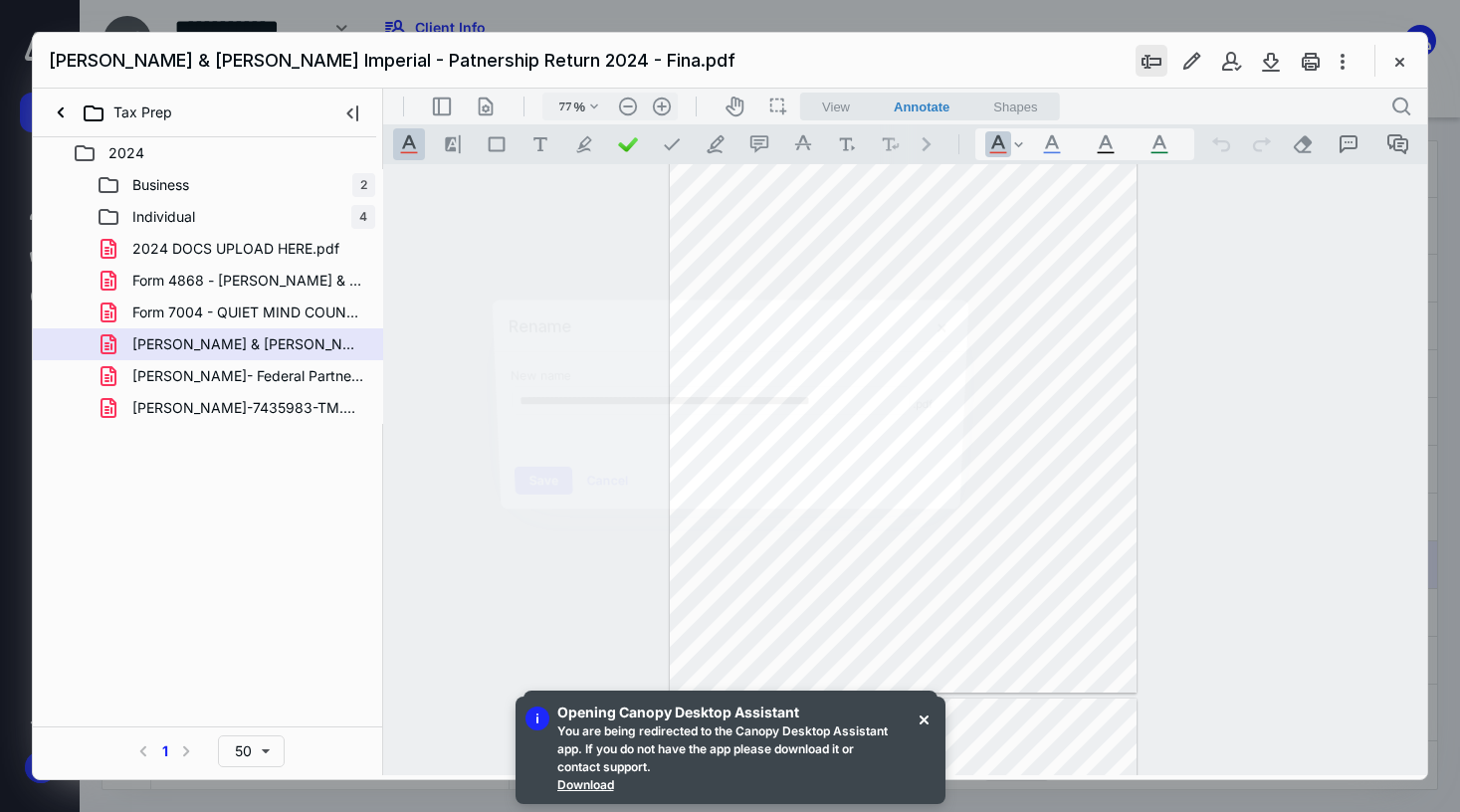scroll, scrollTop: 0, scrollLeft: 13, axis: horizontal 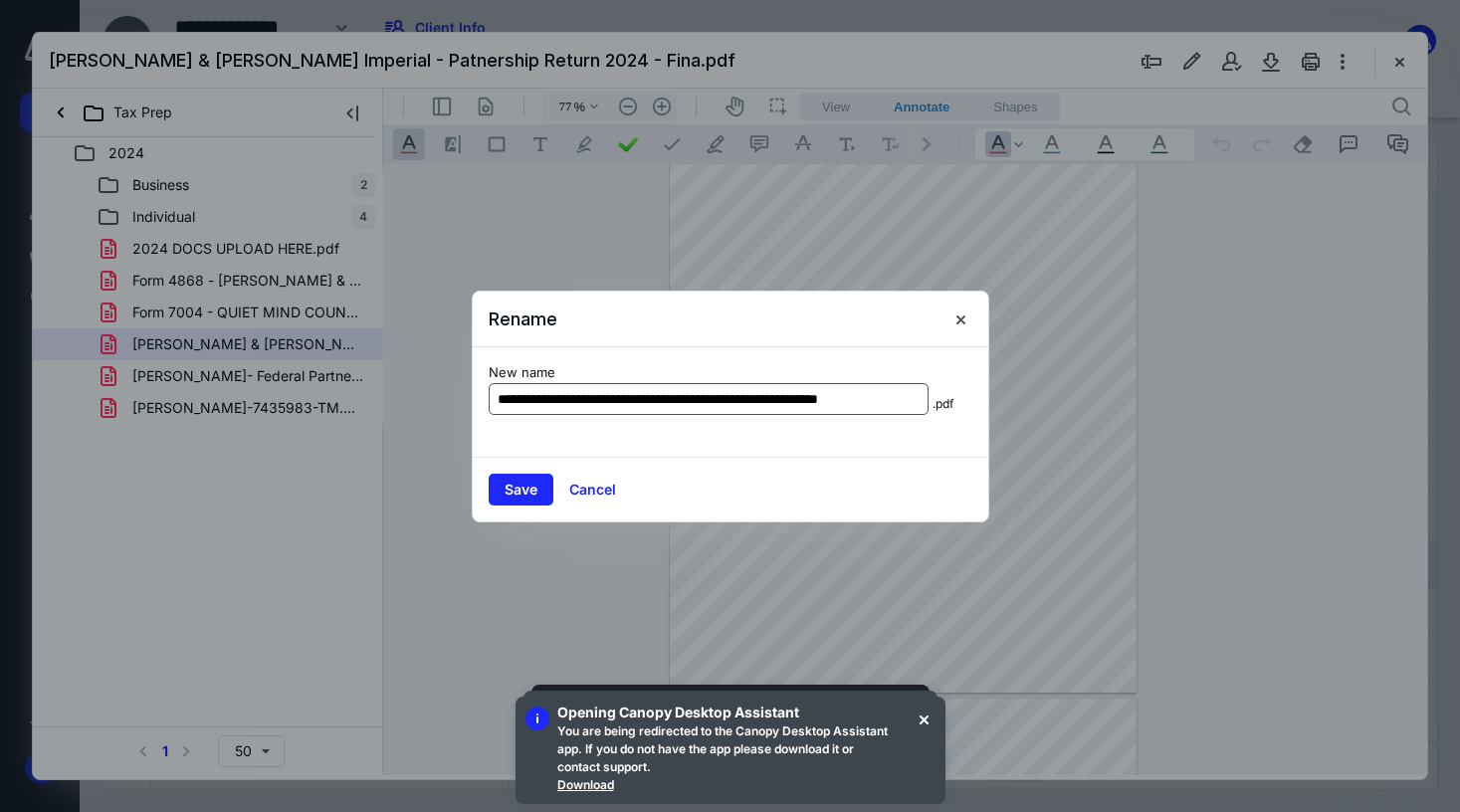 click on "**********" at bounding box center [709, 399] 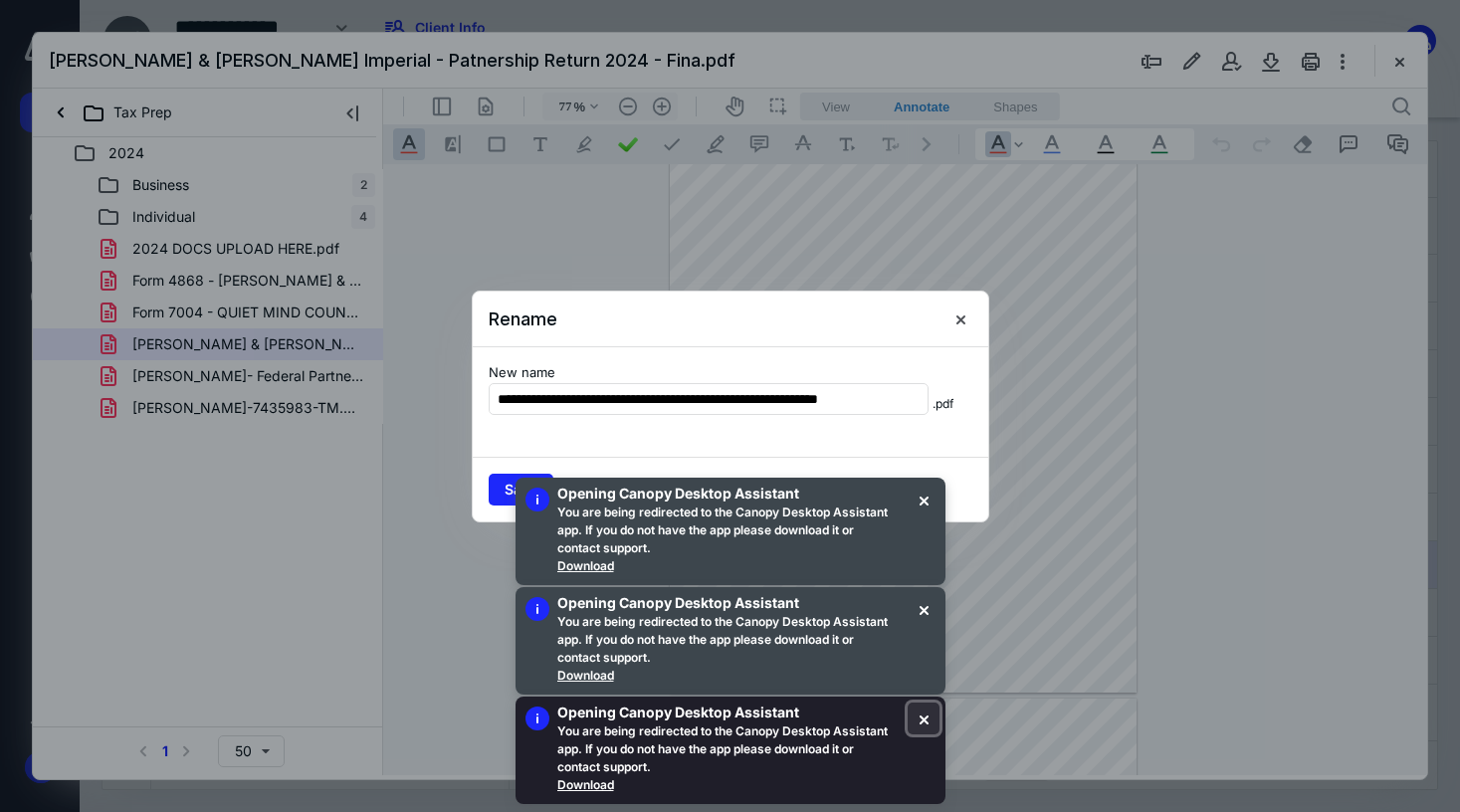 scroll, scrollTop: 0, scrollLeft: 0, axis: both 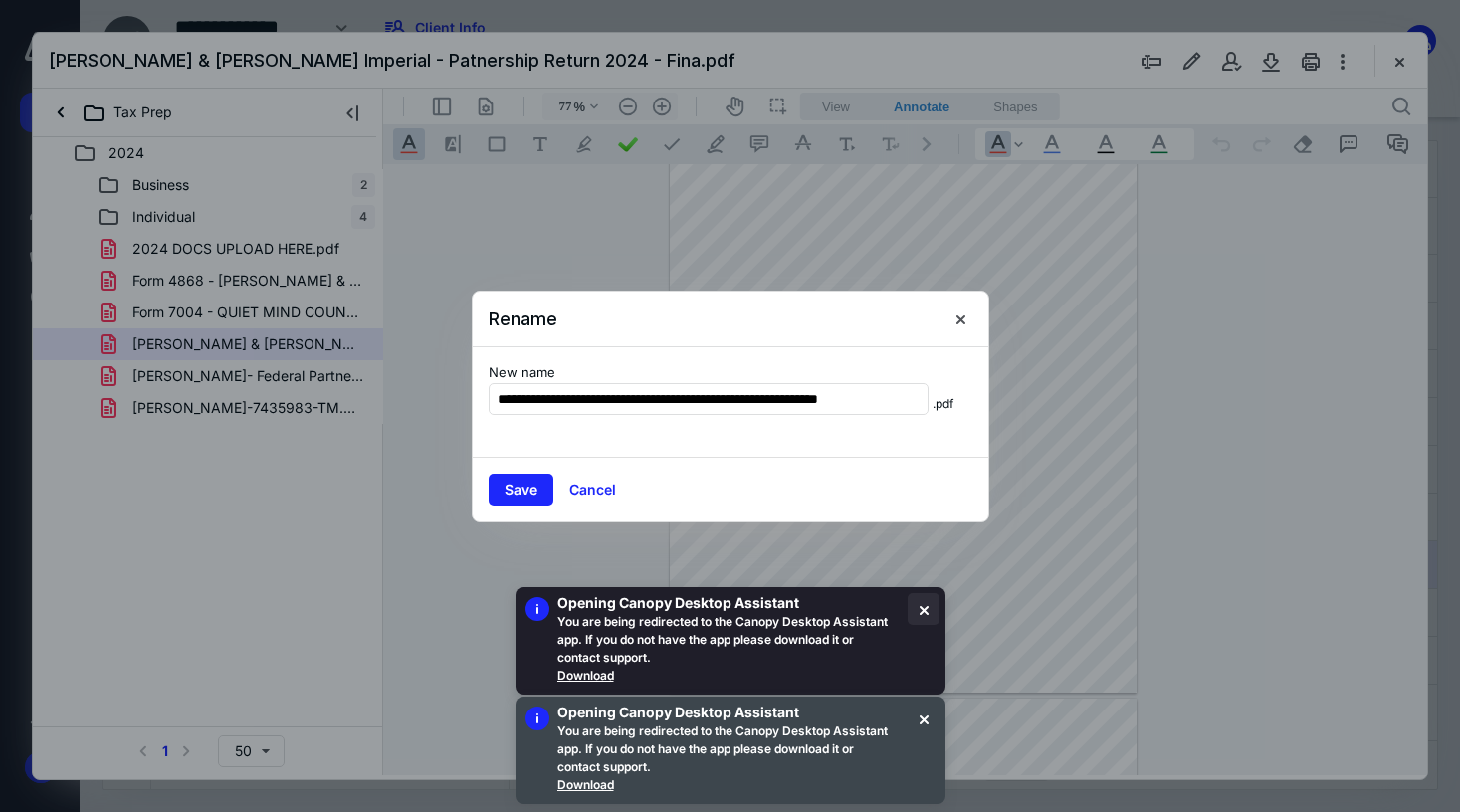 click at bounding box center (924, 609) 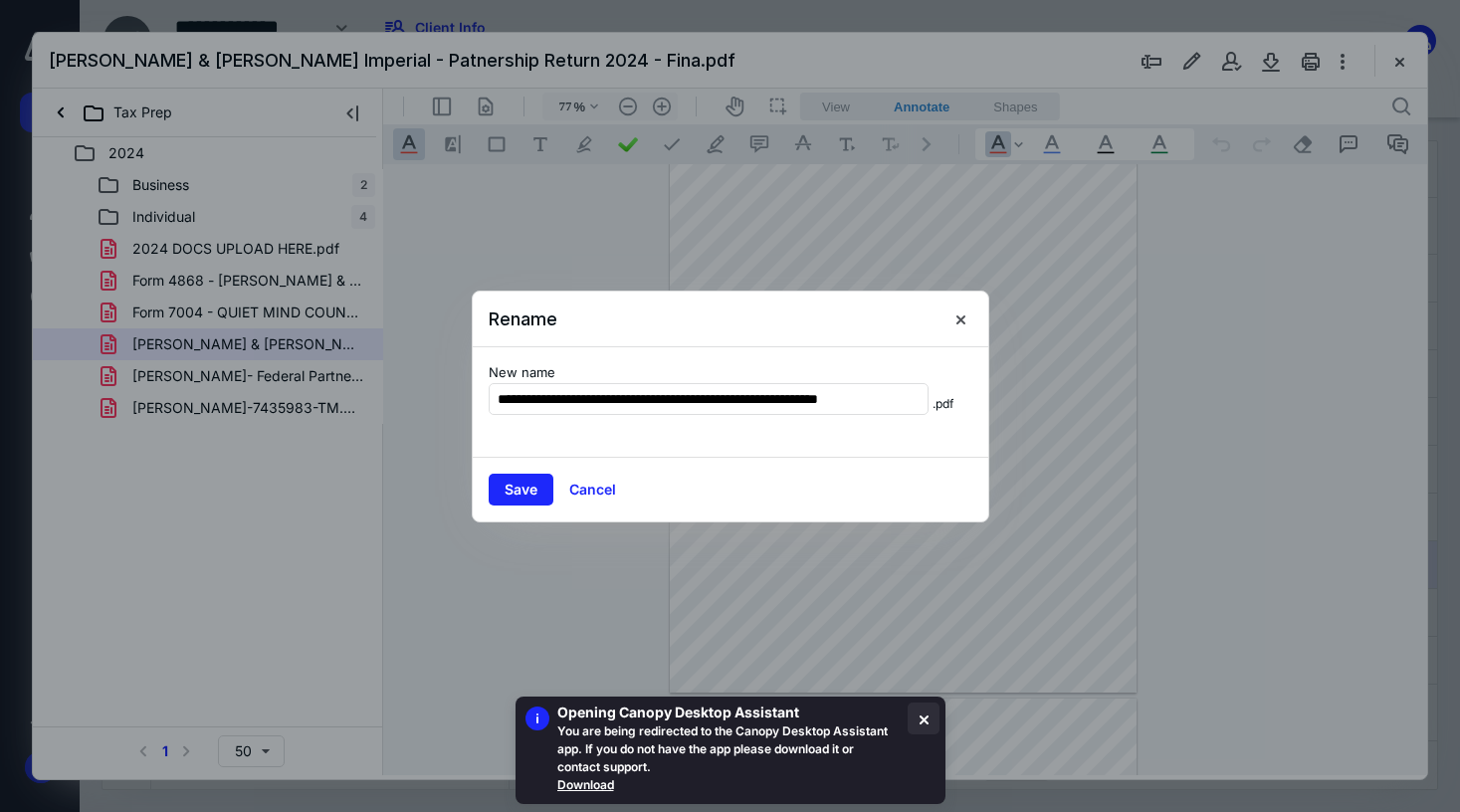 click at bounding box center [924, 718] 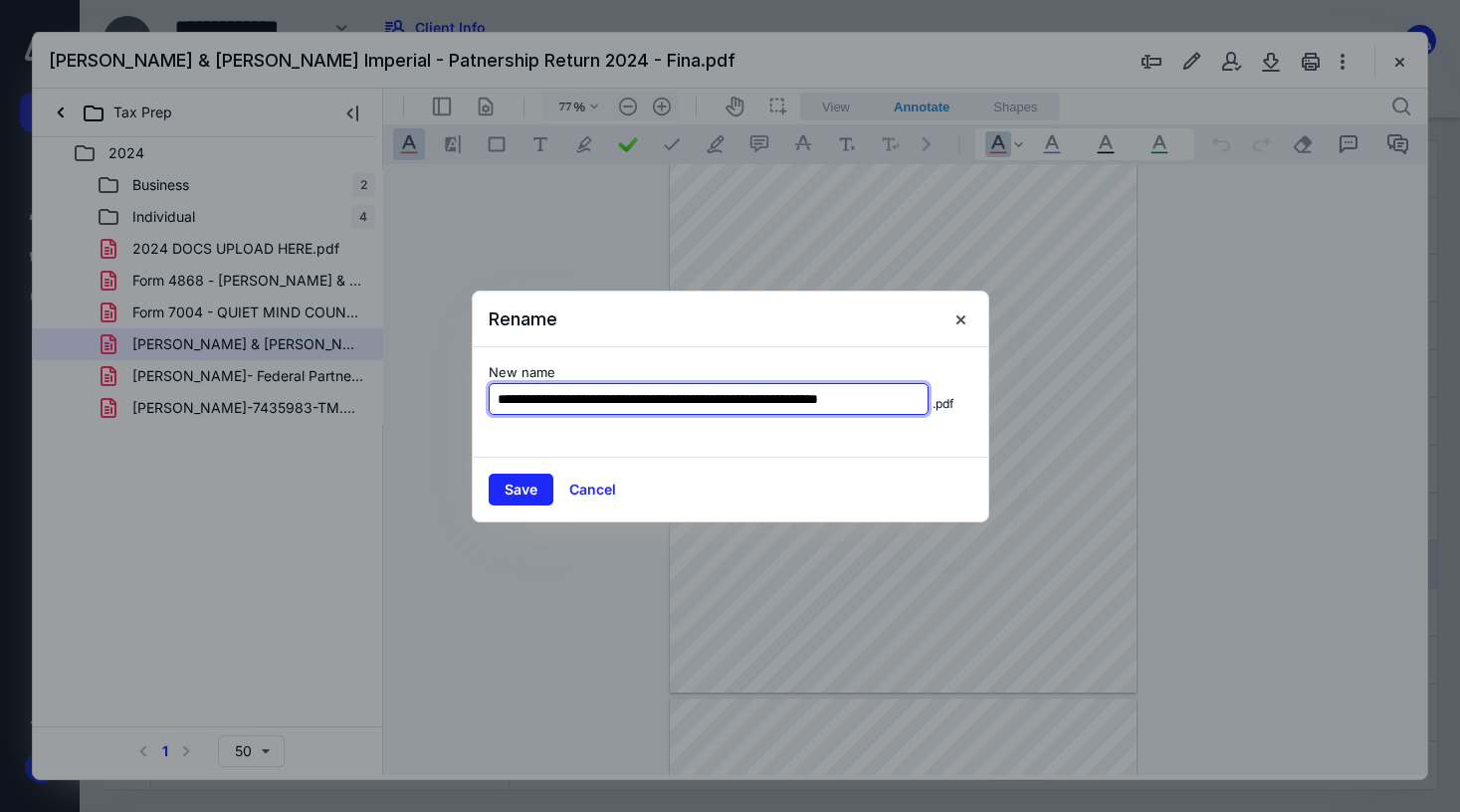 click on "**********" at bounding box center [709, 399] 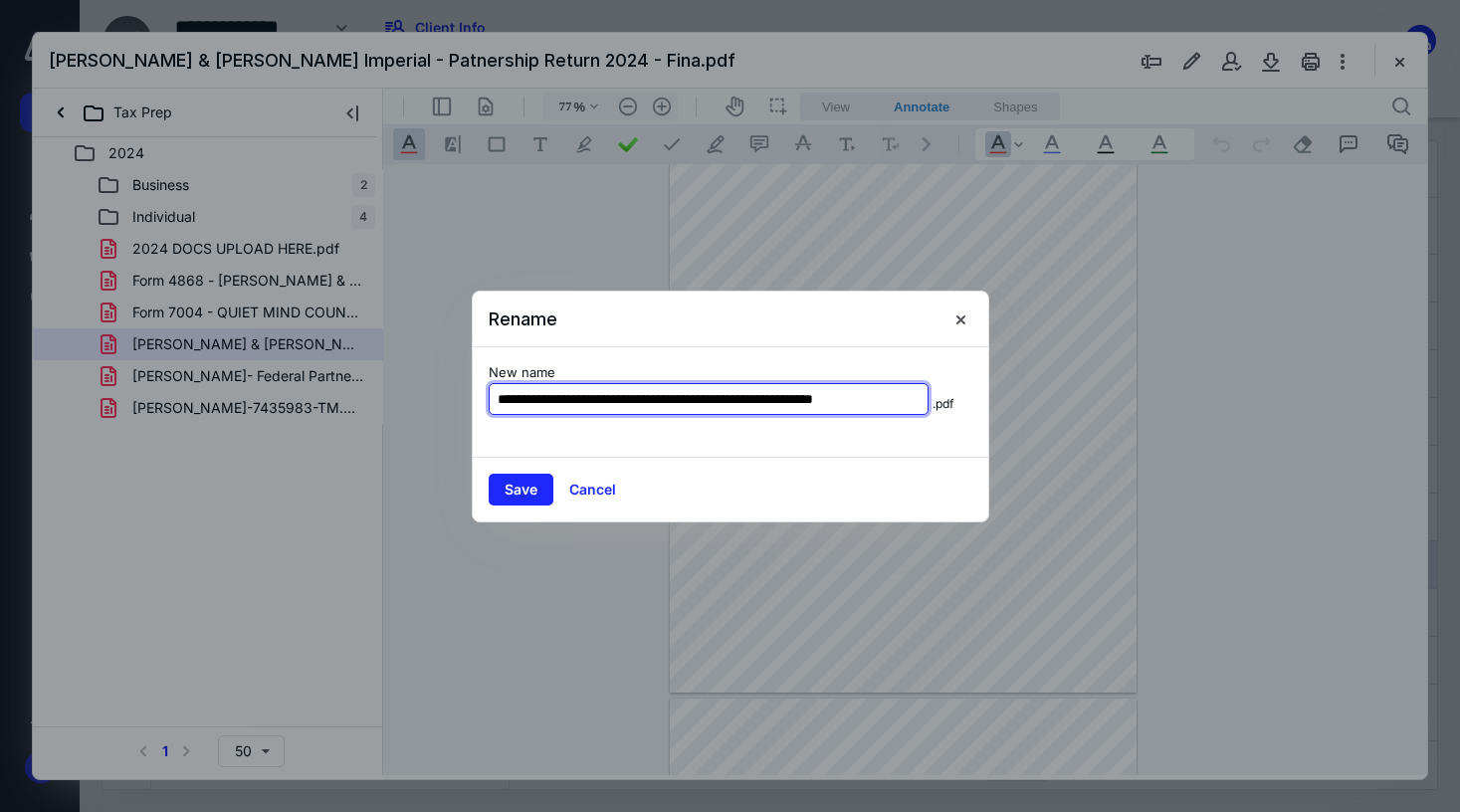 scroll, scrollTop: 0, scrollLeft: 5, axis: horizontal 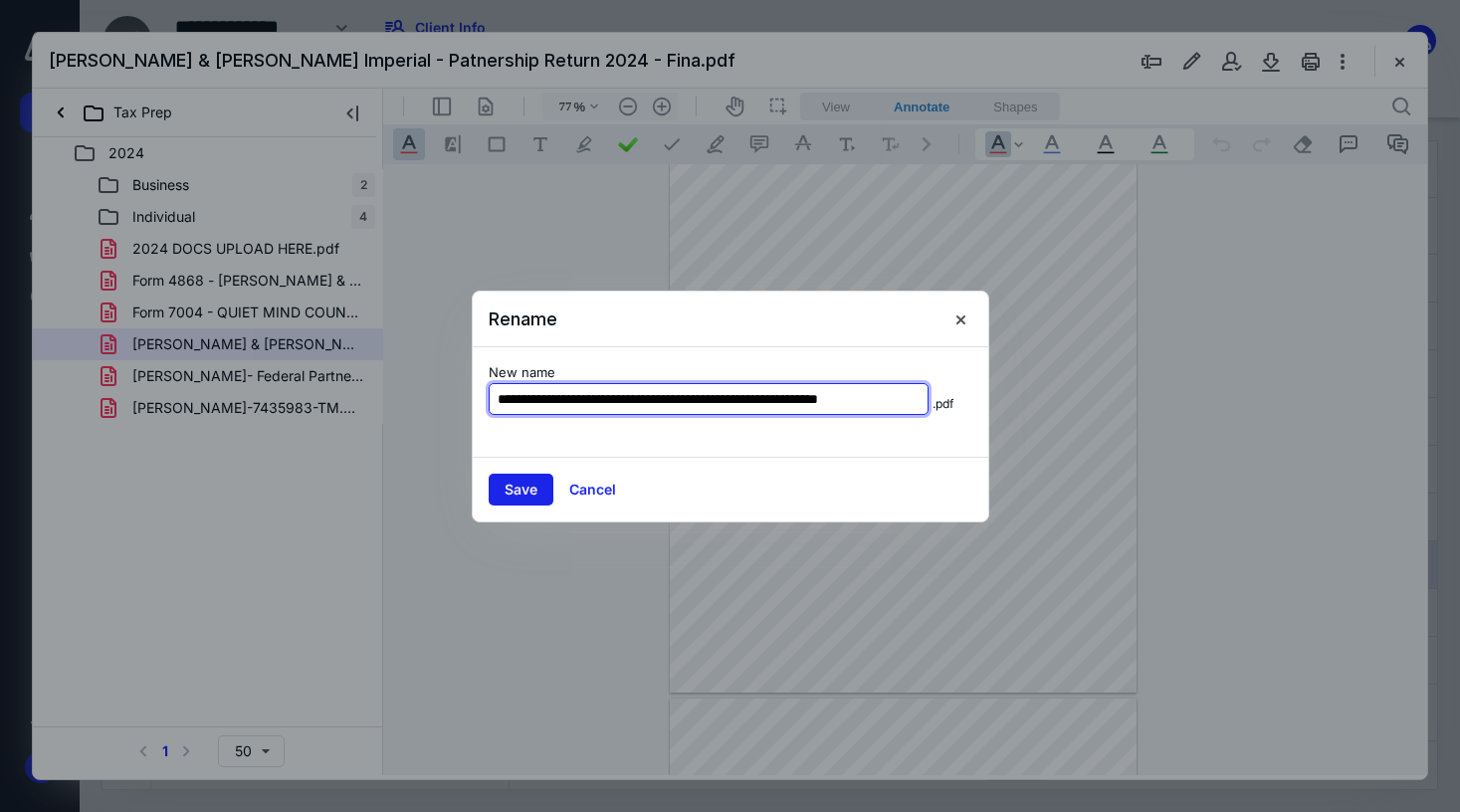 type on "**********" 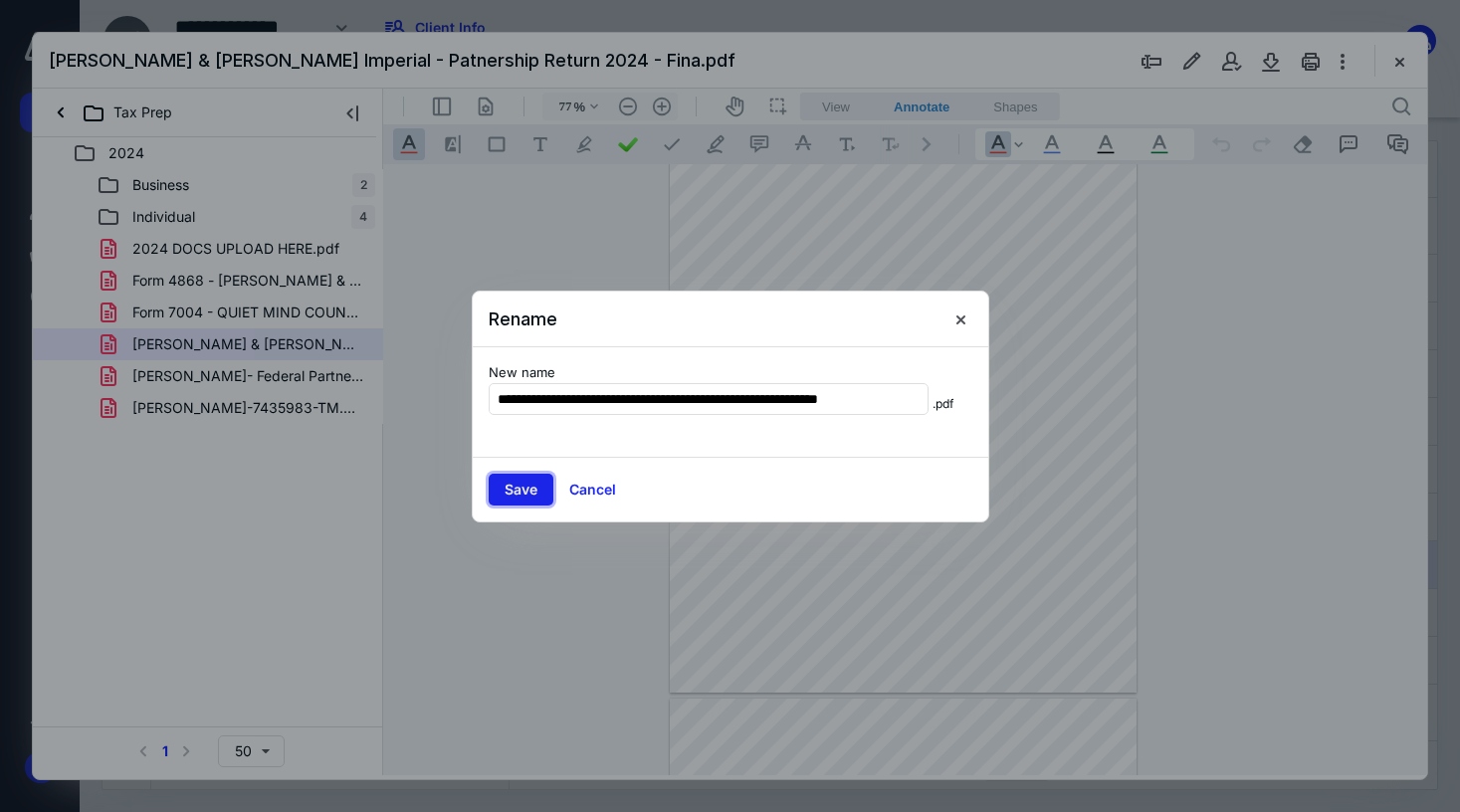 scroll, scrollTop: 0, scrollLeft: 0, axis: both 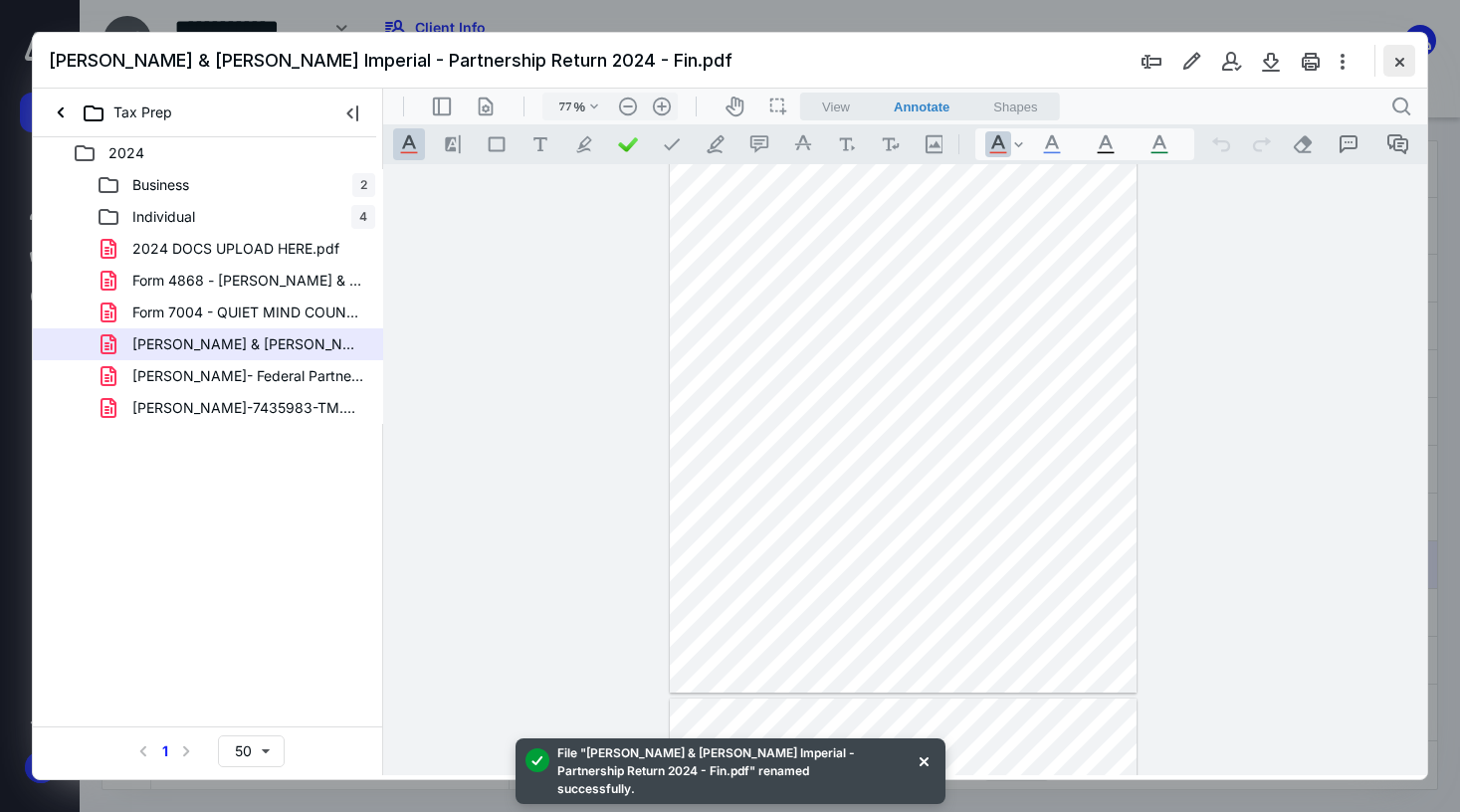 click at bounding box center (1399, 61) 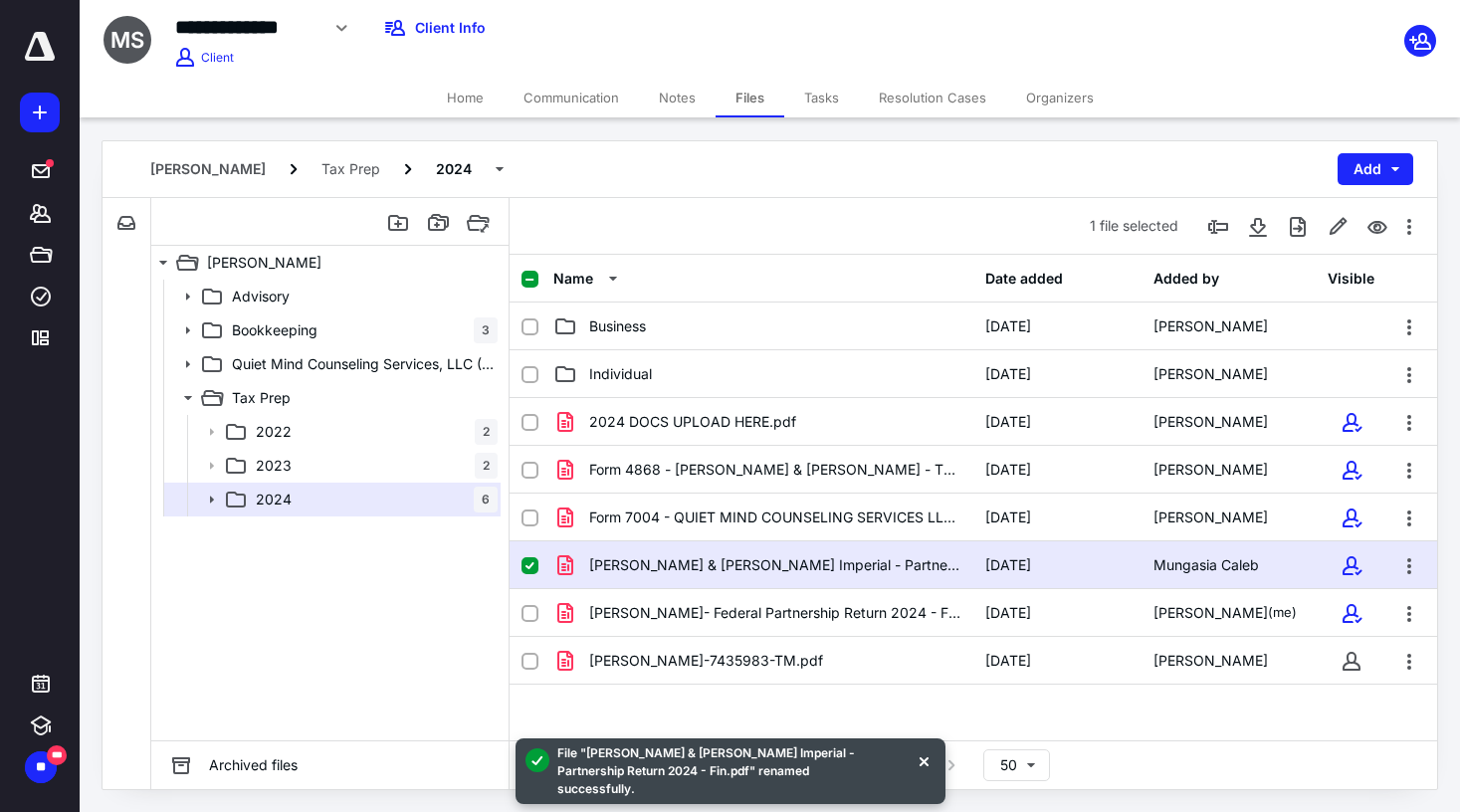 click at bounding box center (529, 566) 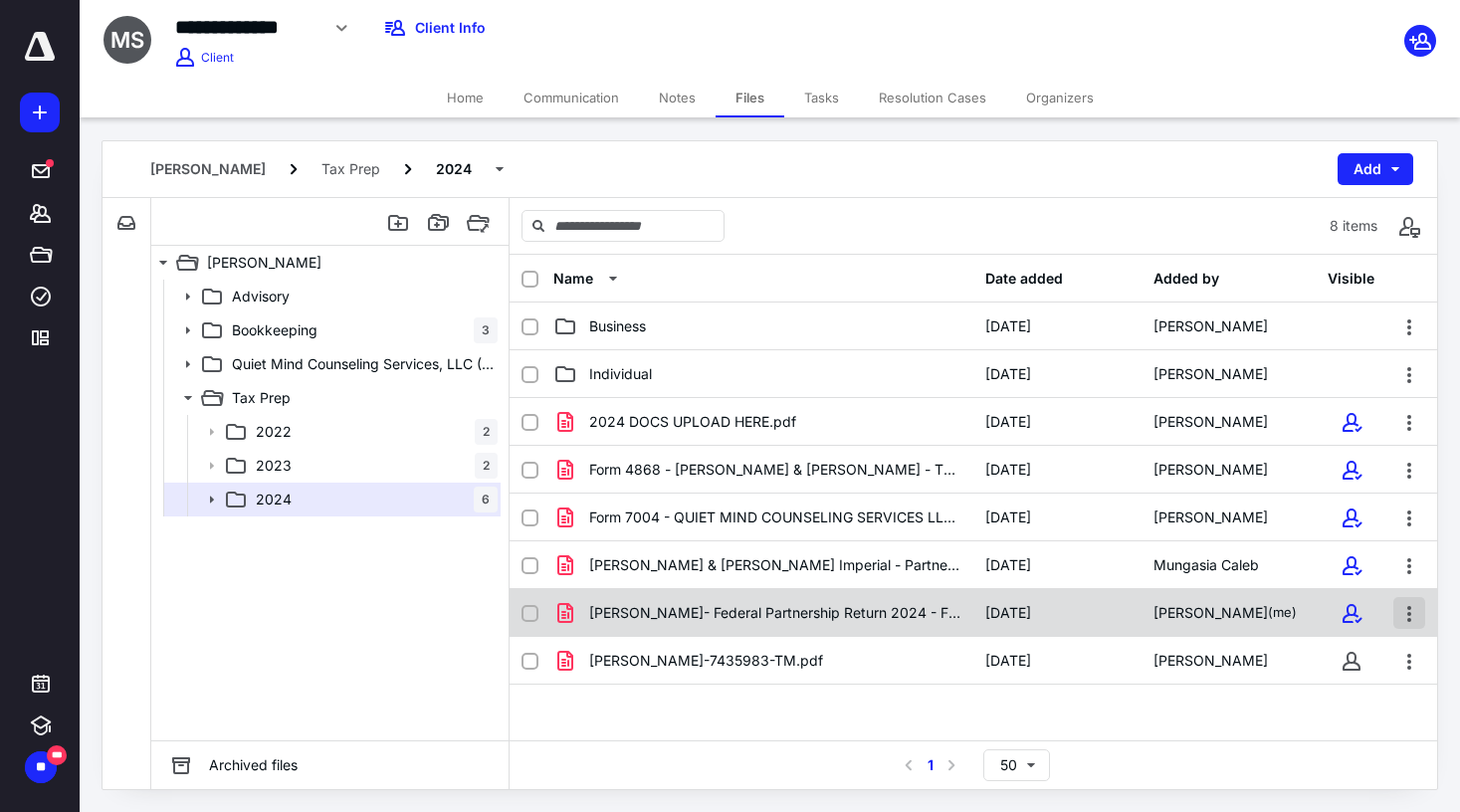 click at bounding box center [1409, 613] 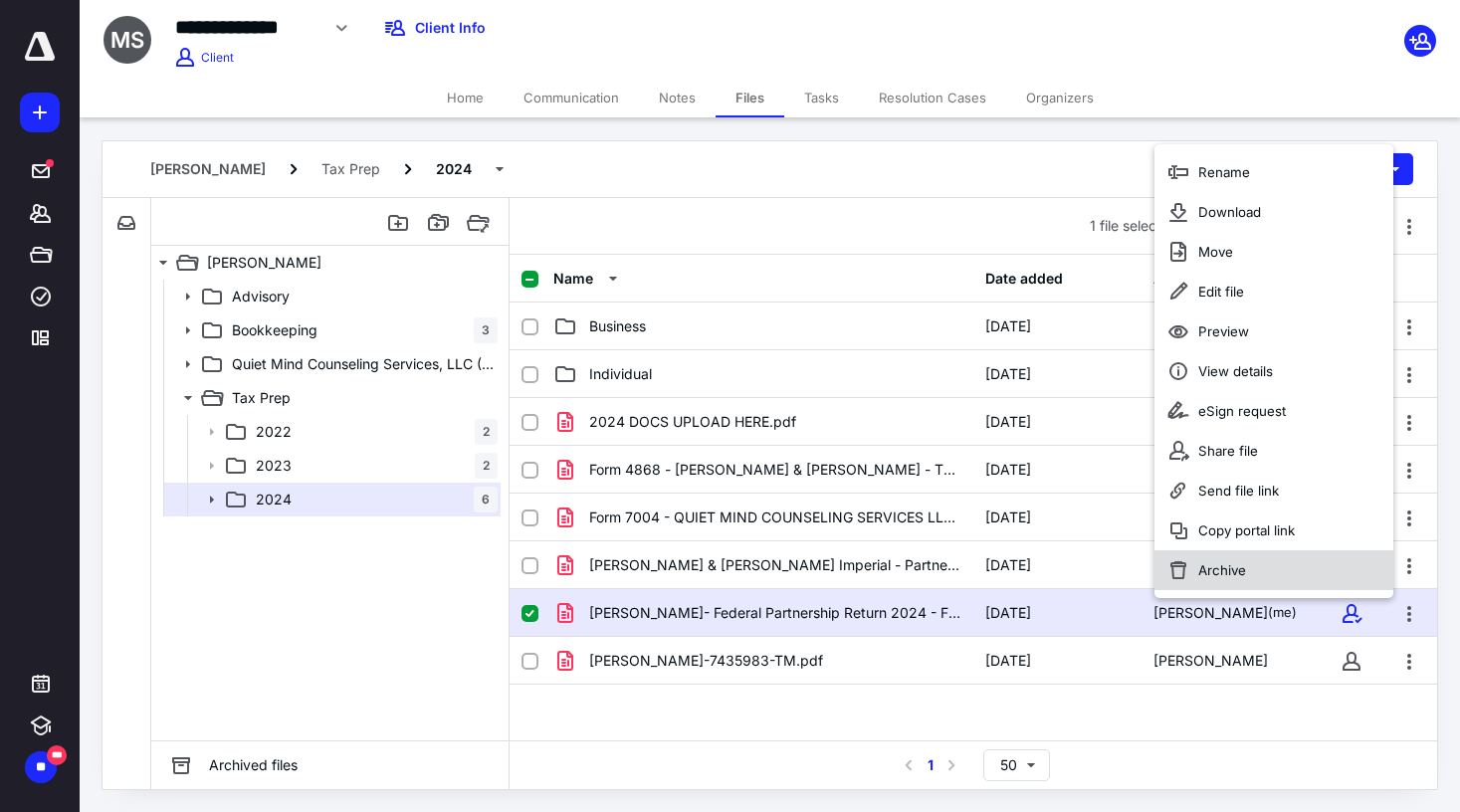 click on "Archive" at bounding box center (1222, 570) 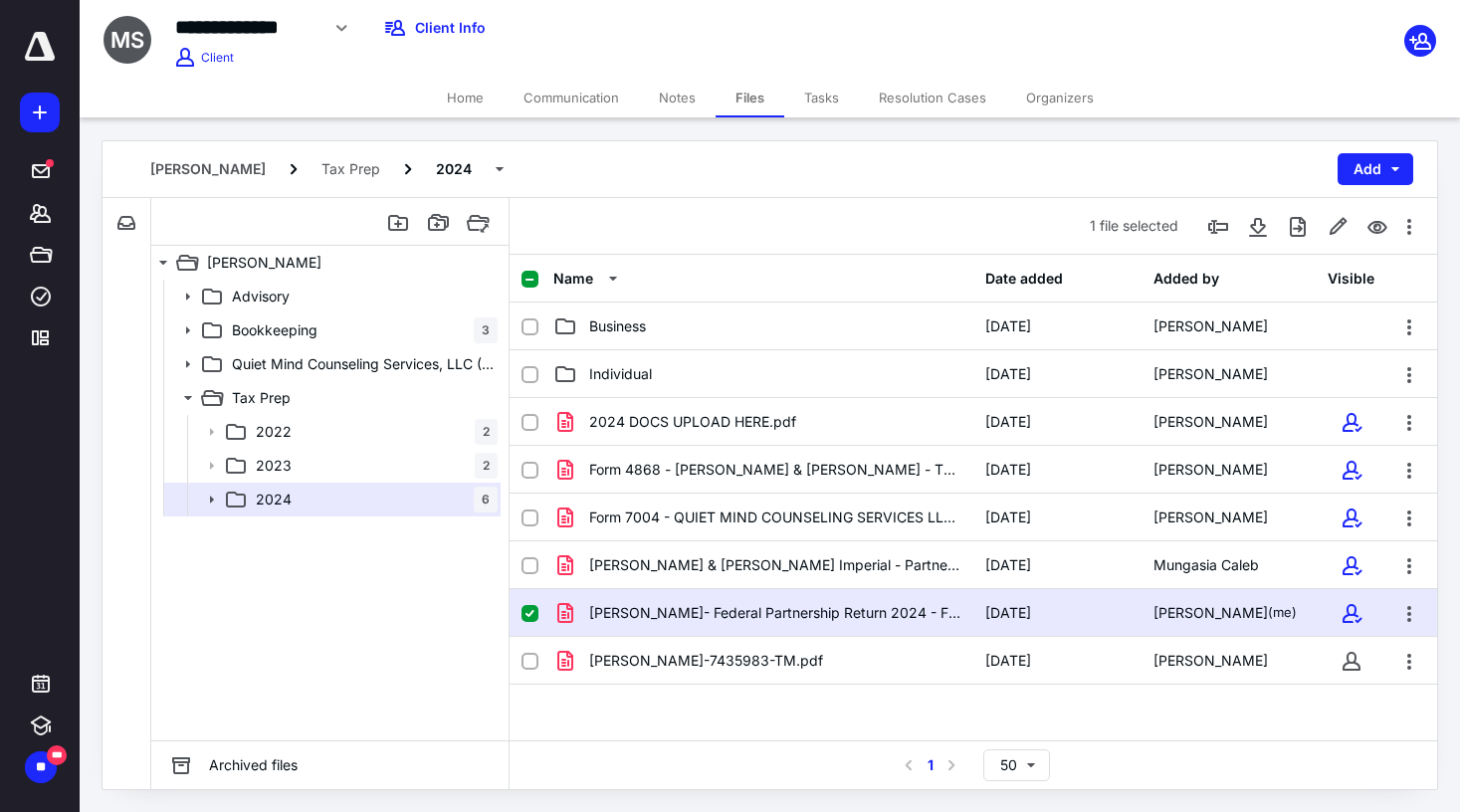 checkbox on "false" 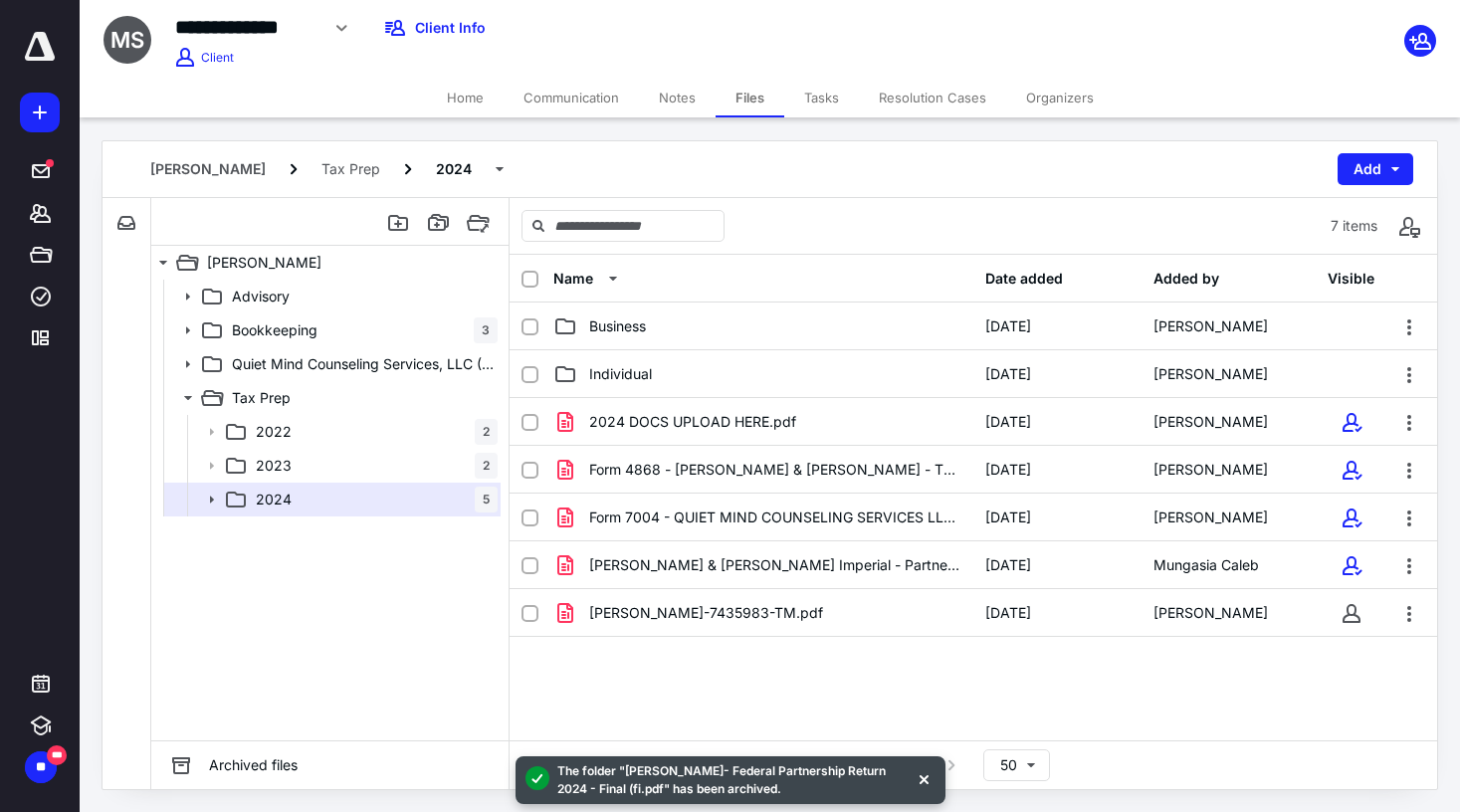 click on "Communication" at bounding box center (571, 98) 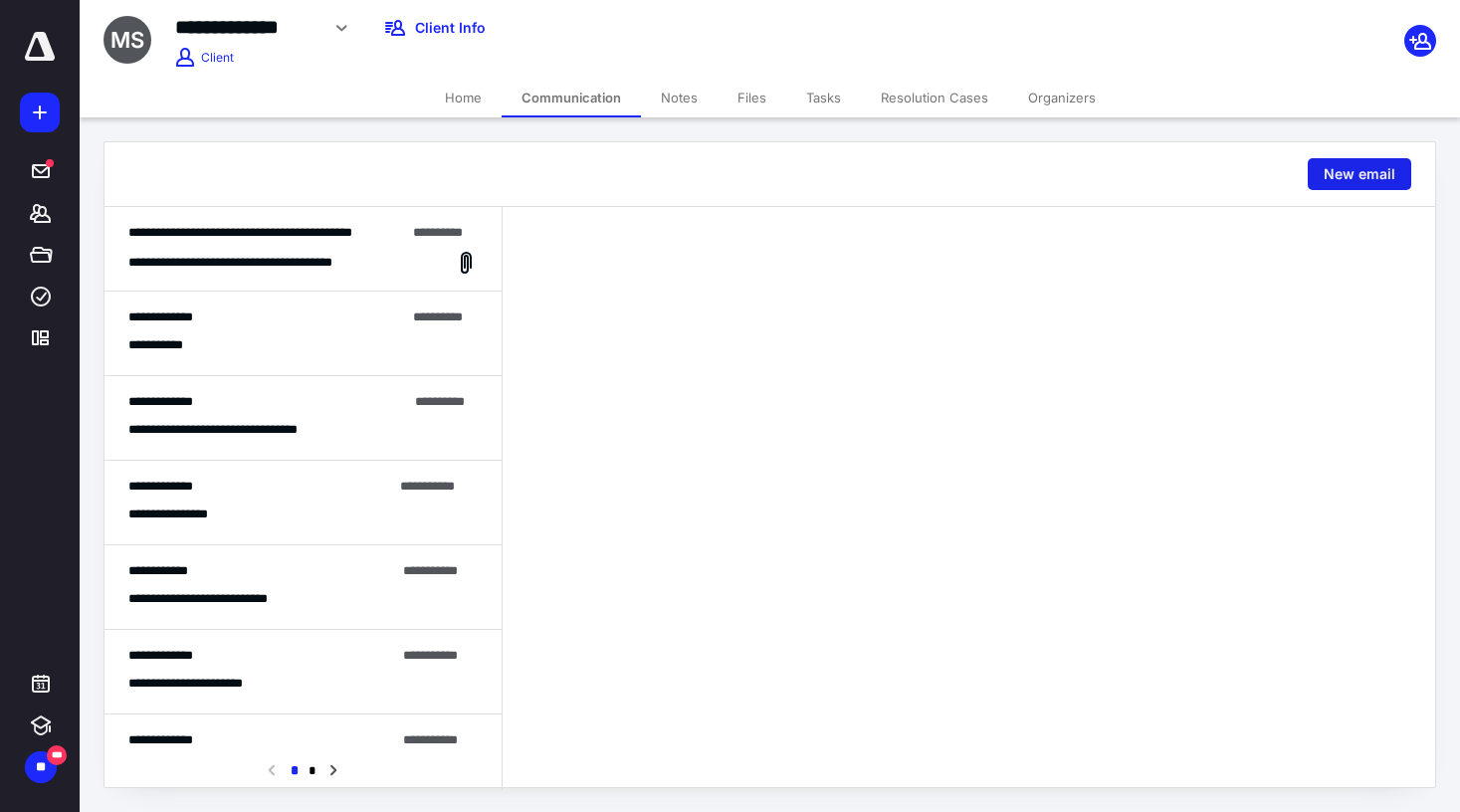 click on "New email" at bounding box center (1359, 174) 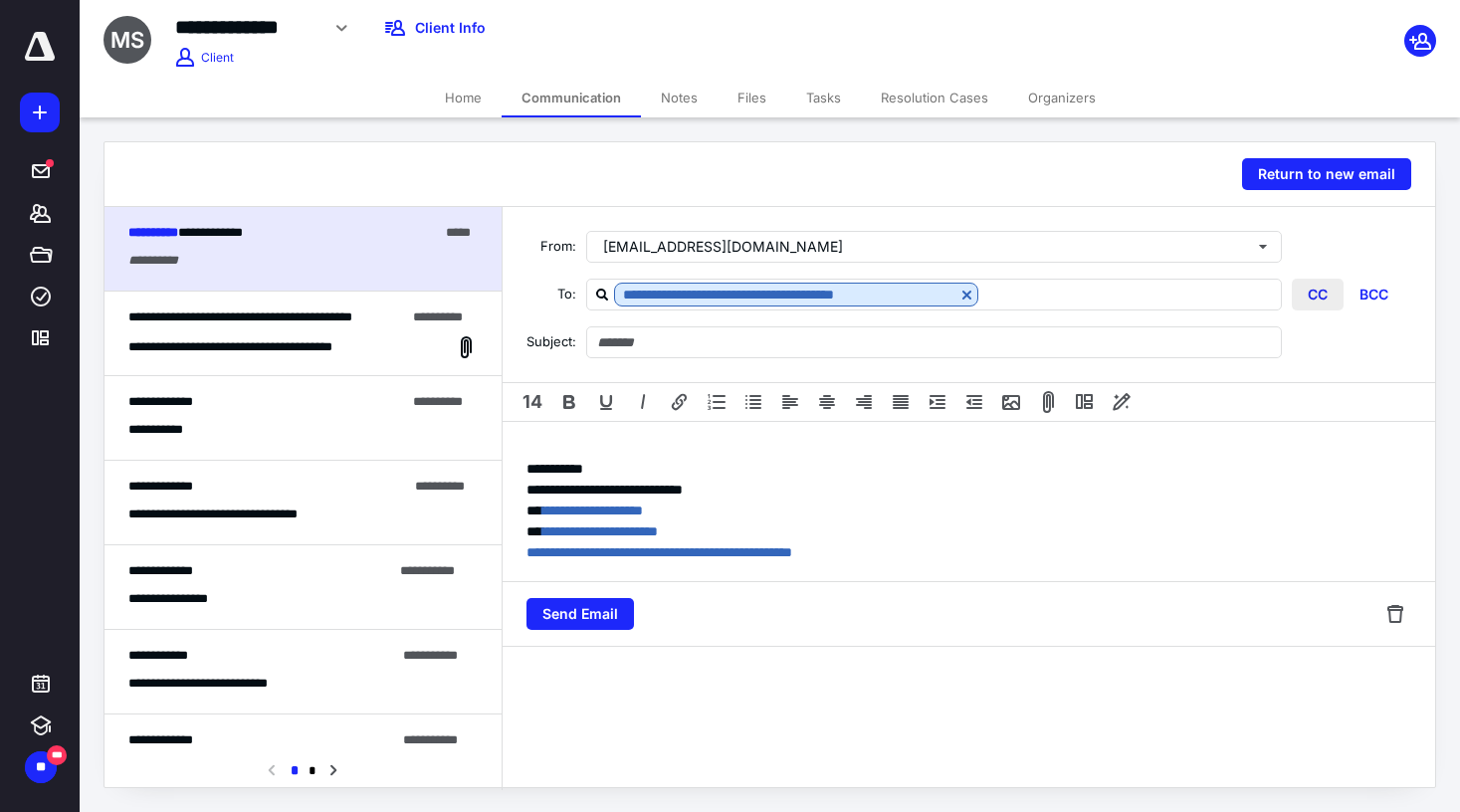 click on "CC" at bounding box center (1318, 295) 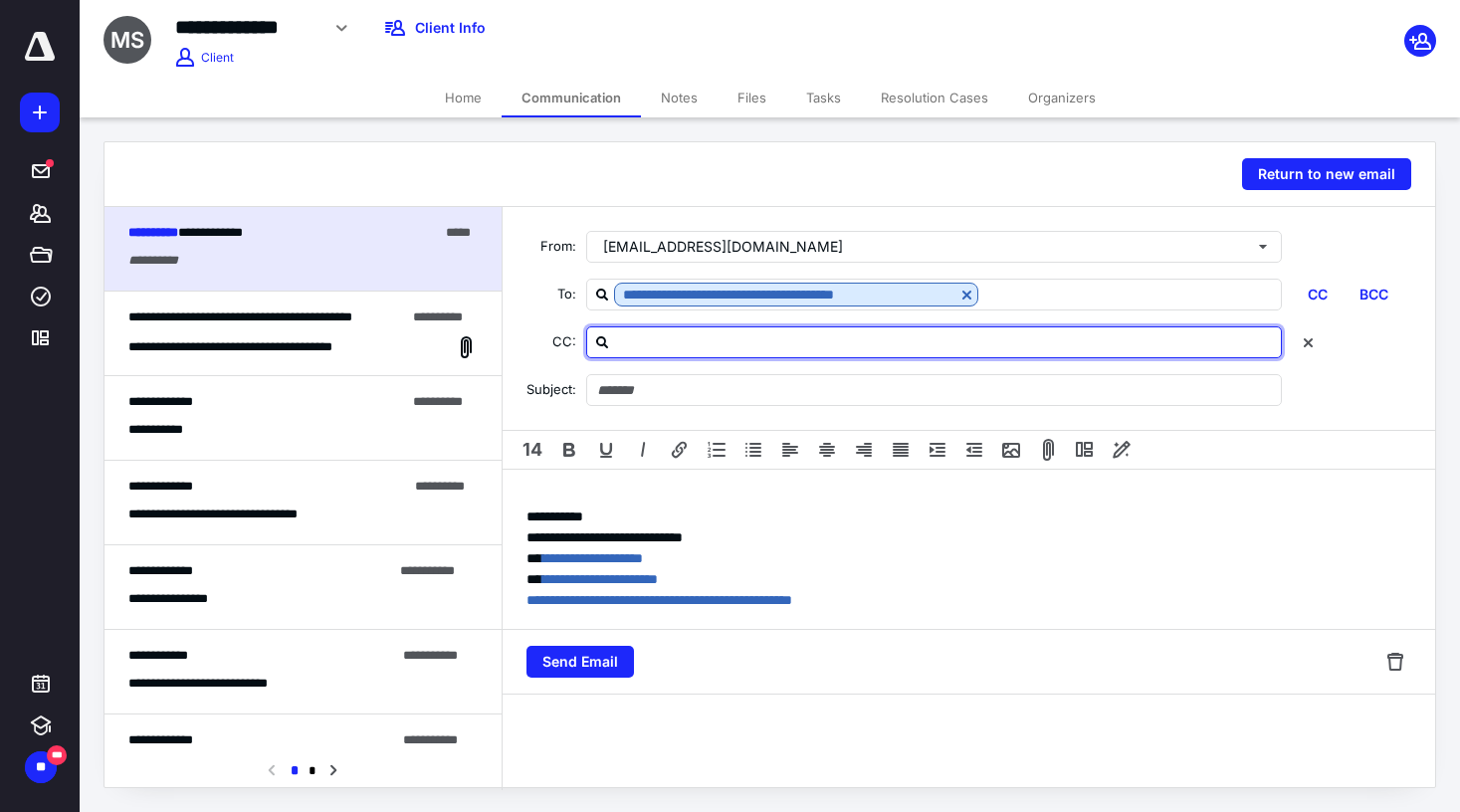 click at bounding box center [945, 341] 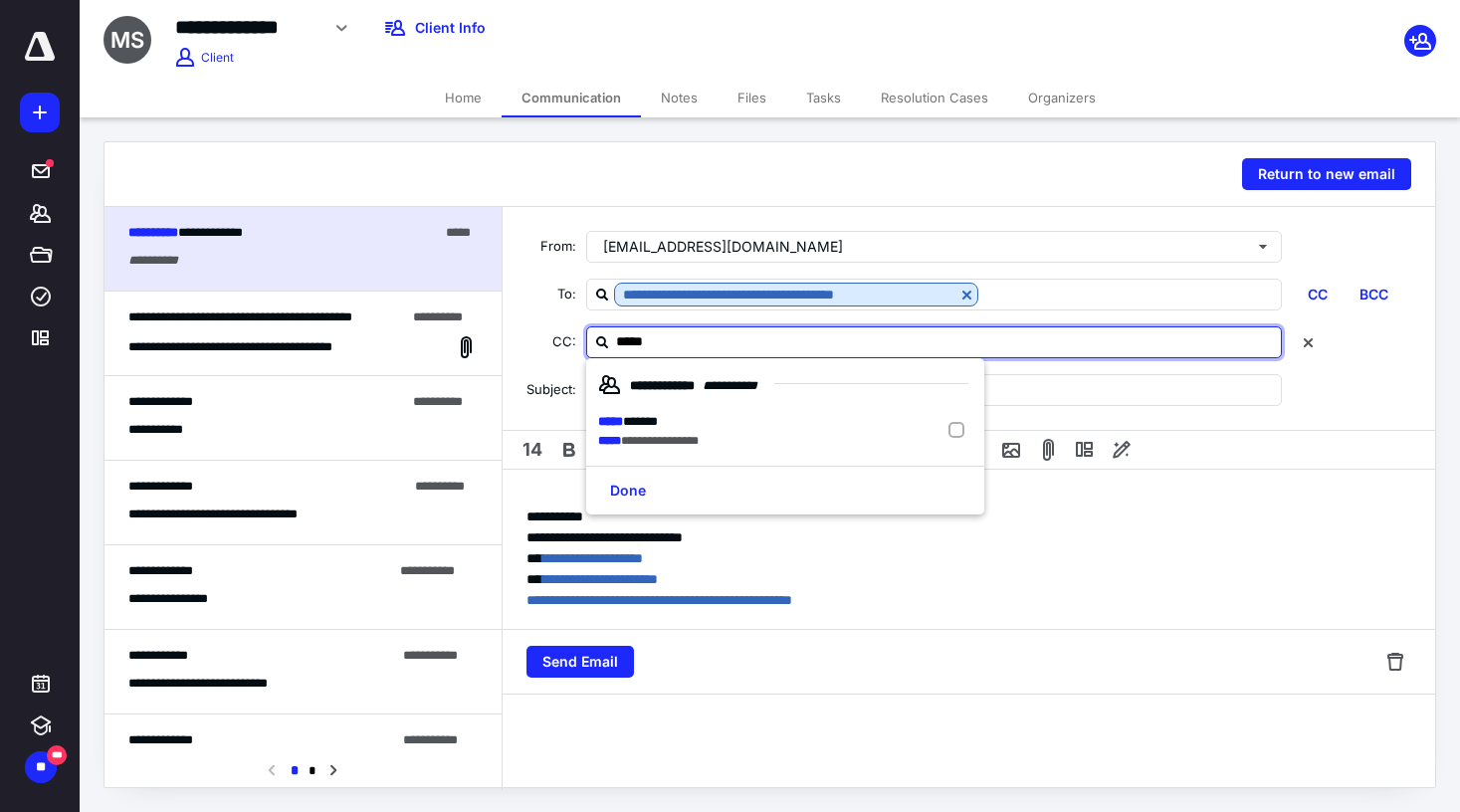 type on "******" 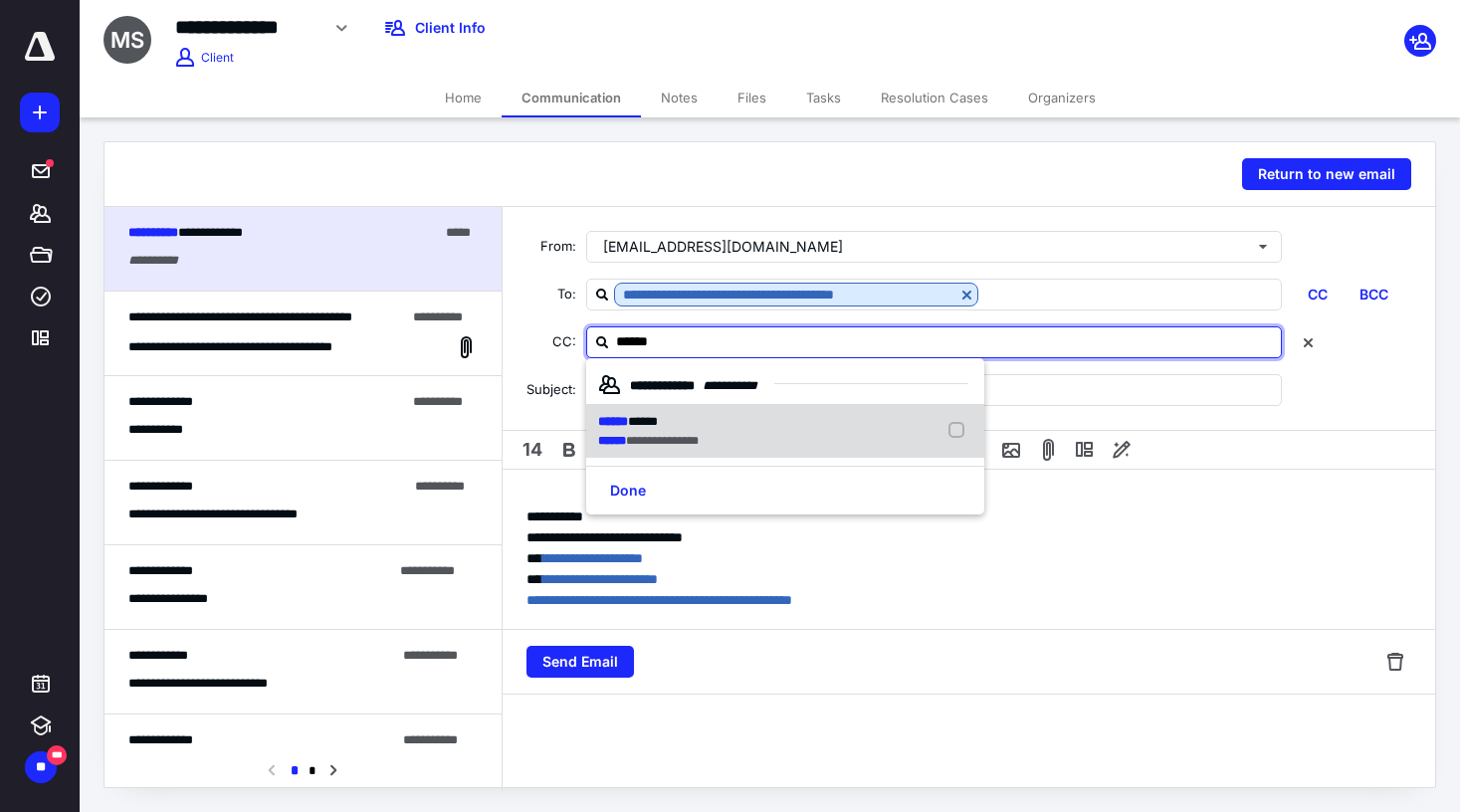 click on "**********" at bounding box center [785, 431] 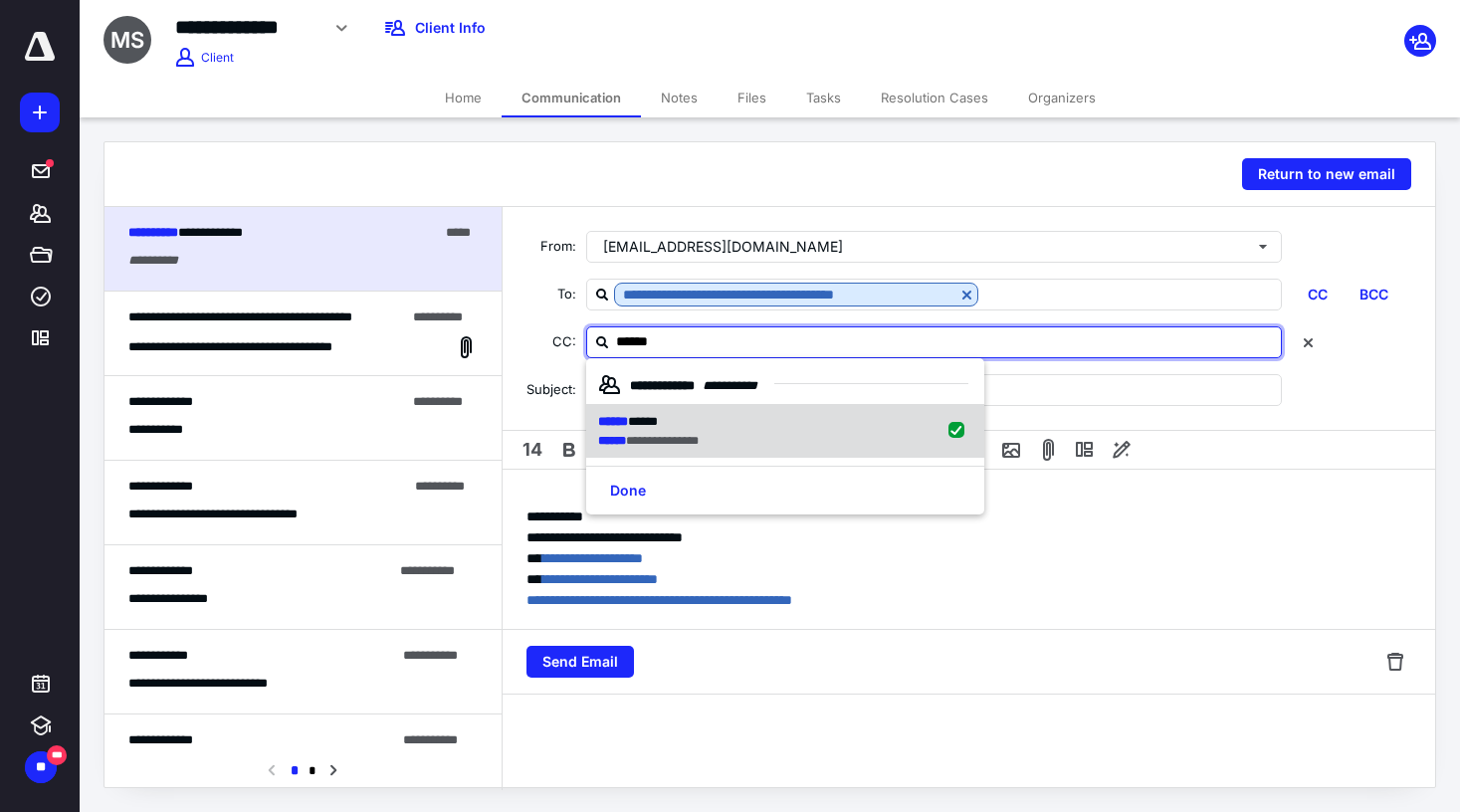 checkbox on "true" 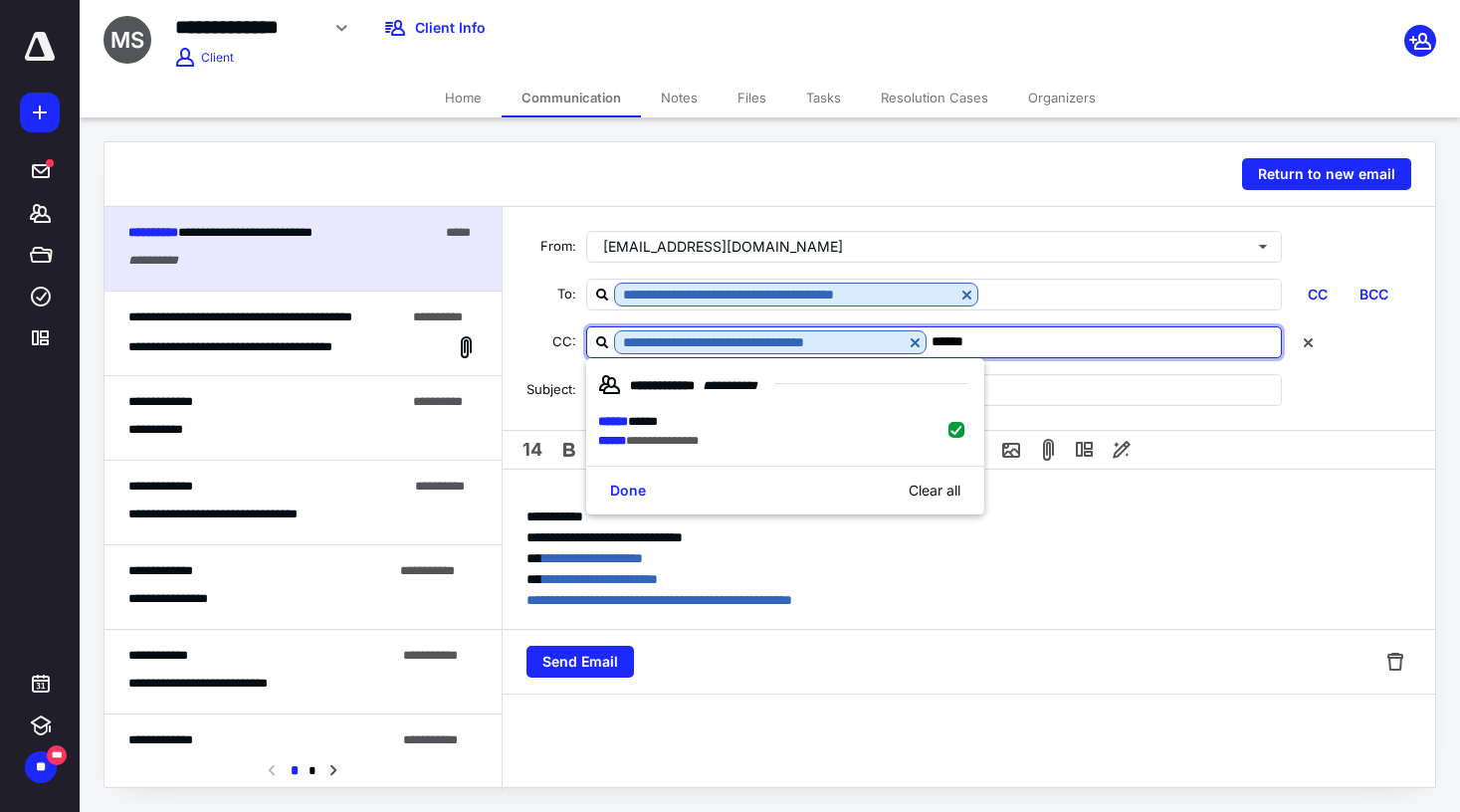 type on "******" 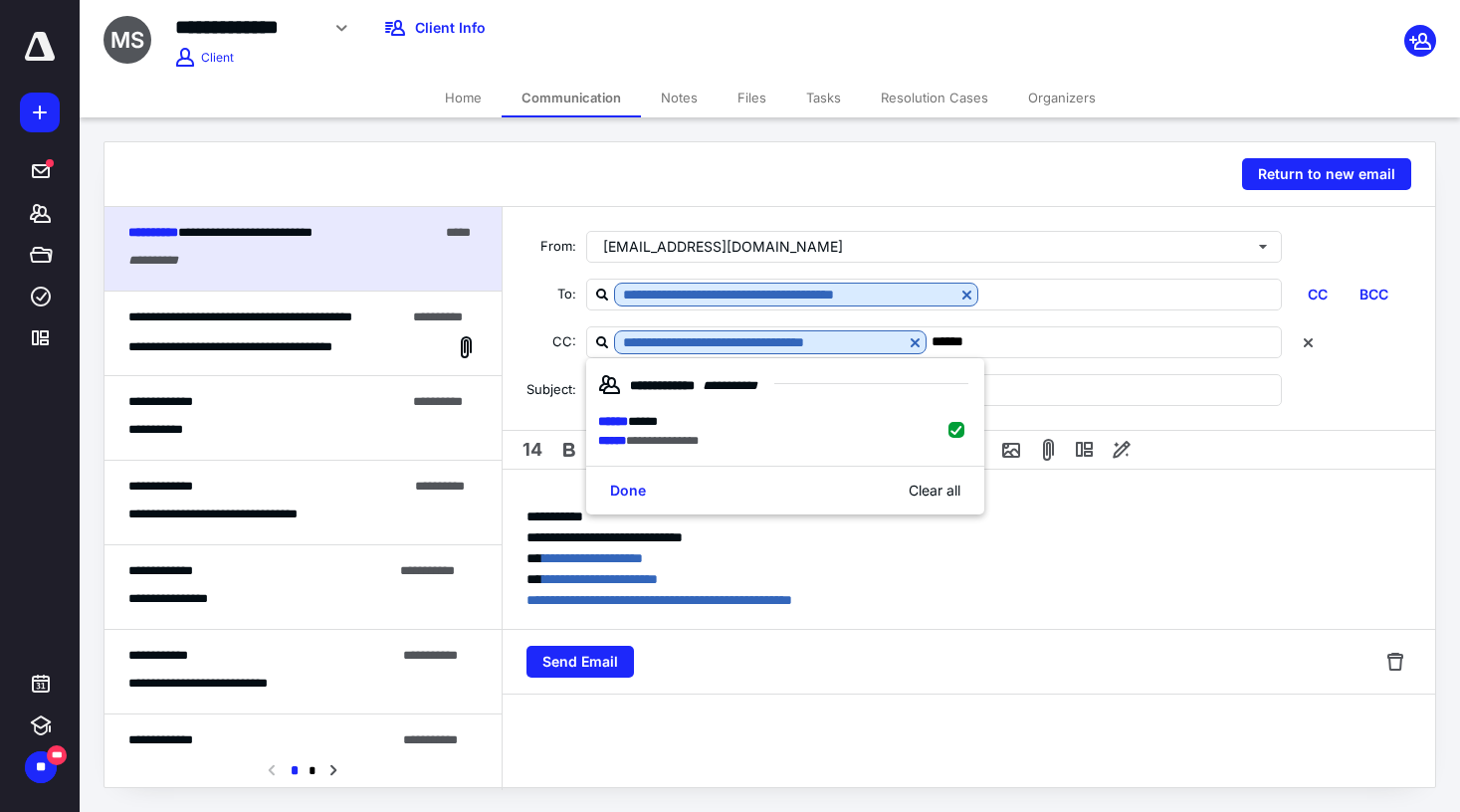 click on "Subject:" at bounding box center (968, 390) 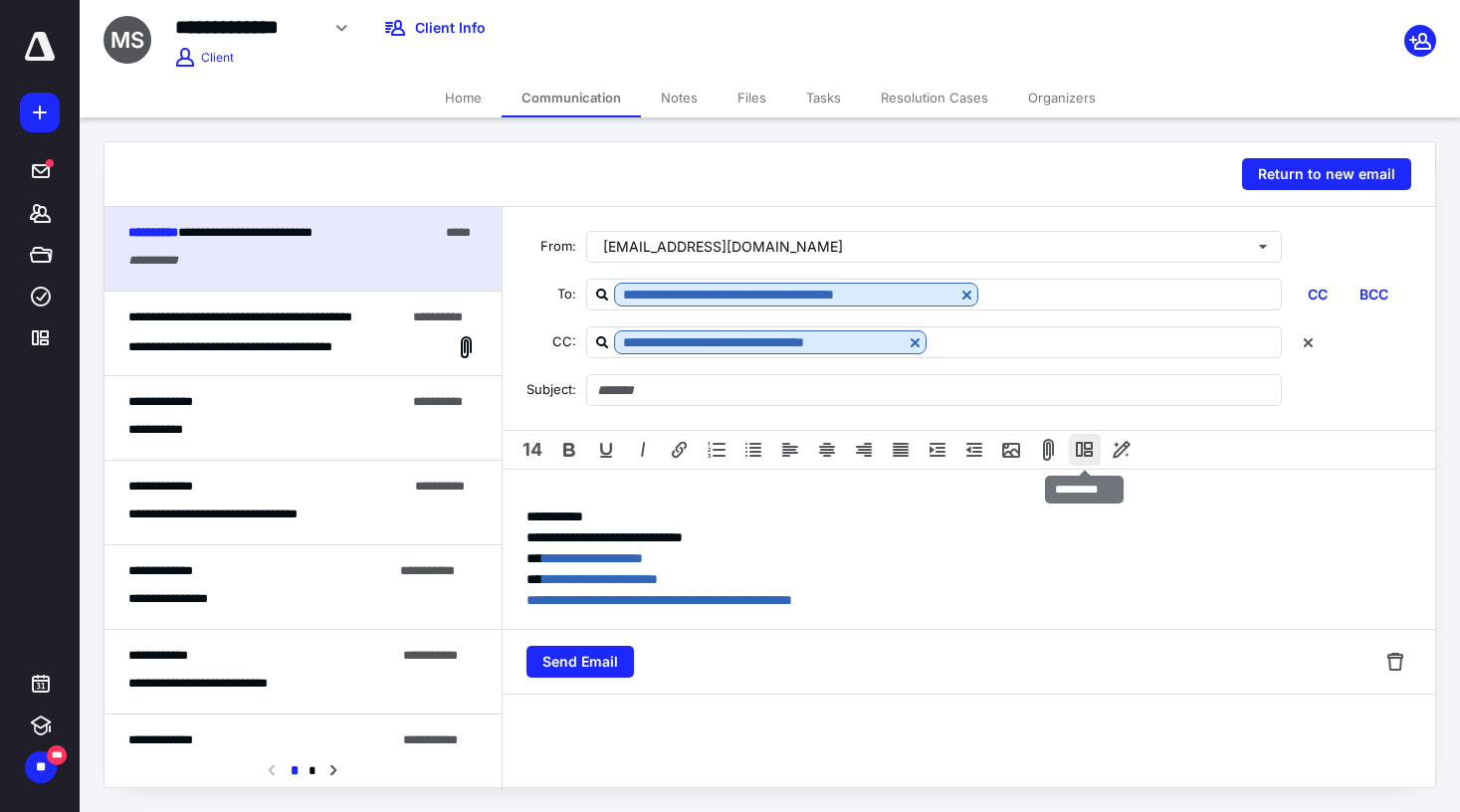 click at bounding box center (1085, 450) 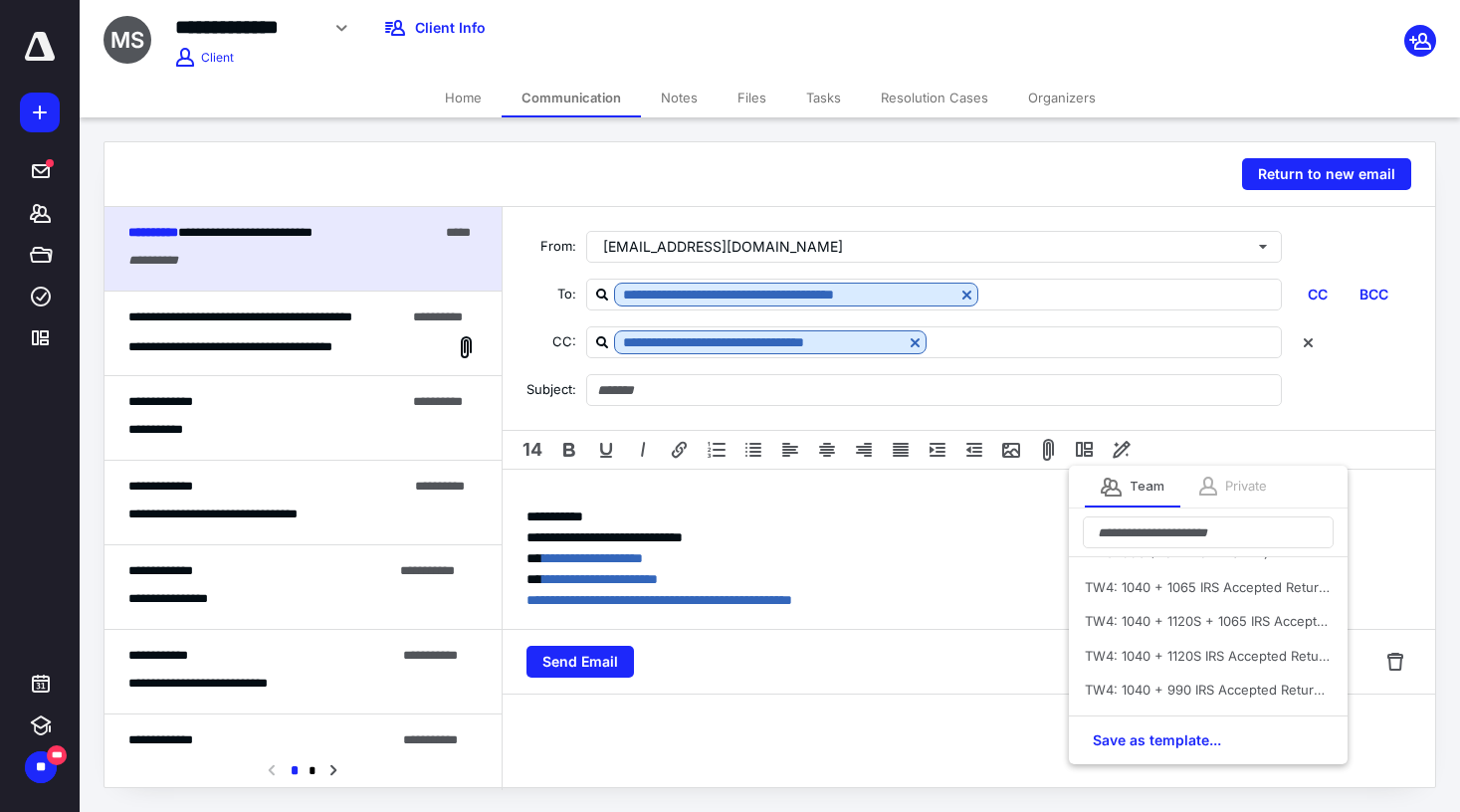 scroll, scrollTop: 2072, scrollLeft: 0, axis: vertical 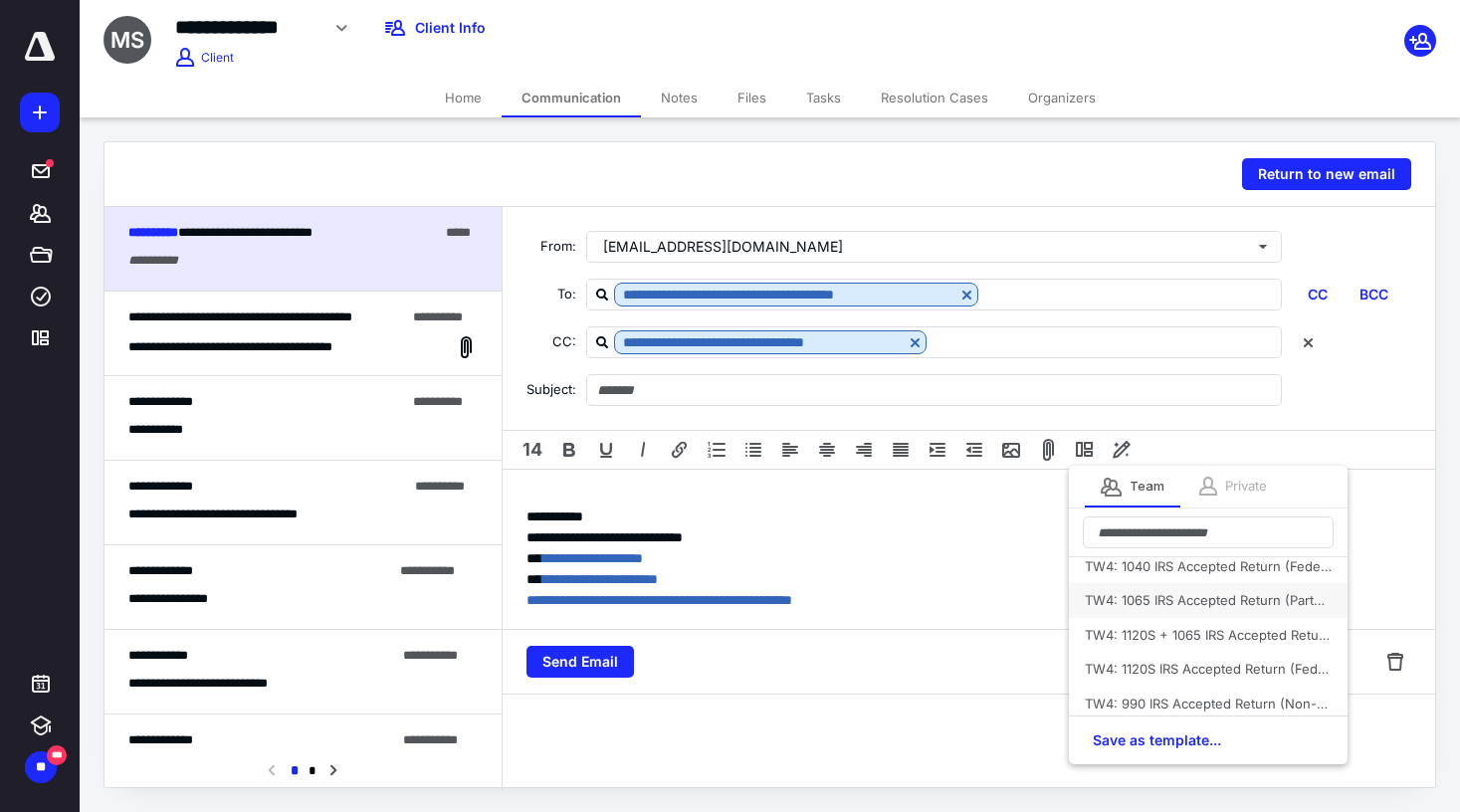 click on "TW4: 1065 IRS Accepted Return (Partnership Return)" at bounding box center [1208, 600] 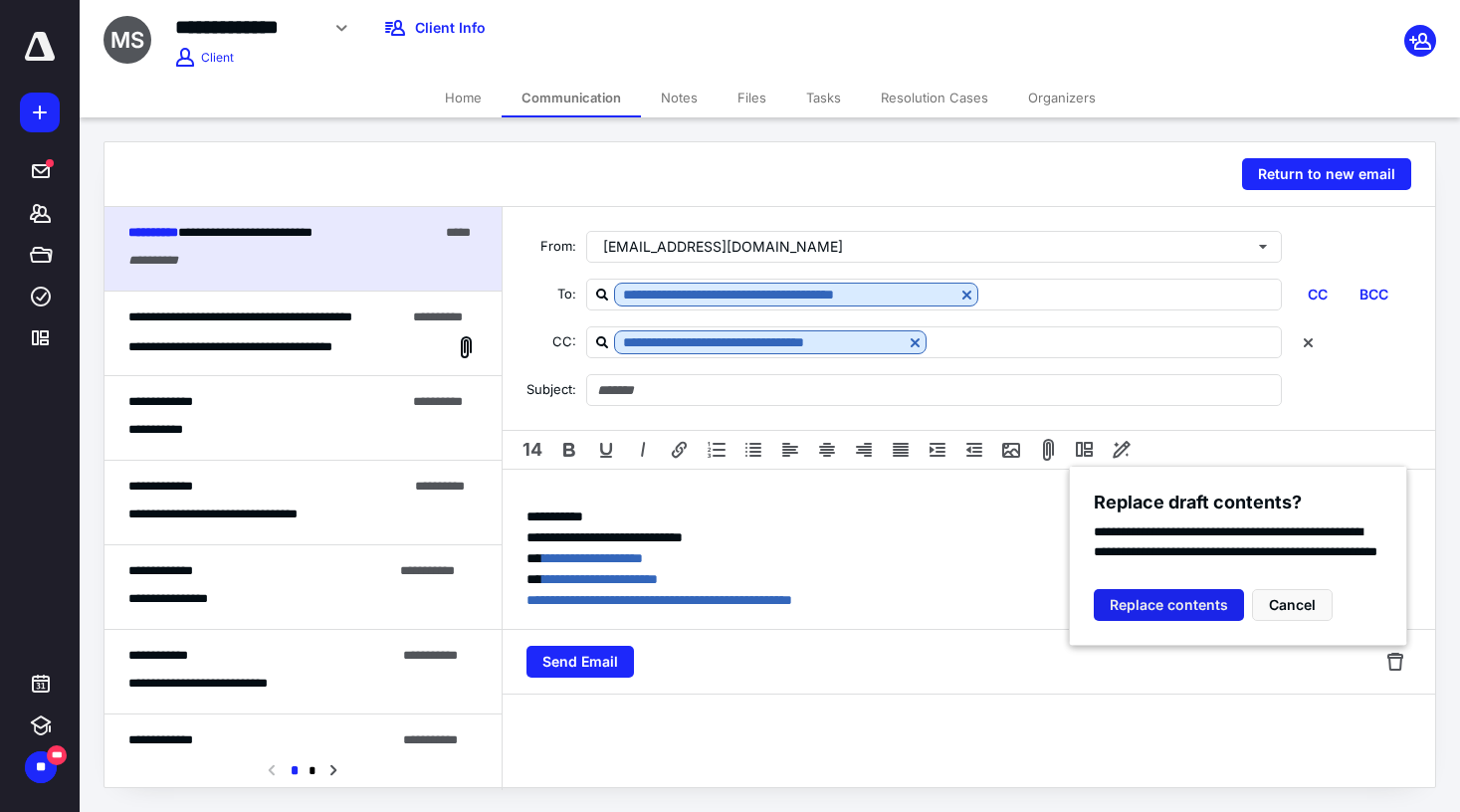 click on "Replace contents" at bounding box center [1168, 605] 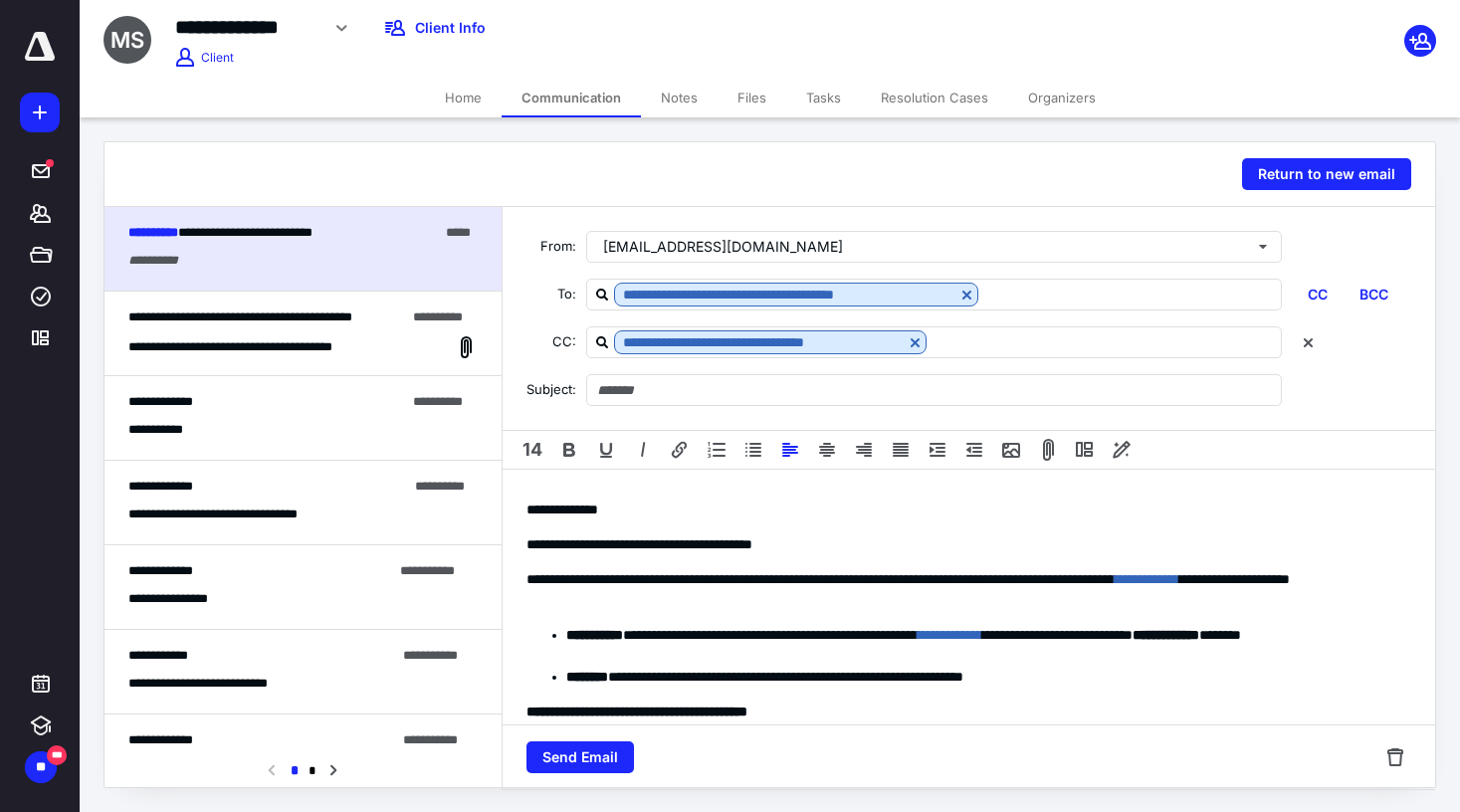 type on "**********" 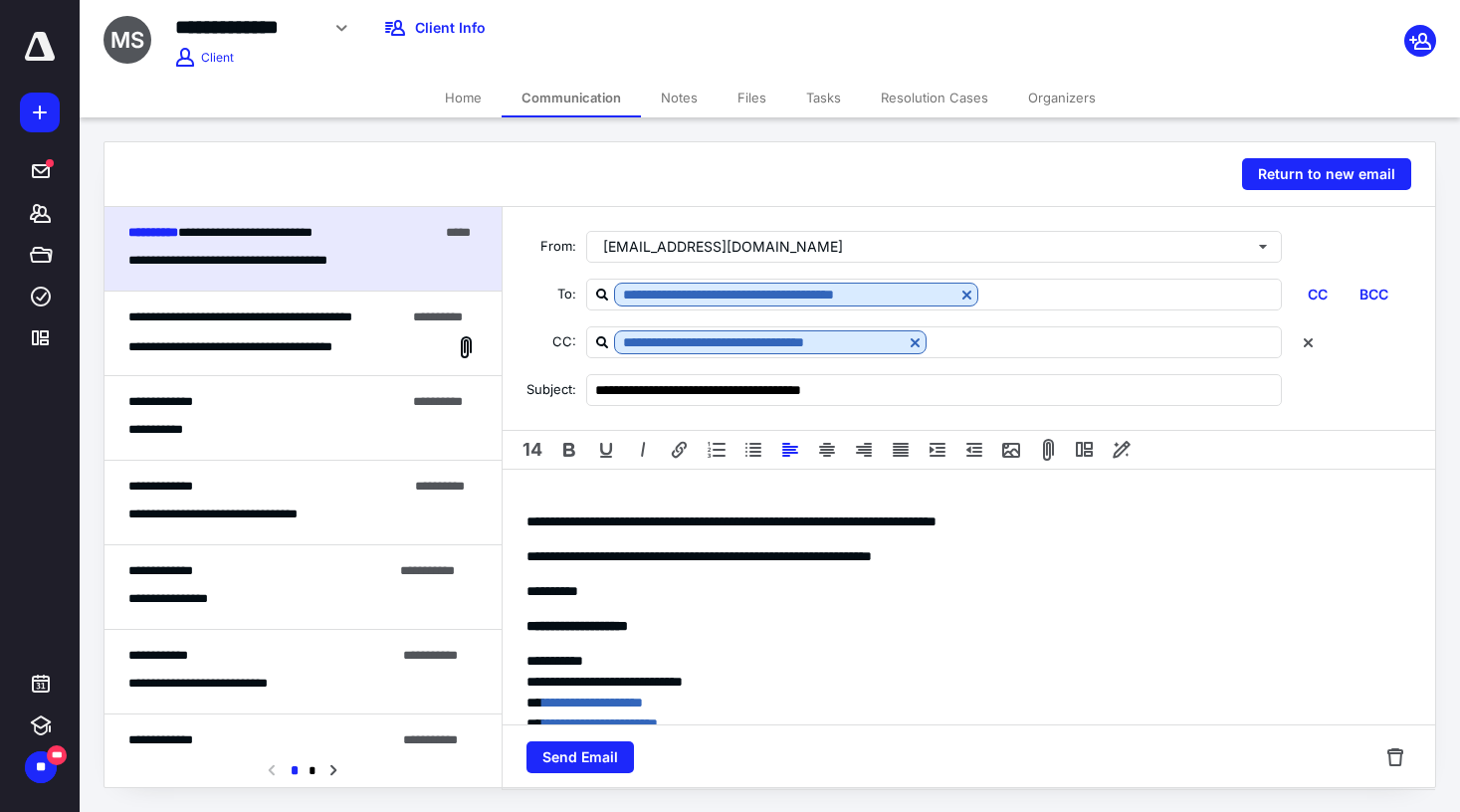 scroll, scrollTop: 397, scrollLeft: 0, axis: vertical 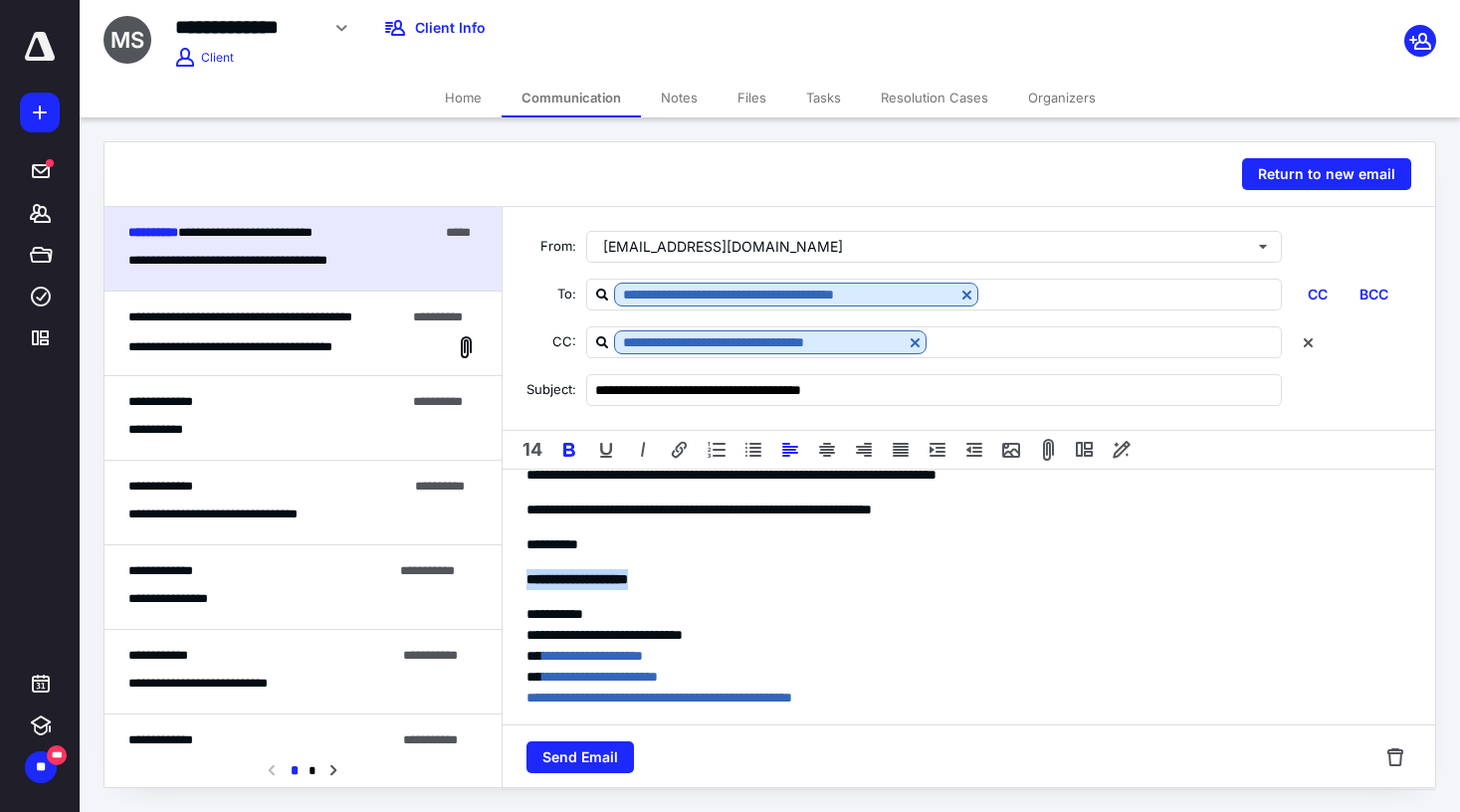 drag, startPoint x: 681, startPoint y: 580, endPoint x: 471, endPoint y: 587, distance: 210.11663 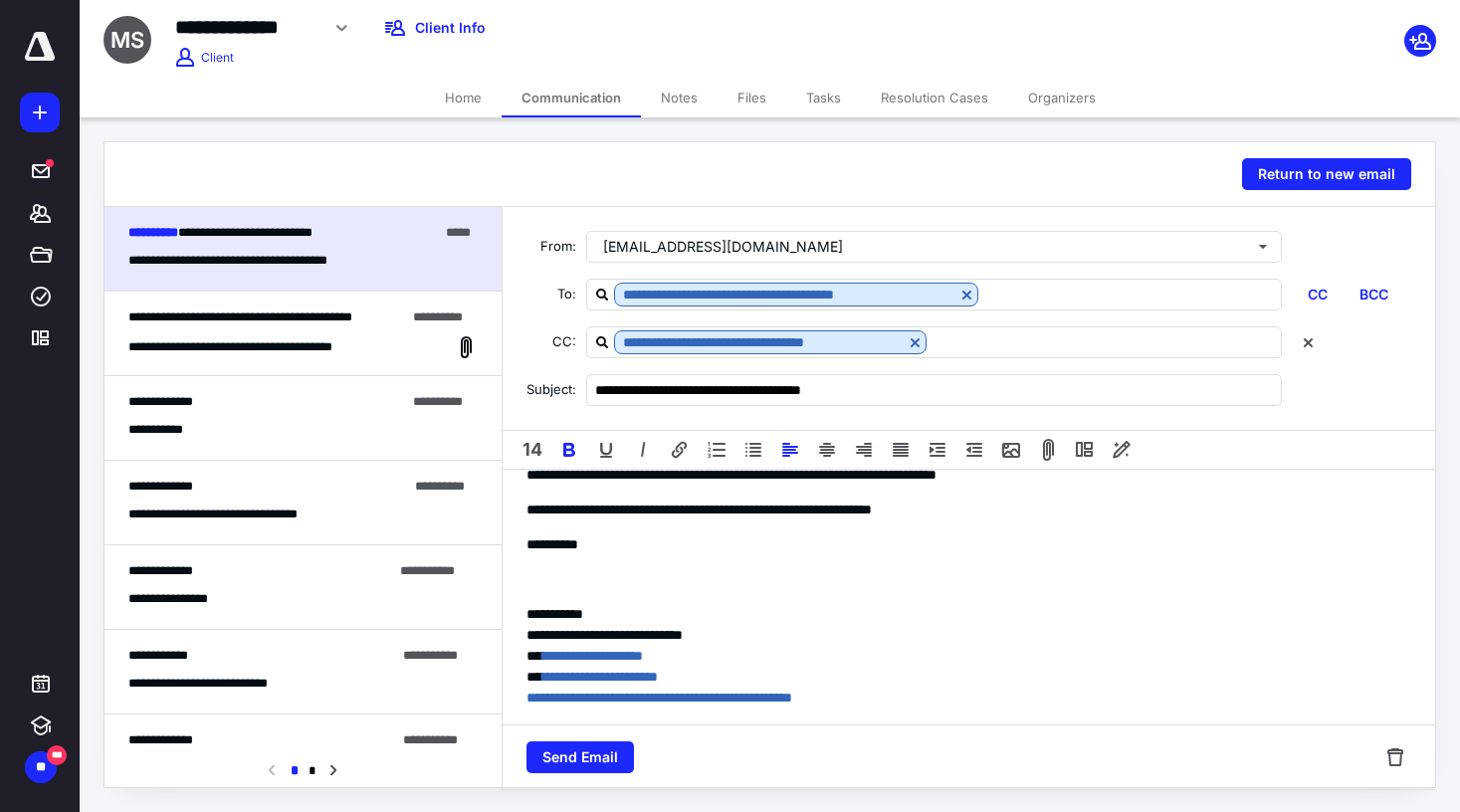 scroll, scrollTop: 362, scrollLeft: 0, axis: vertical 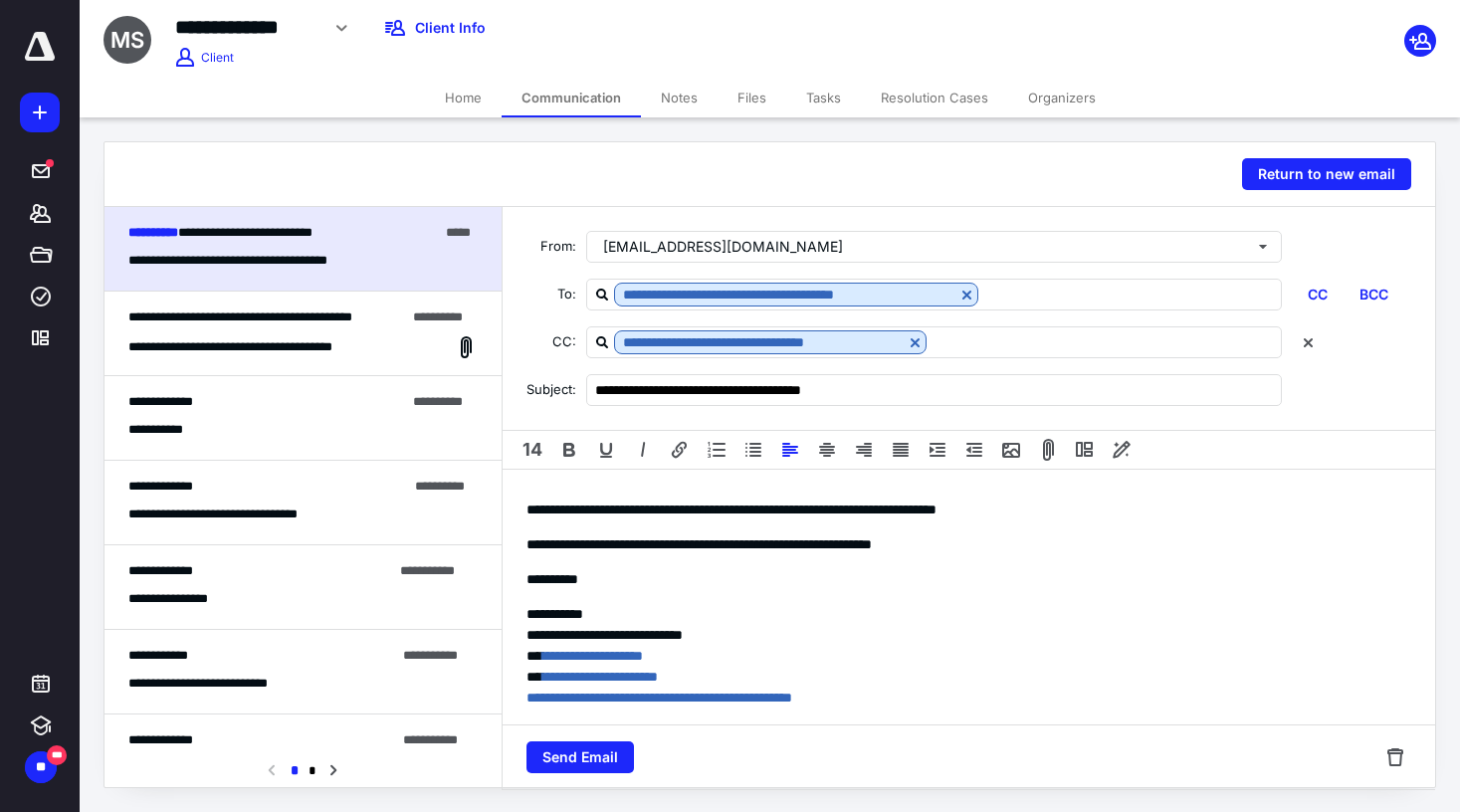 click on "**********" at bounding box center (957, 579) 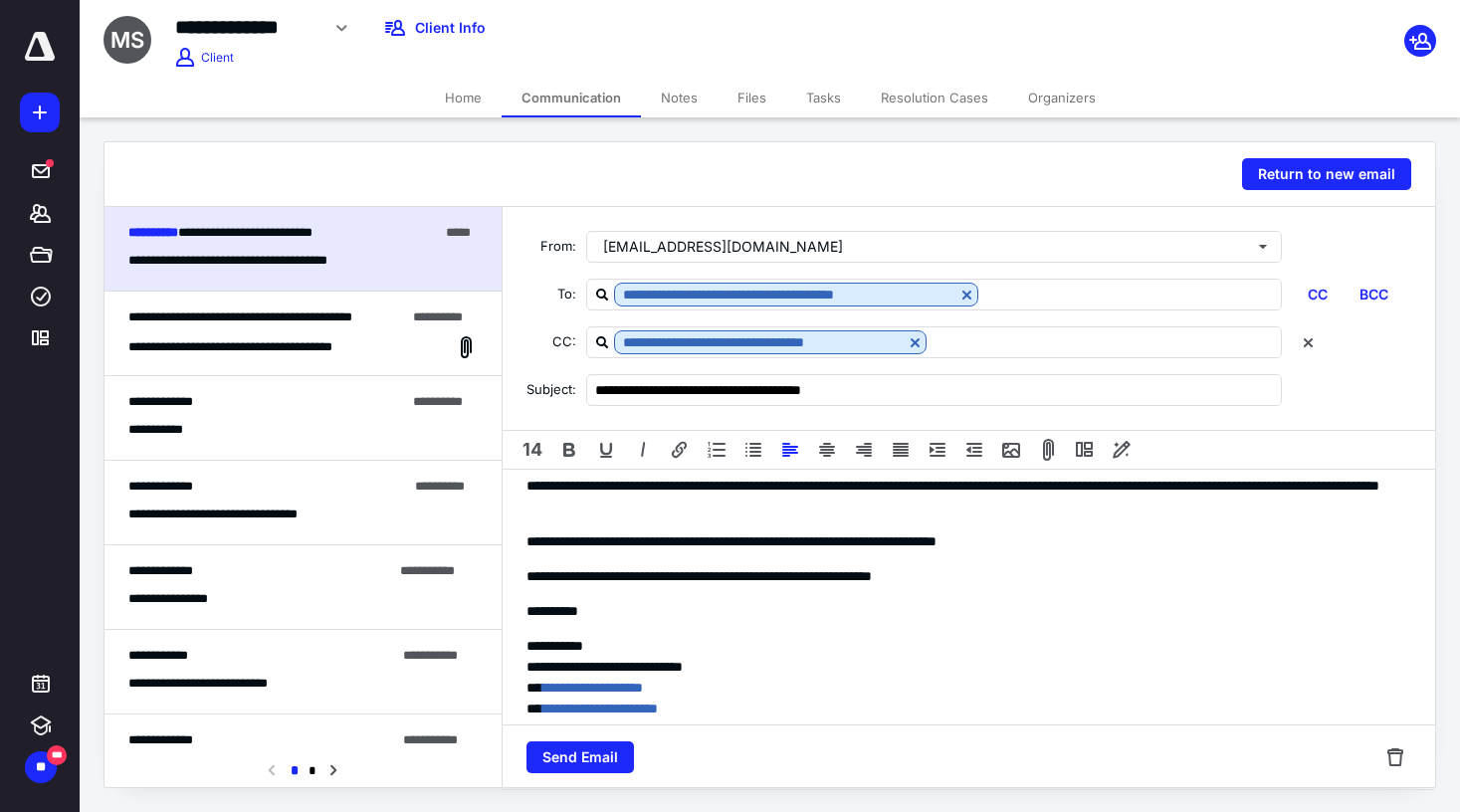 scroll, scrollTop: 362, scrollLeft: 0, axis: vertical 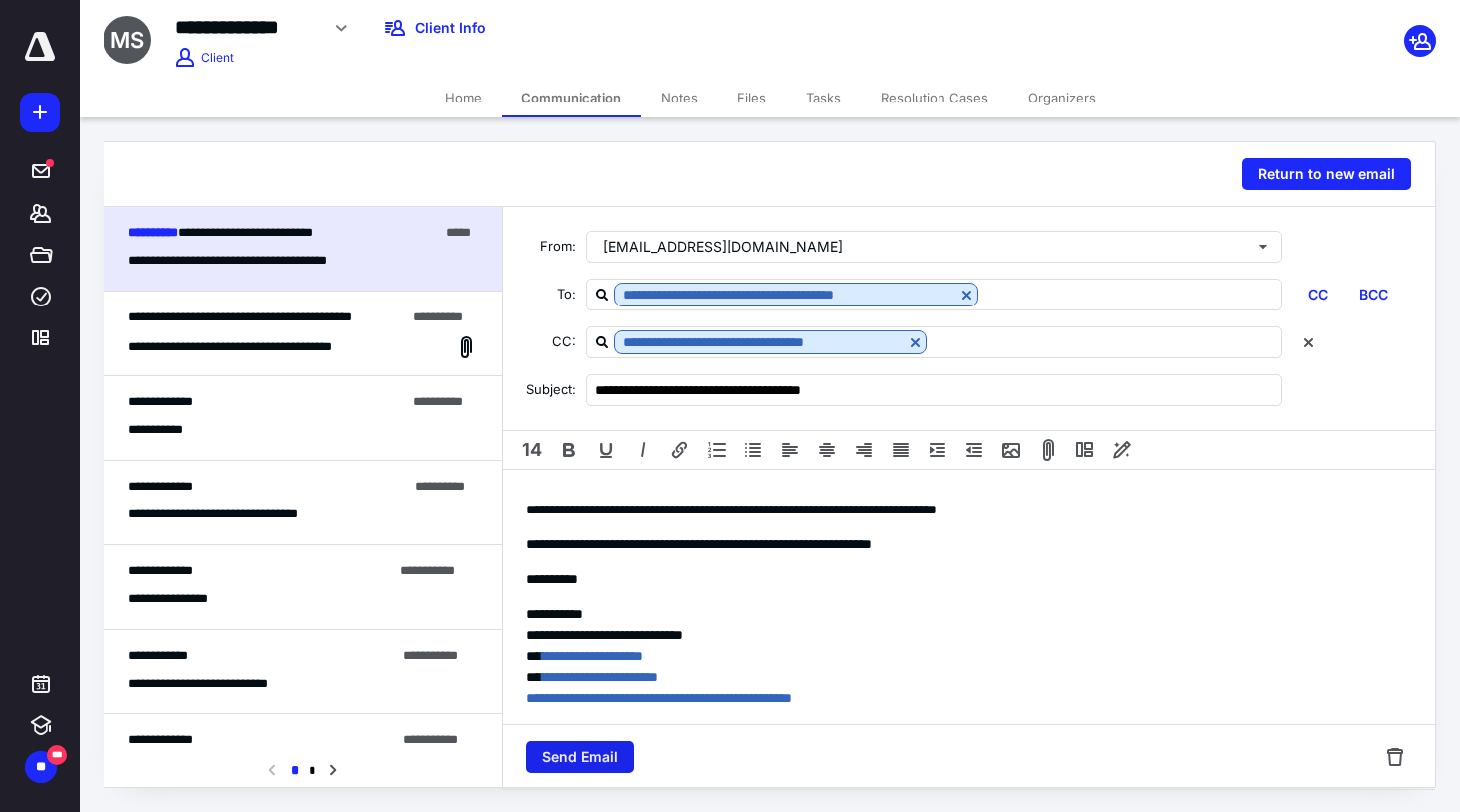 click on "Send Email" at bounding box center (580, 757) 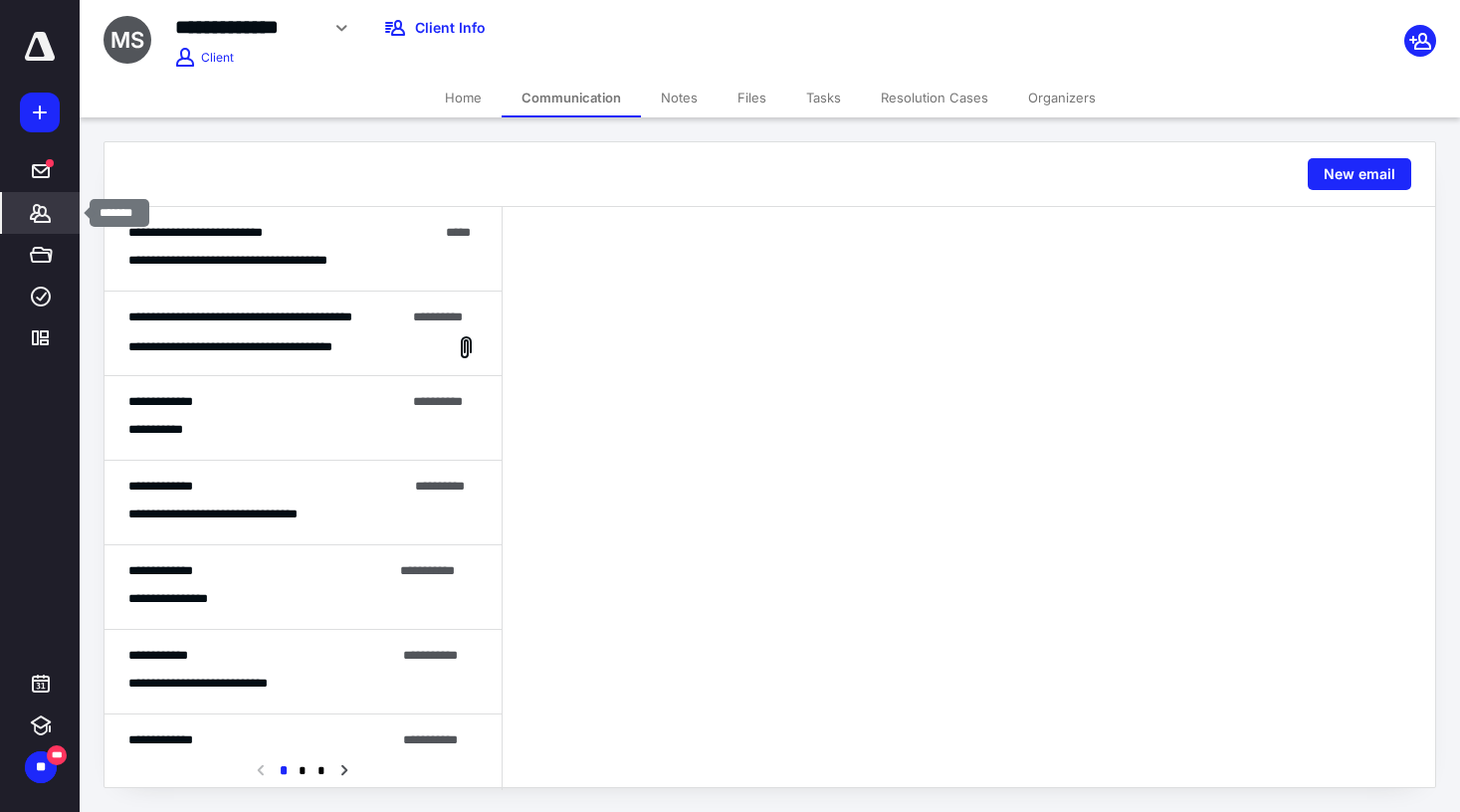 click on "*******" at bounding box center [41, 213] 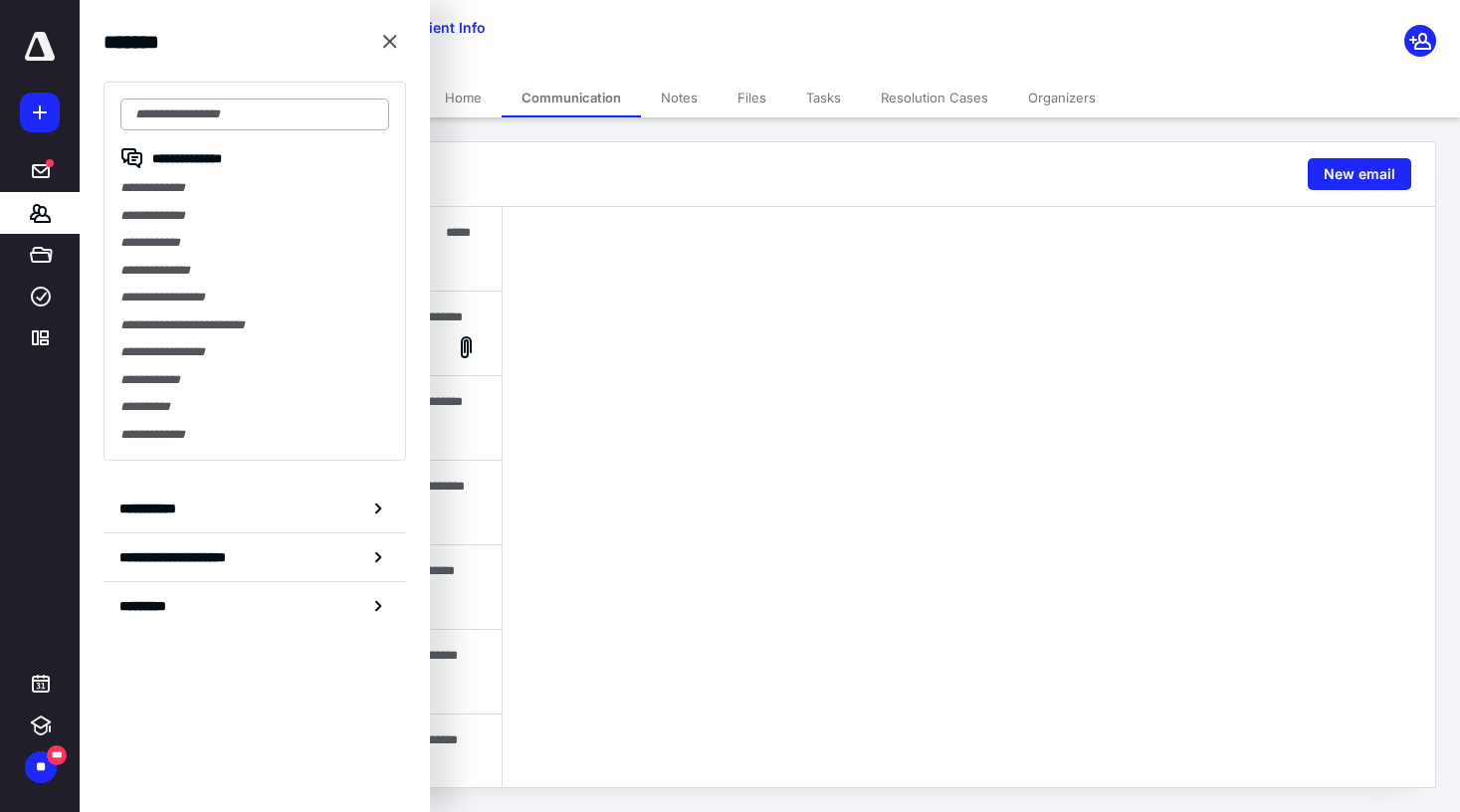 click at bounding box center (255, 114) 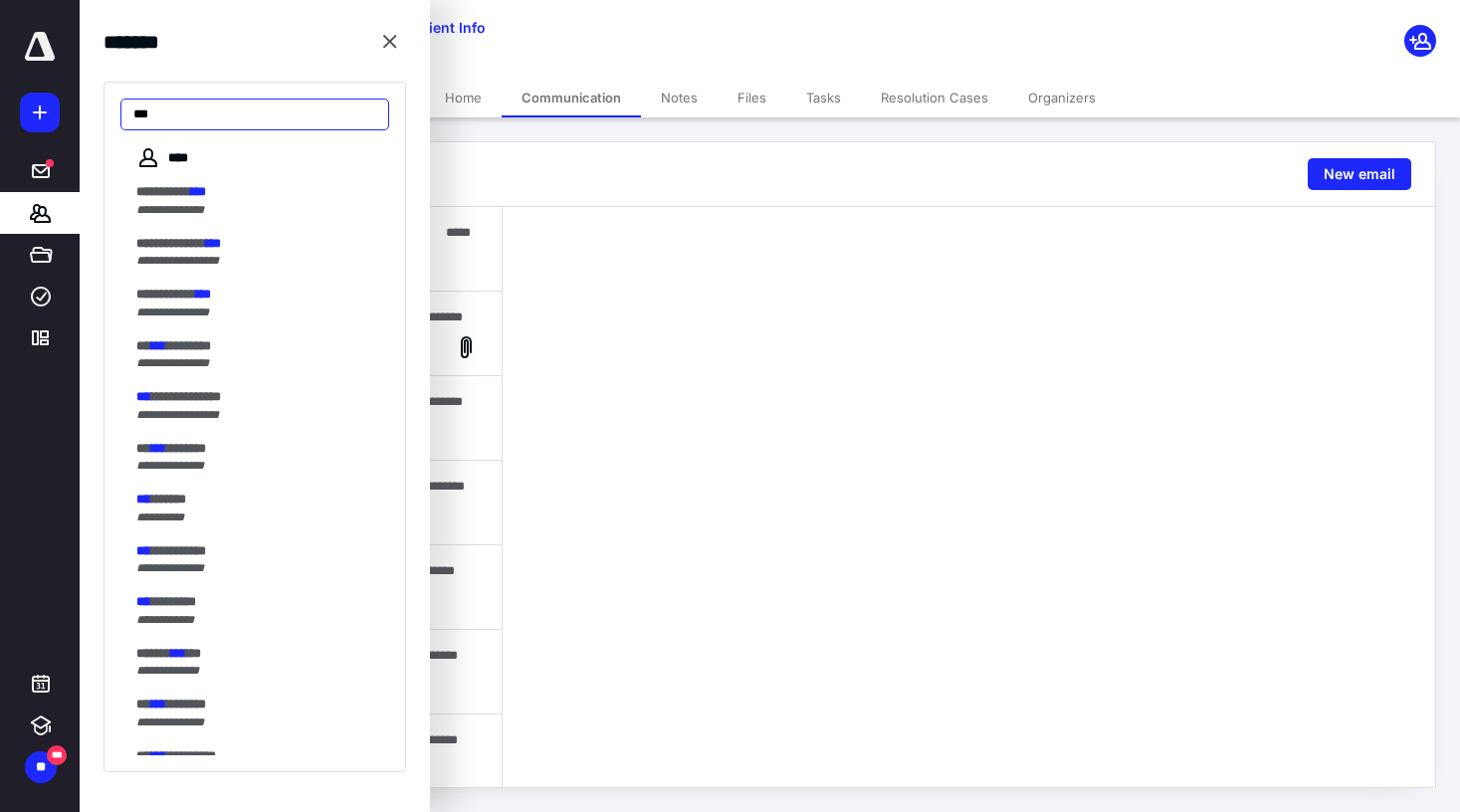 click on "***" at bounding box center (255, 114) 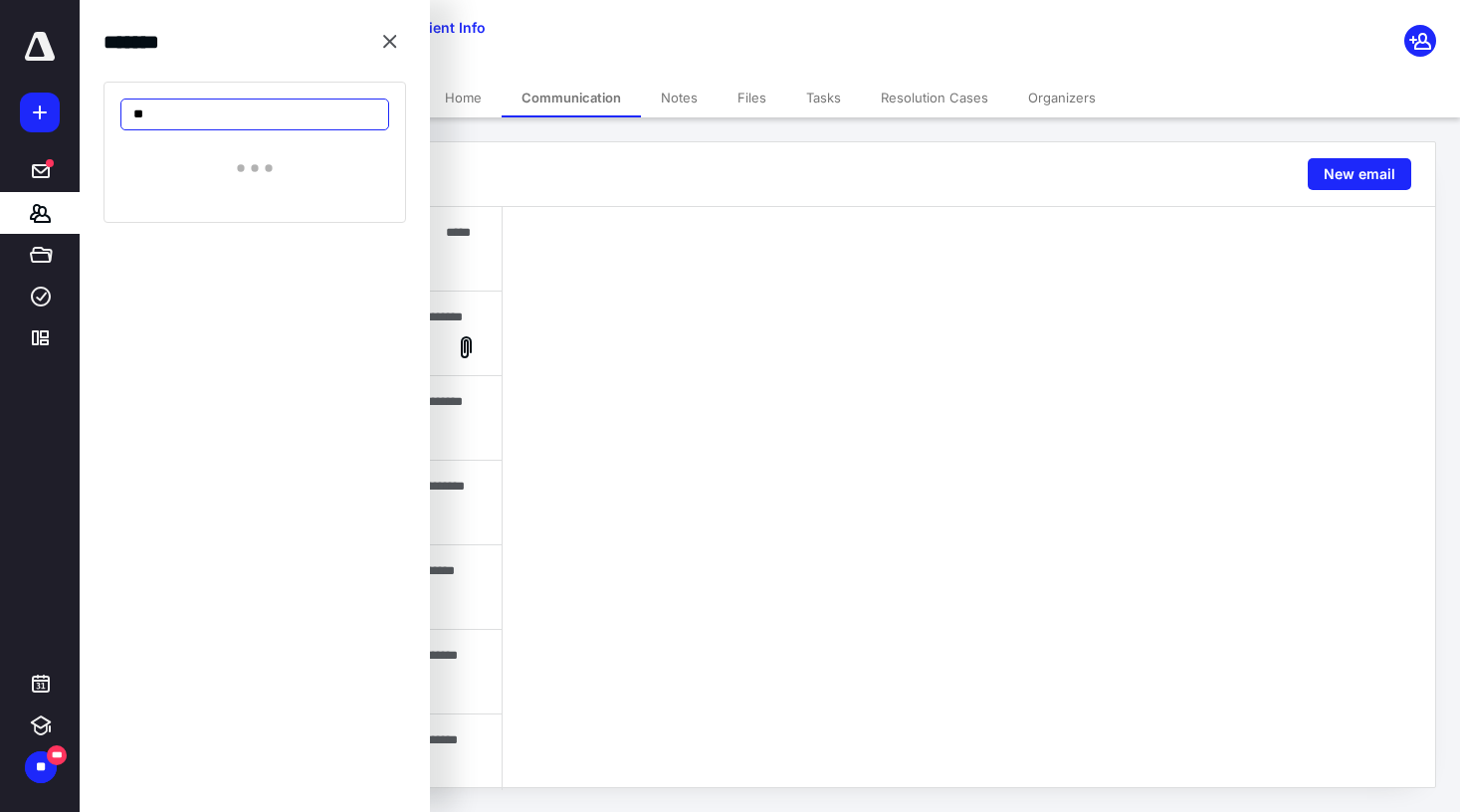 type on "*" 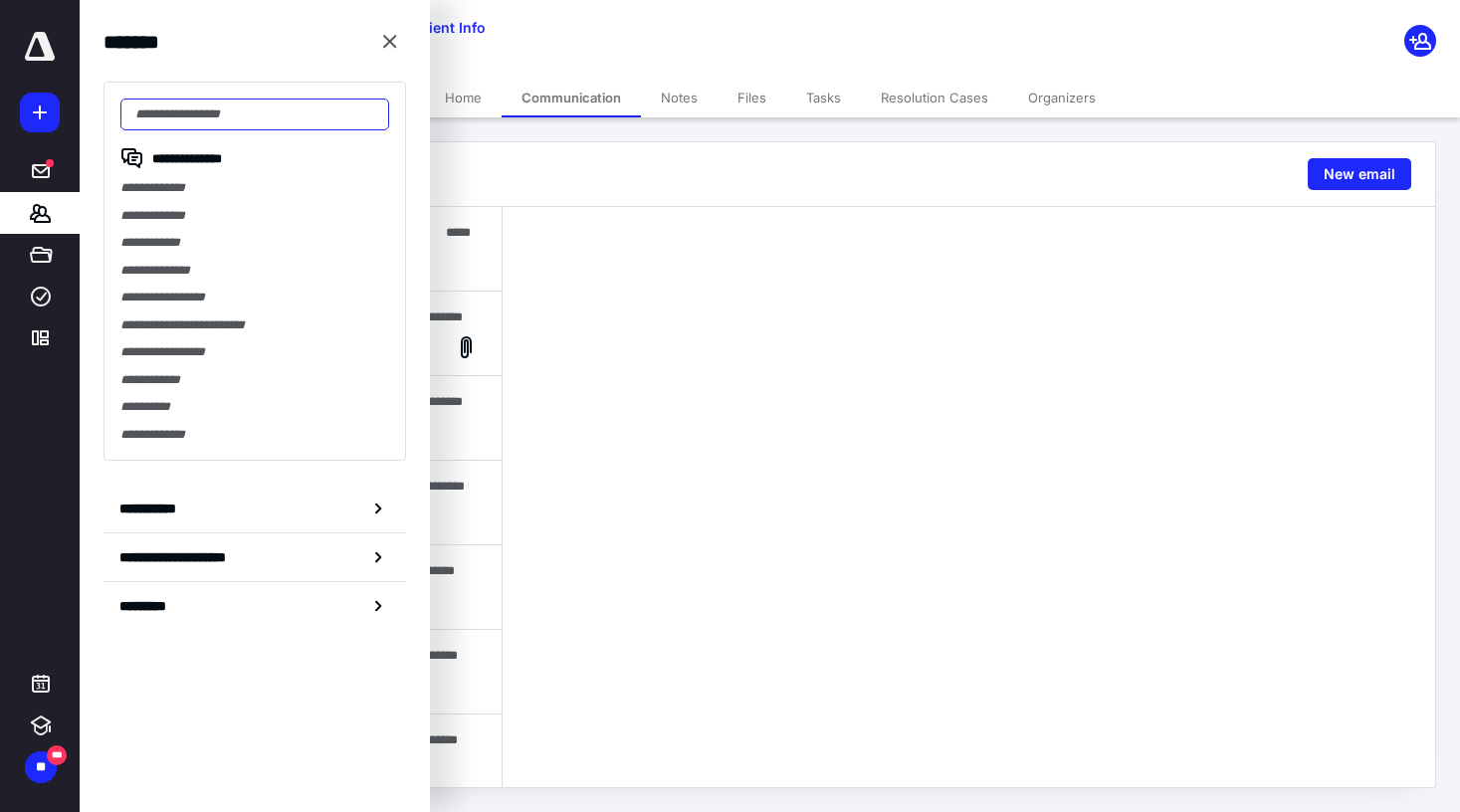 type on "*" 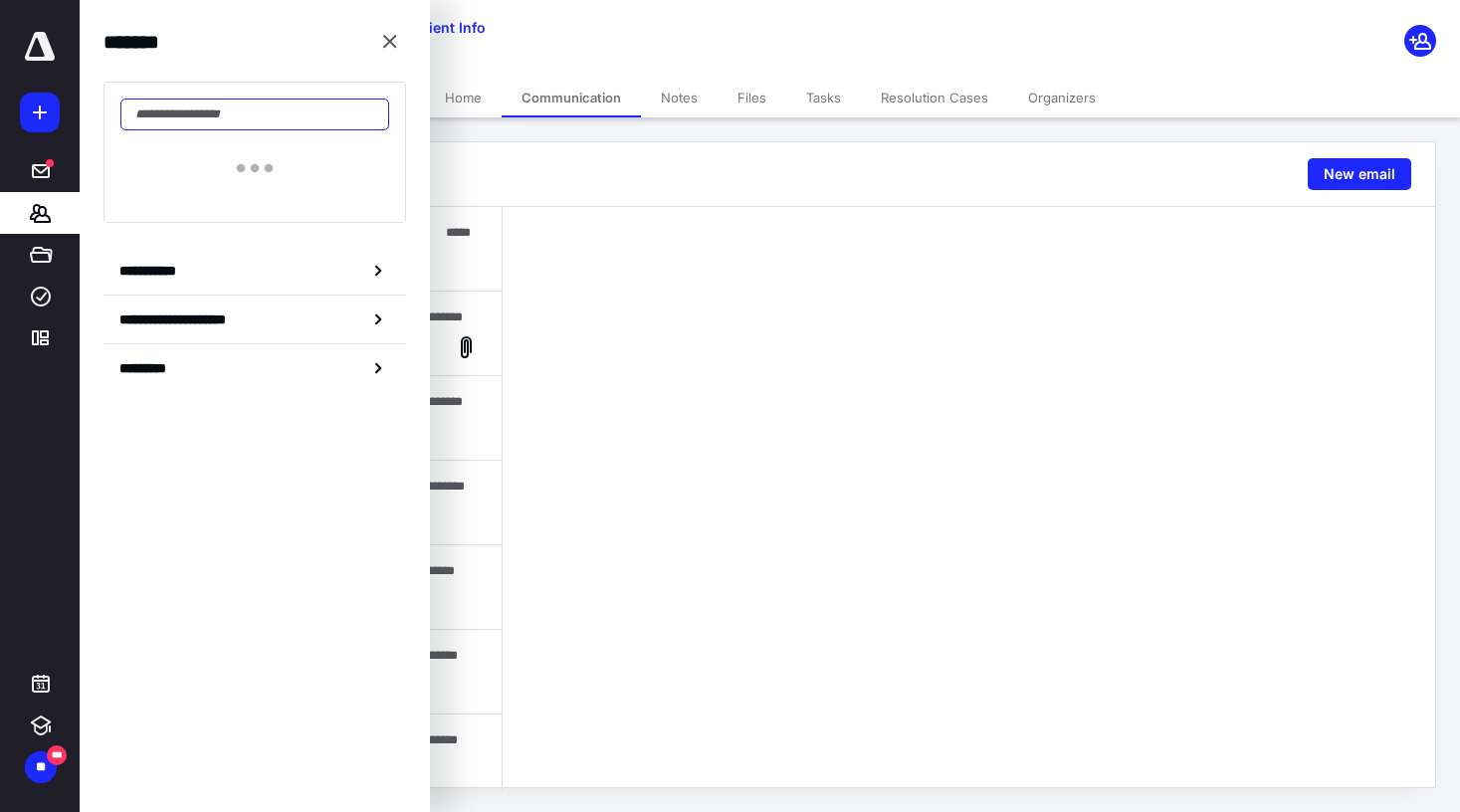paste on "**********" 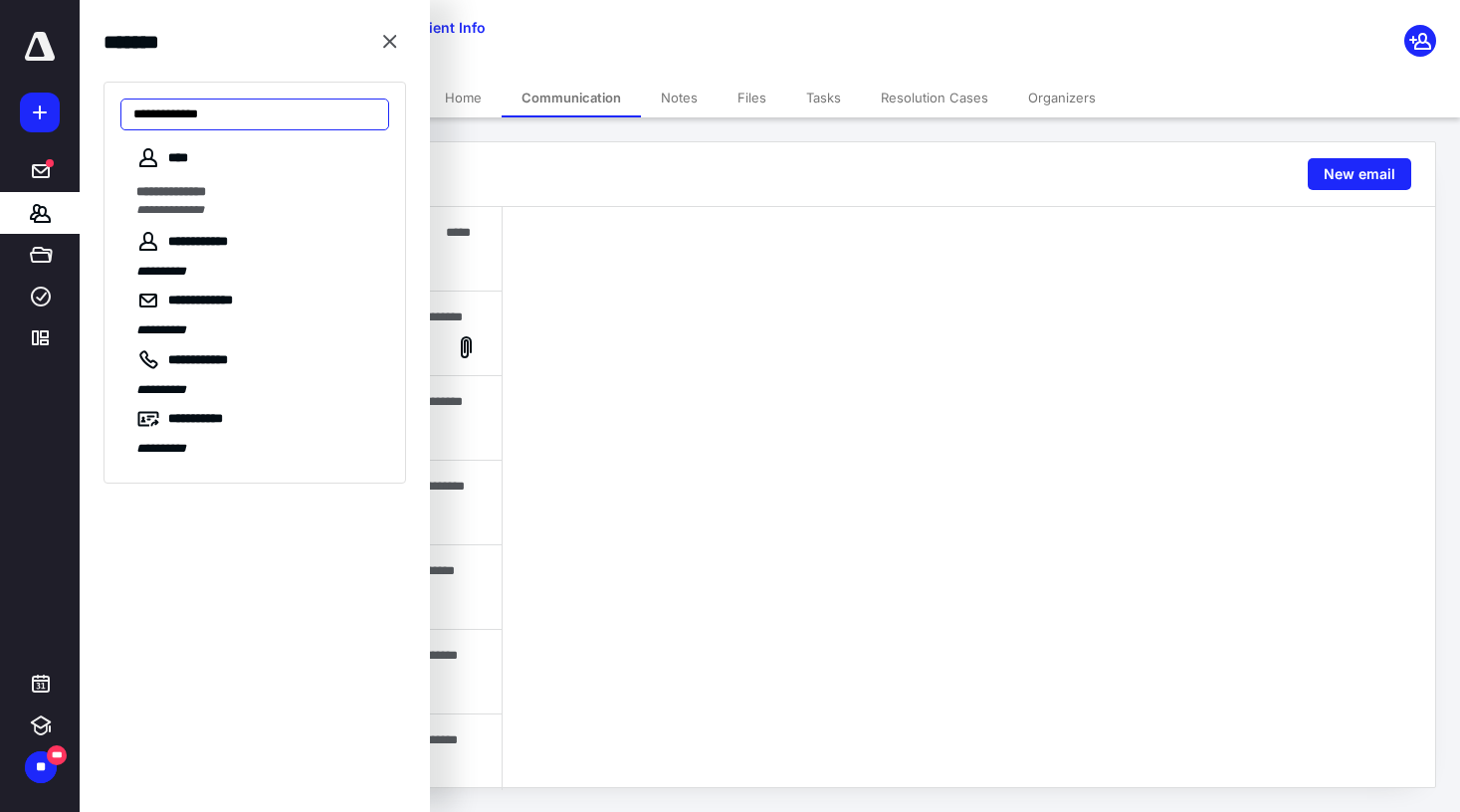 type on "**********" 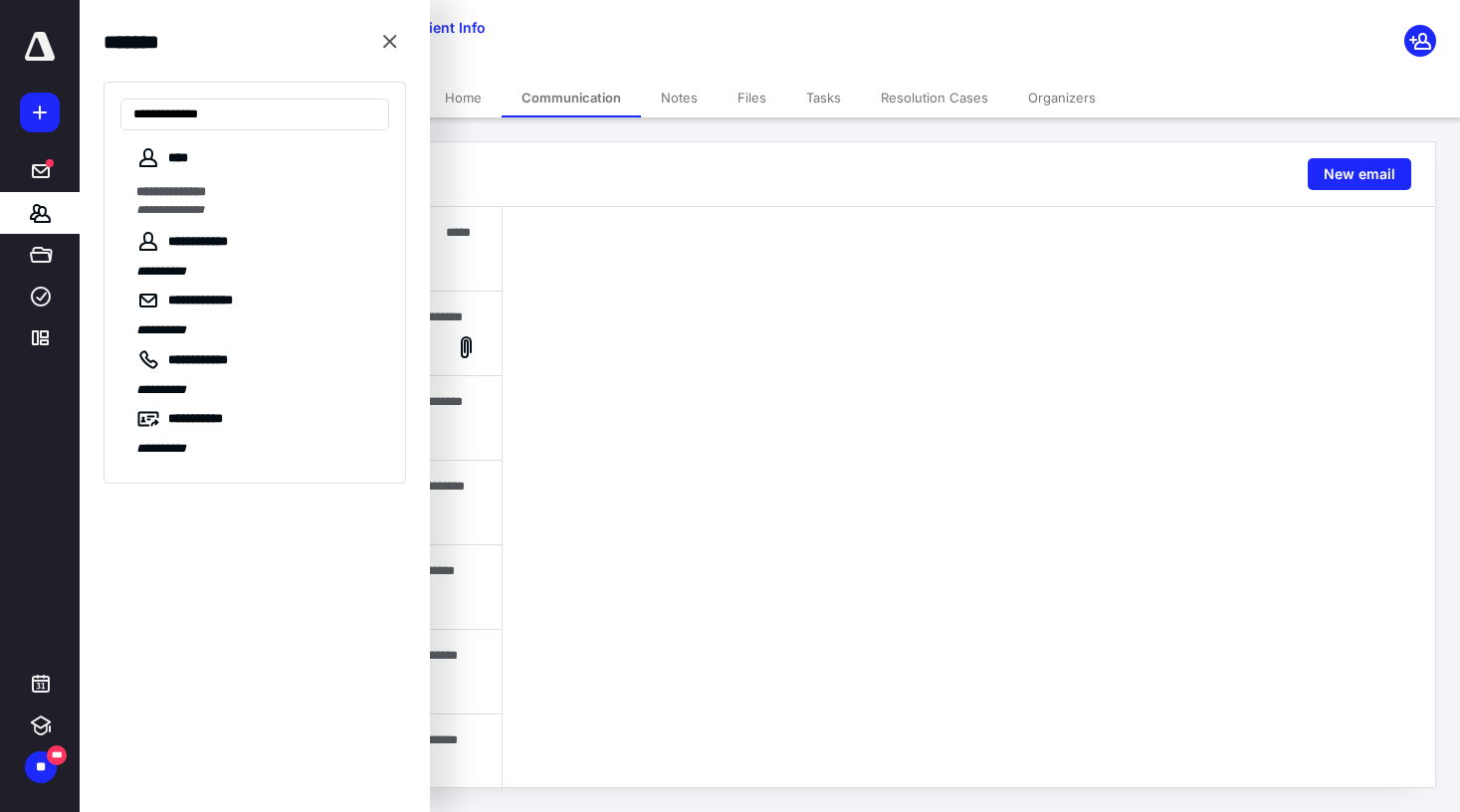click on "**********" at bounding box center (257, 210) 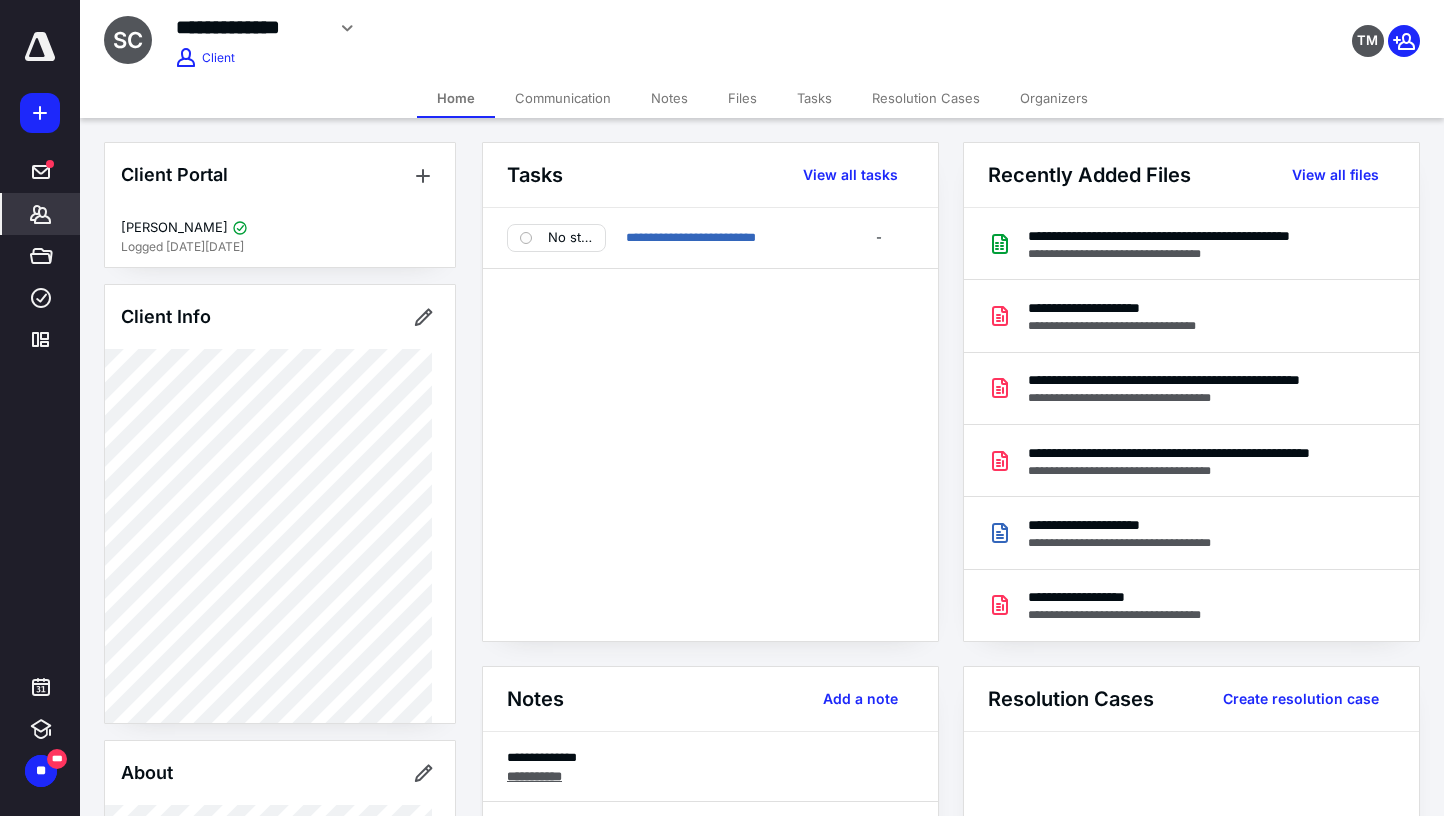 click on "Files" at bounding box center (742, 98) 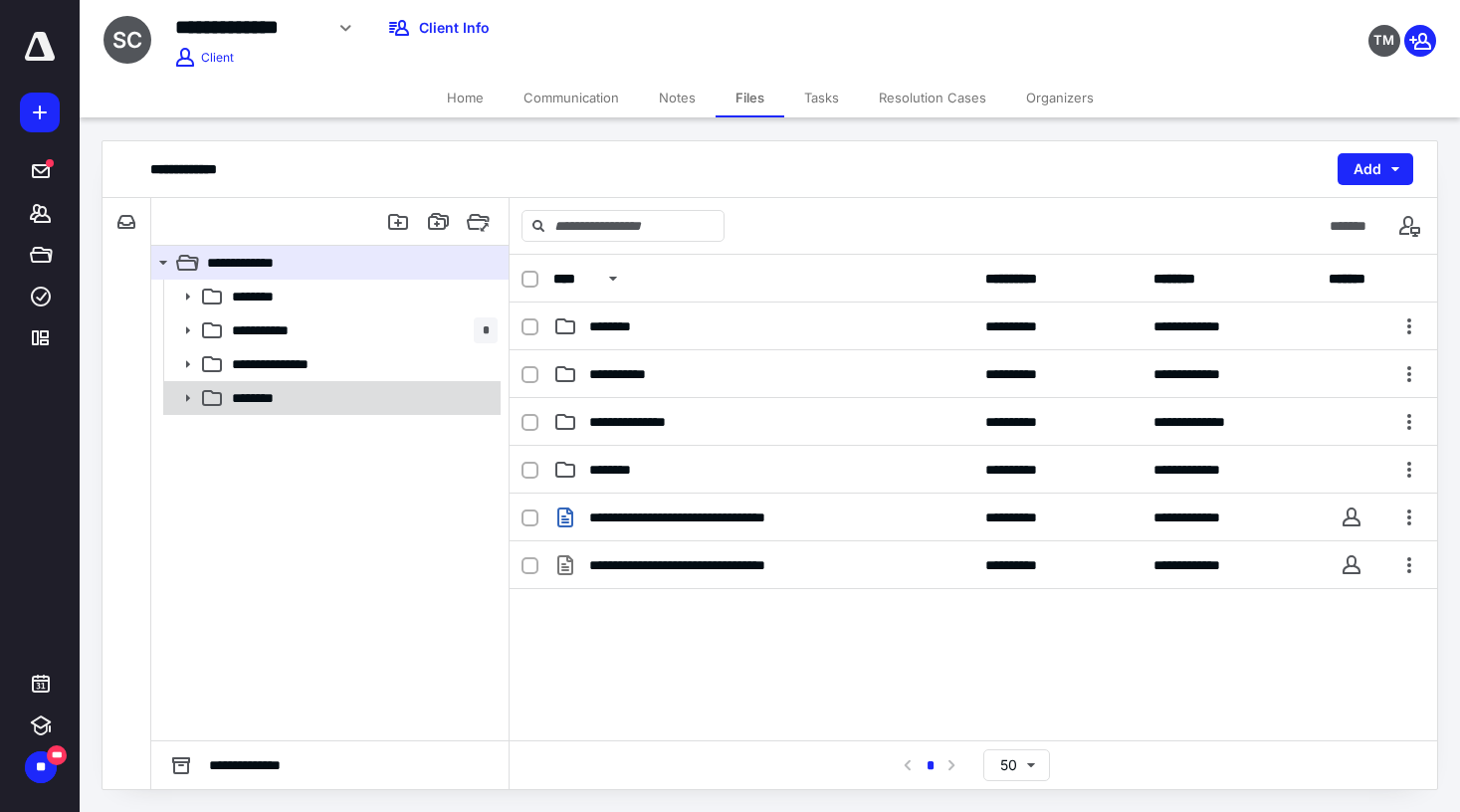 click 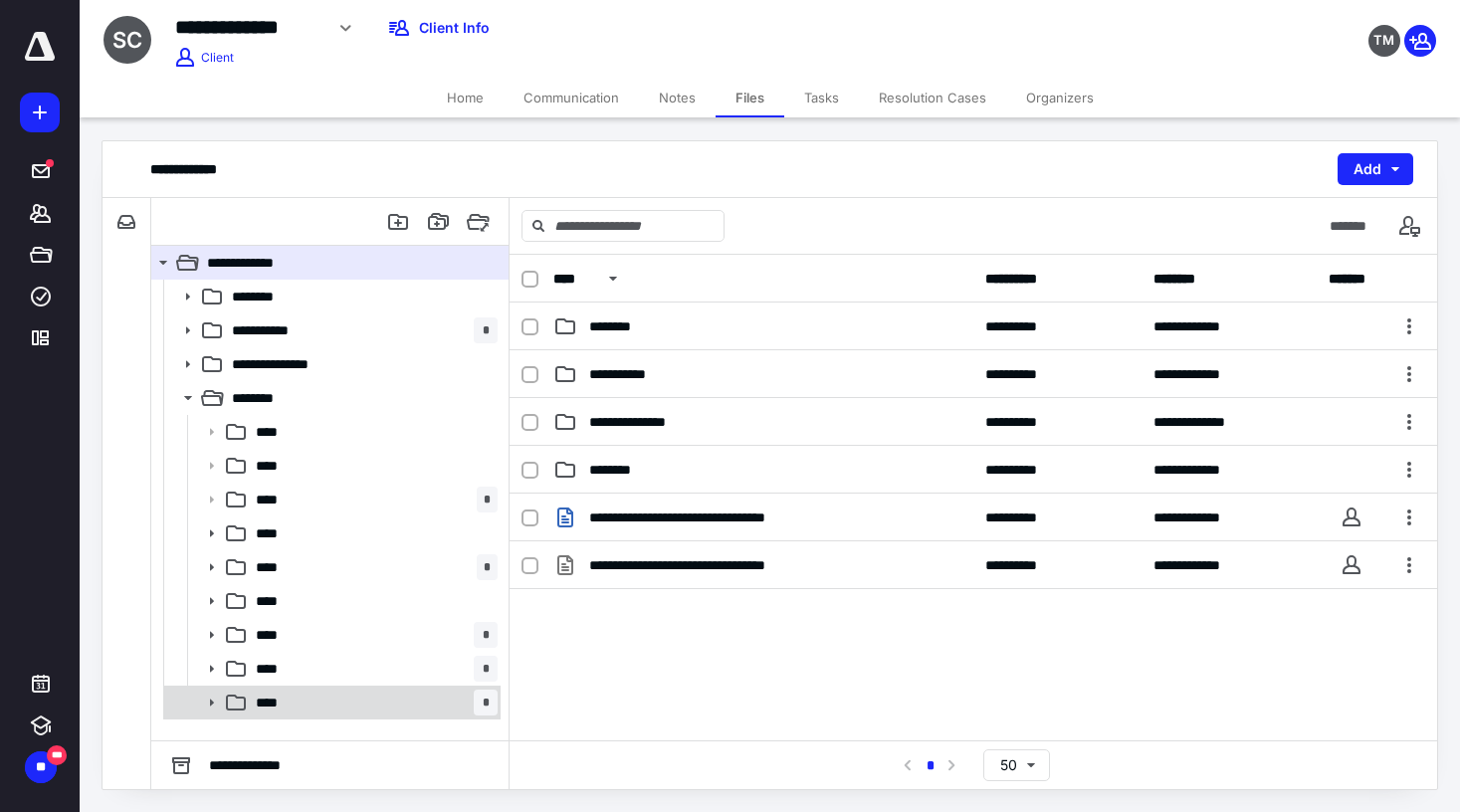 click on "**** *" at bounding box center [330, 703] 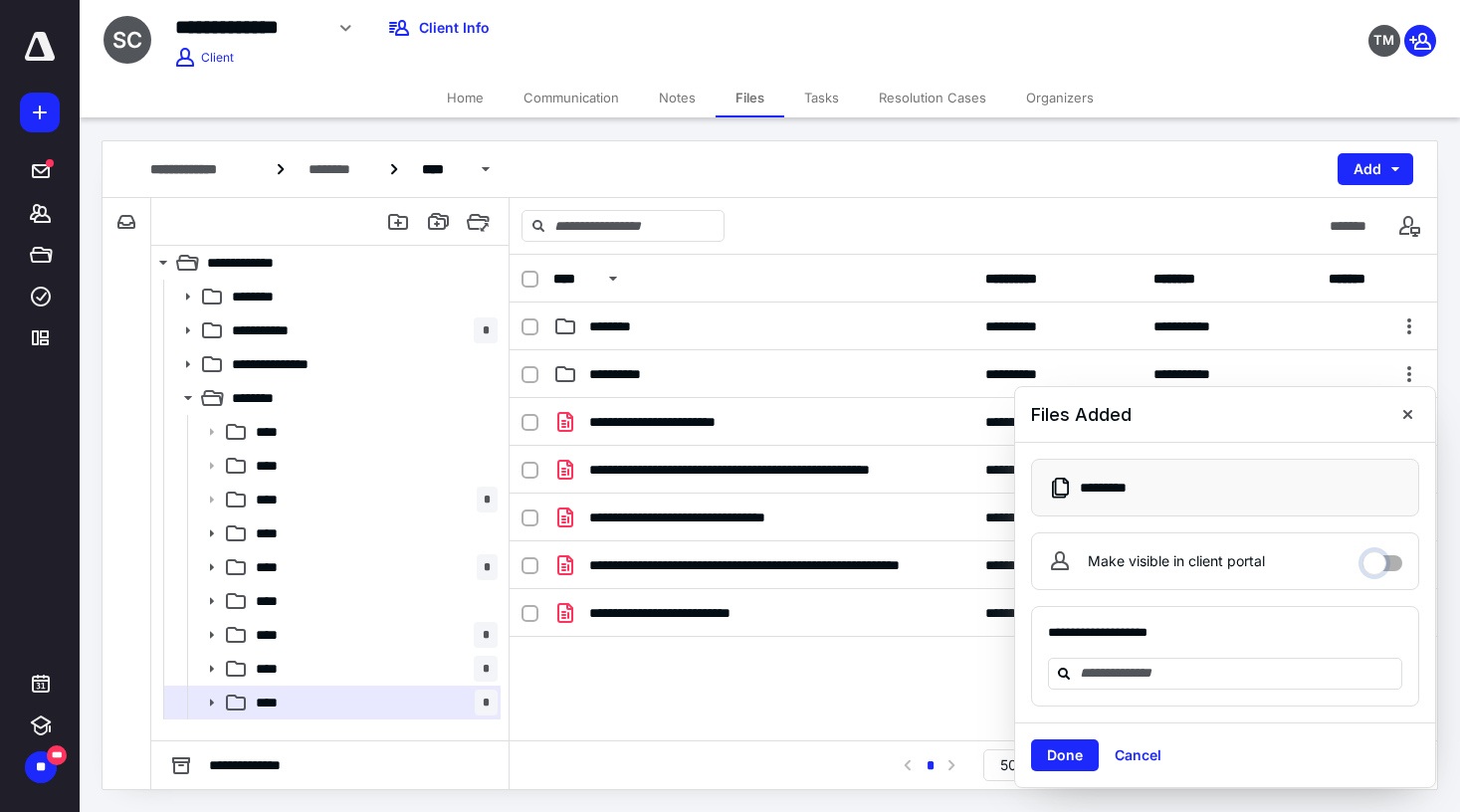 click on "Make visible in client portal" at bounding box center [1382, 558] 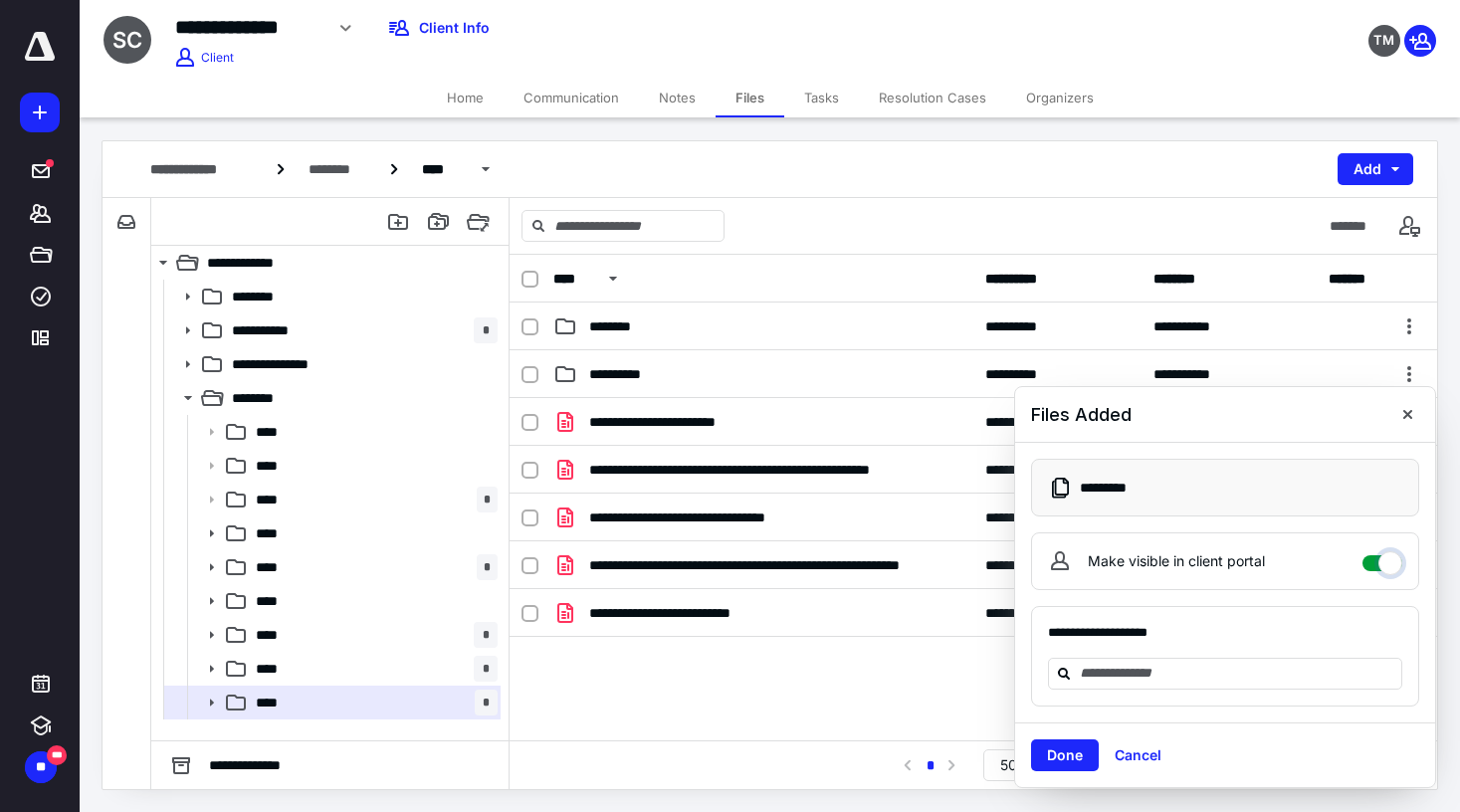 checkbox on "****" 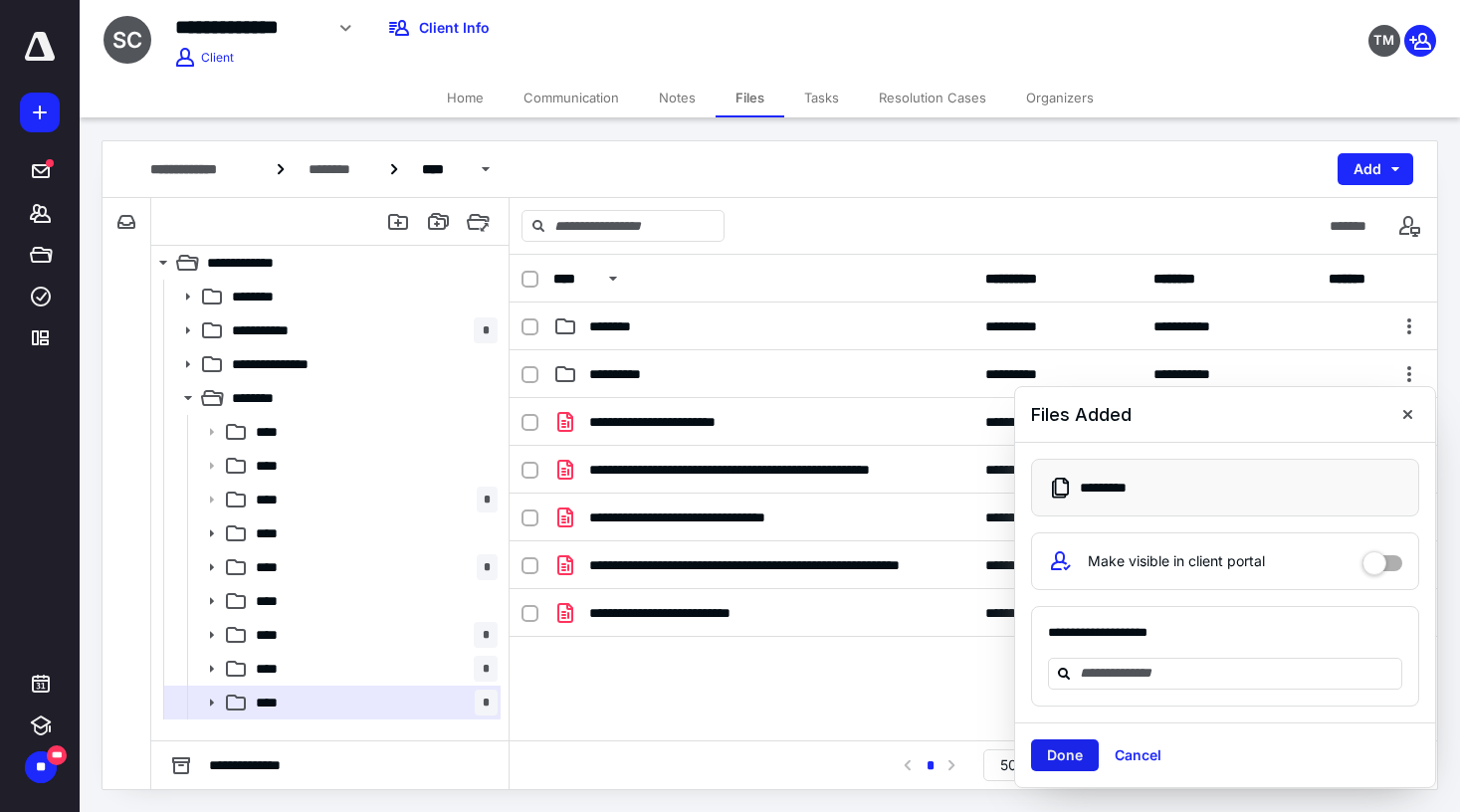 click on "Done" at bounding box center (1065, 755) 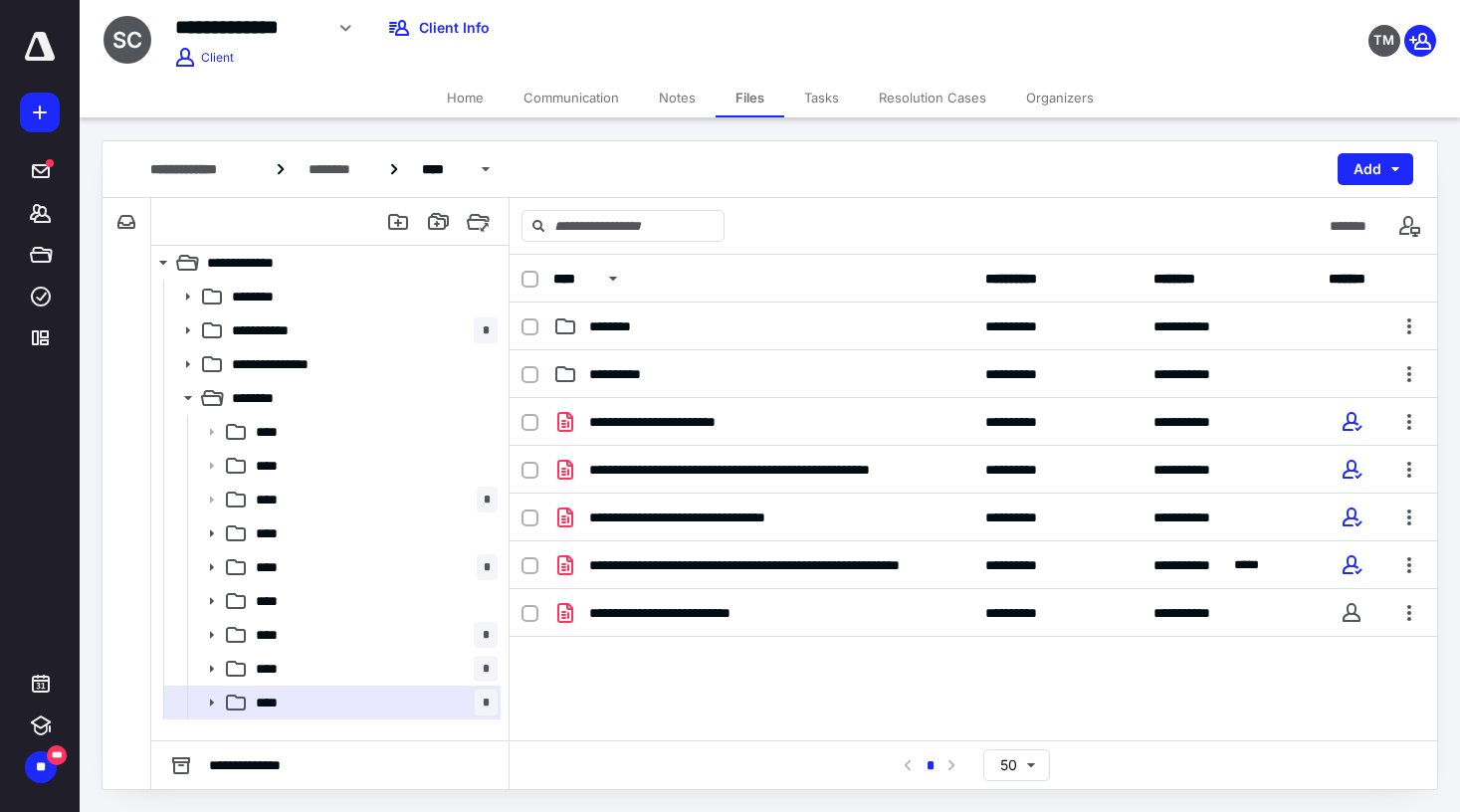 click on "Communication" at bounding box center (571, 98) 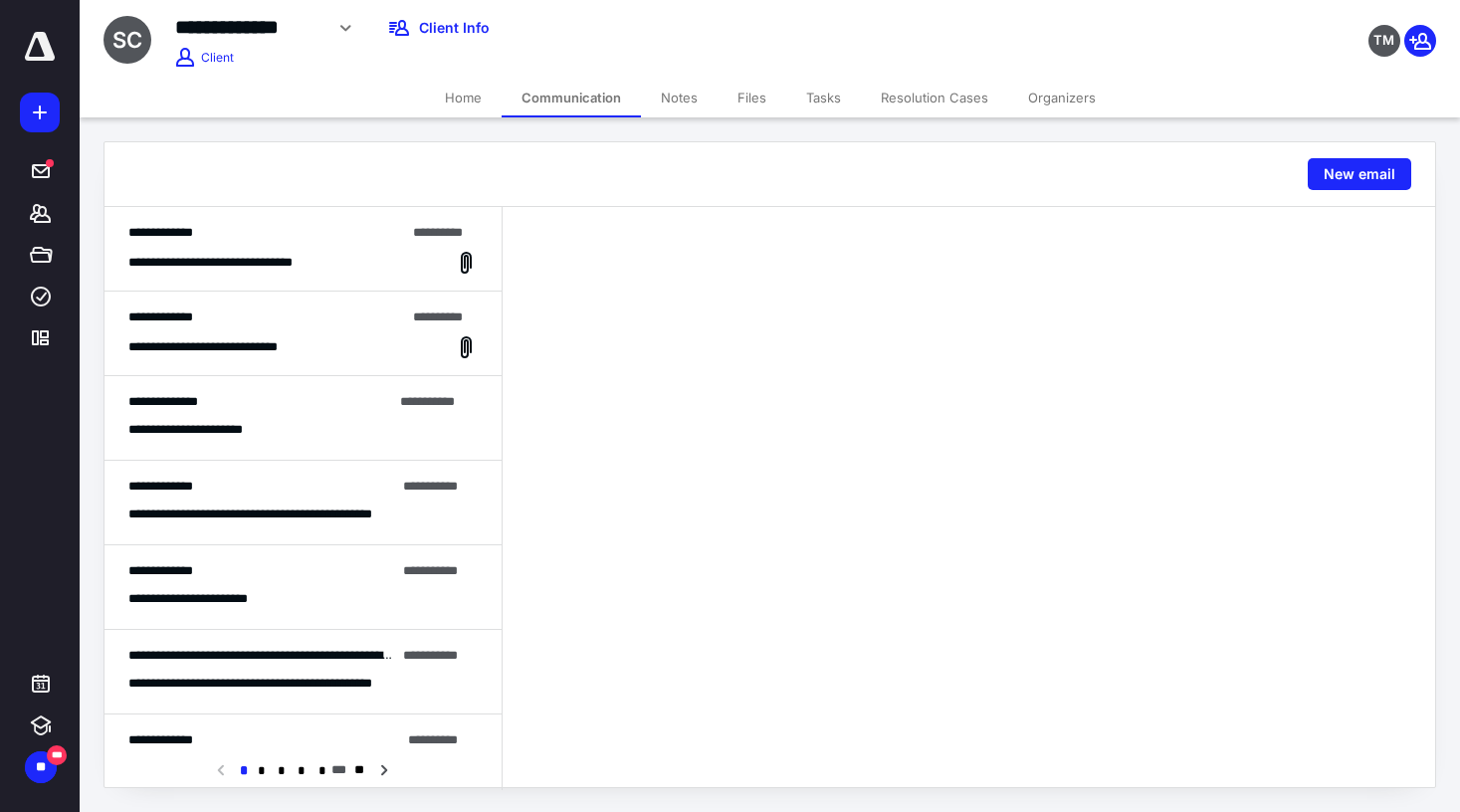 click on "Home" at bounding box center (463, 98) 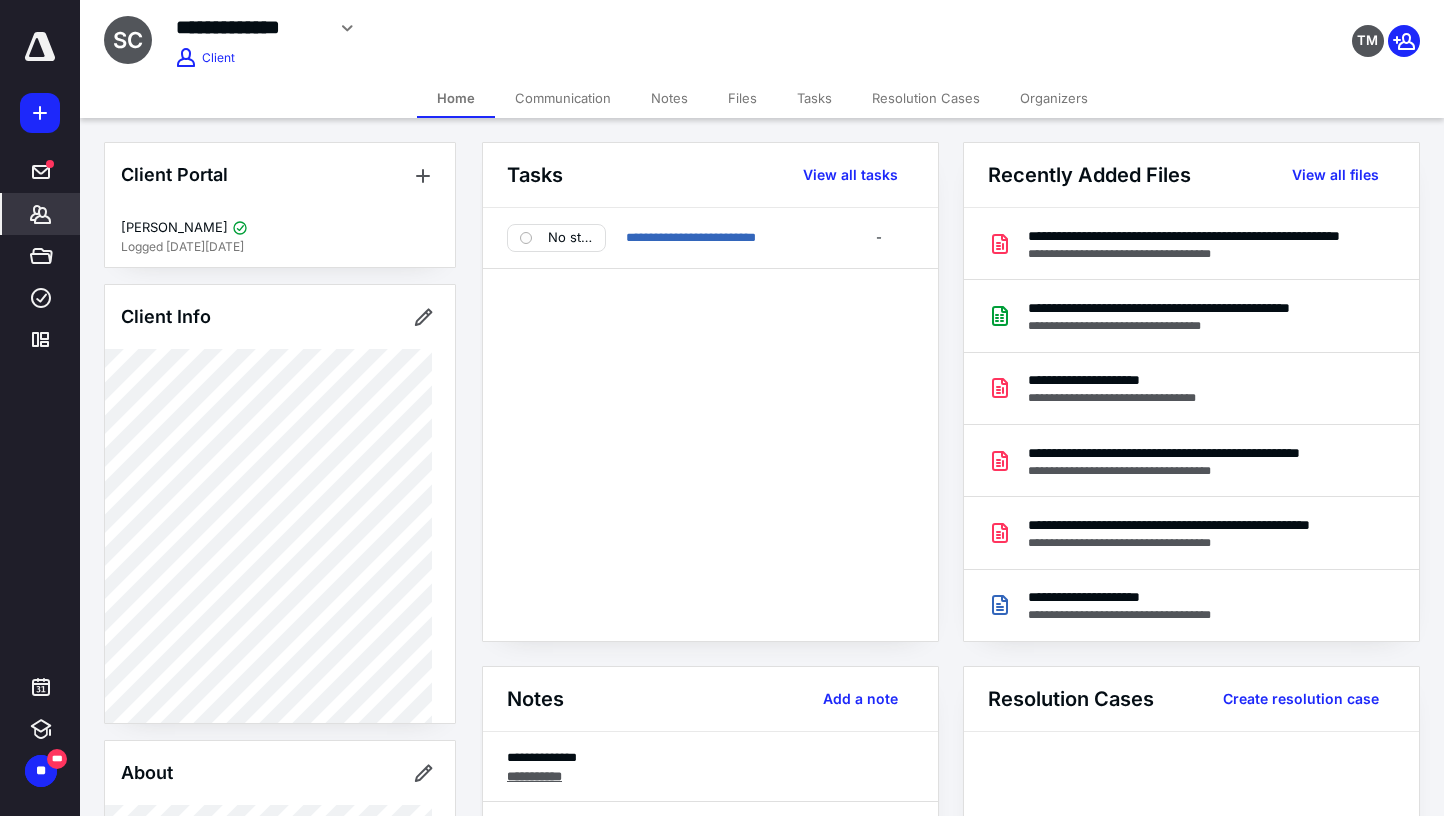 click on "Communication" at bounding box center (563, 98) 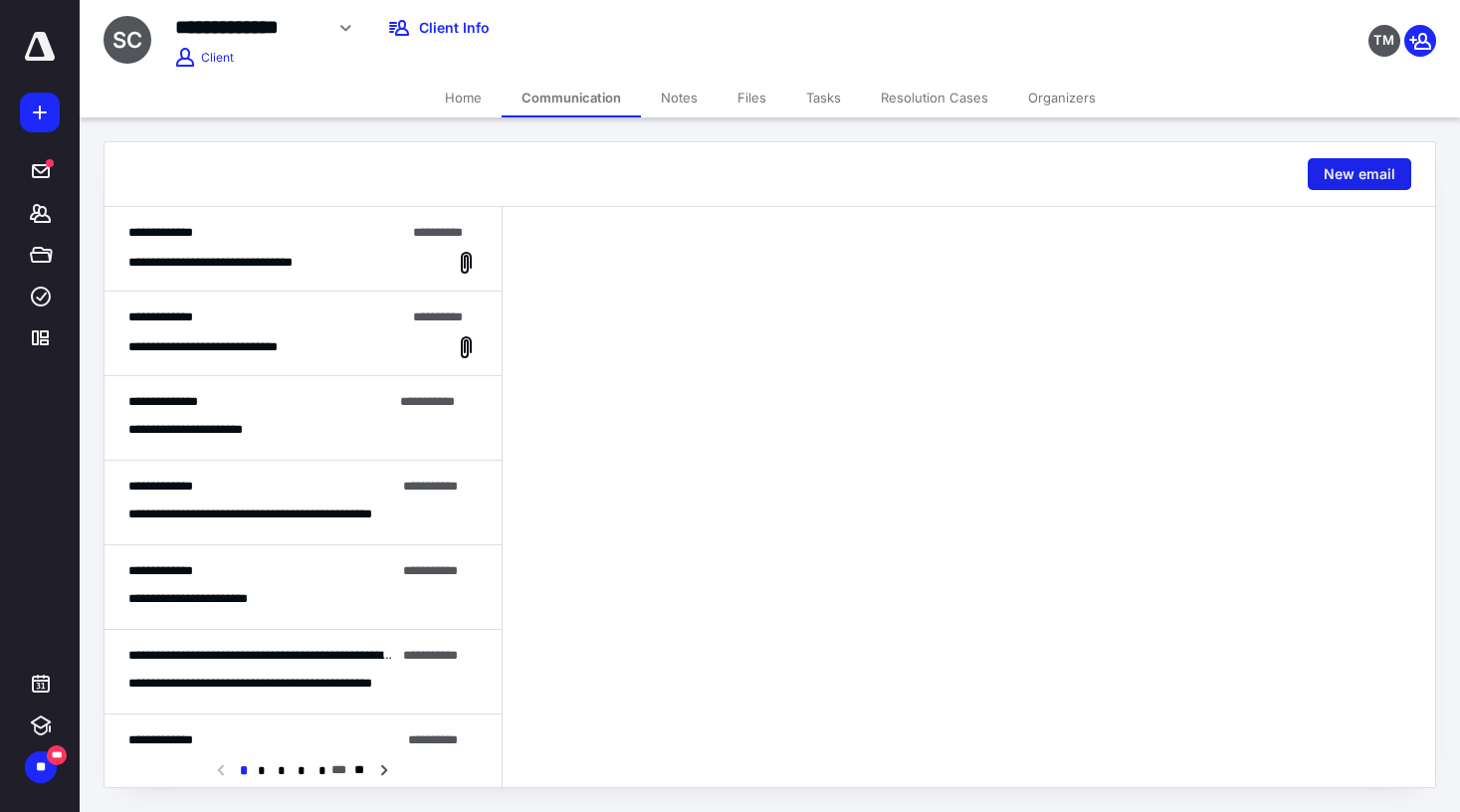 click on "New email" at bounding box center (1359, 174) 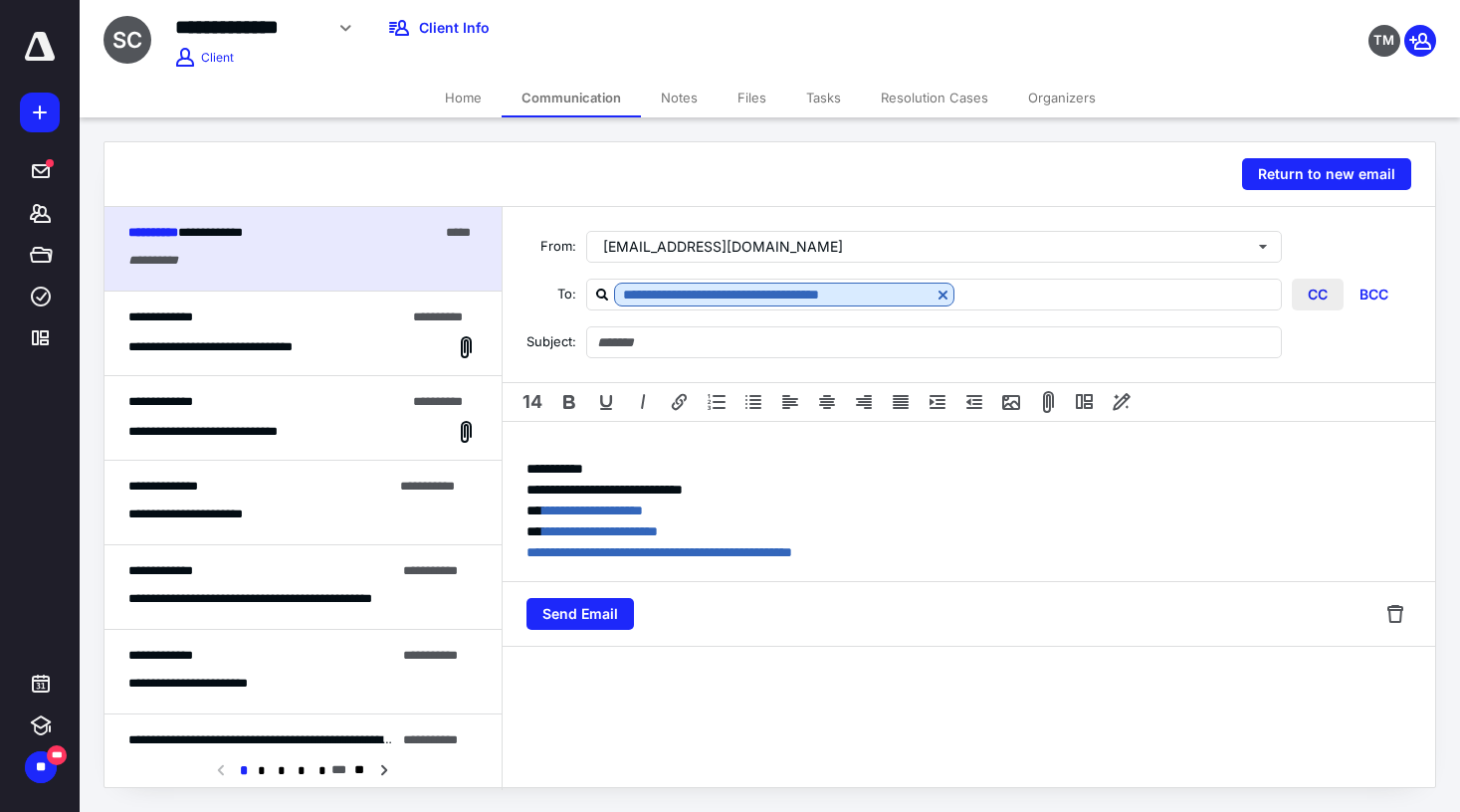 click on "CC" at bounding box center [1318, 295] 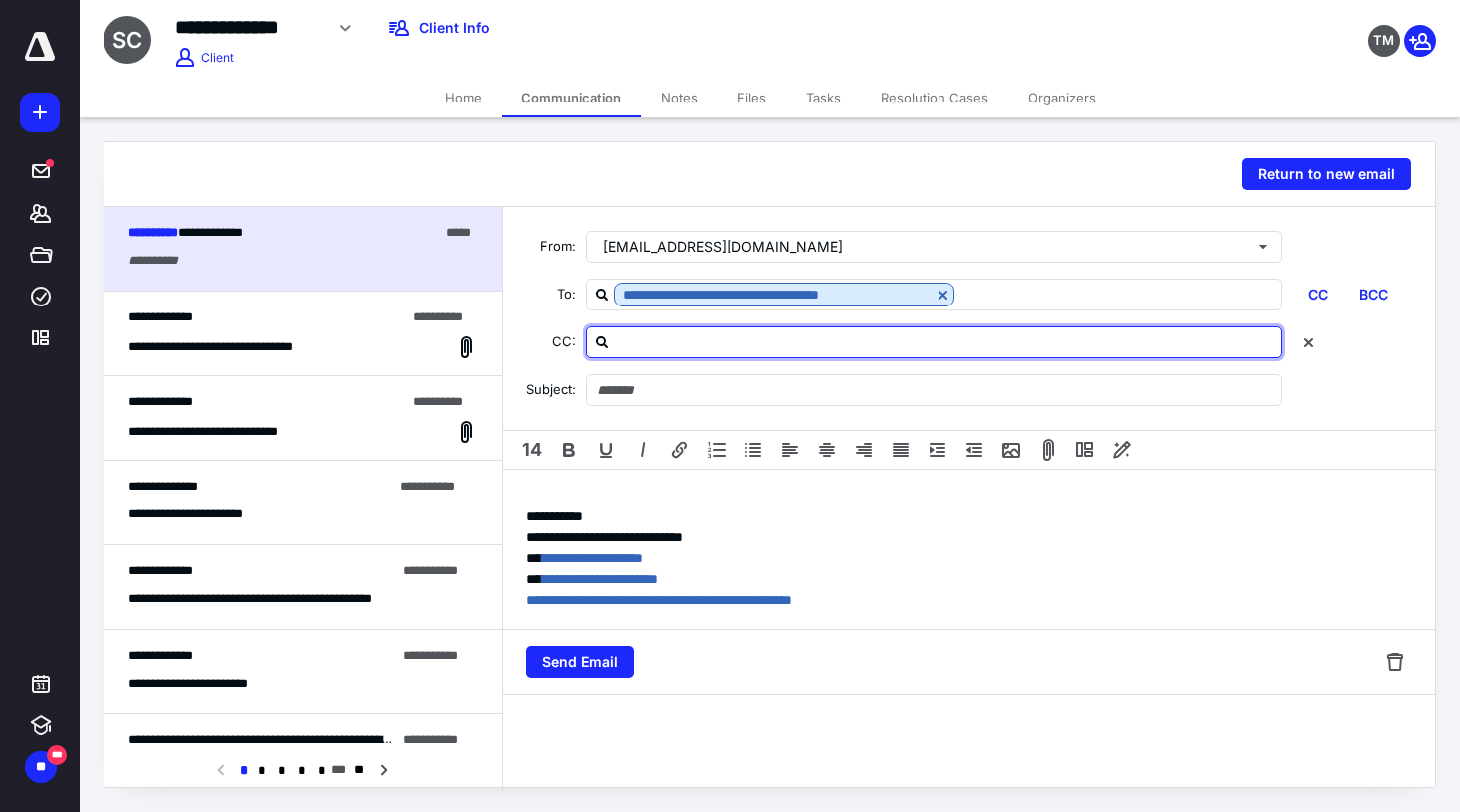 click at bounding box center (945, 341) 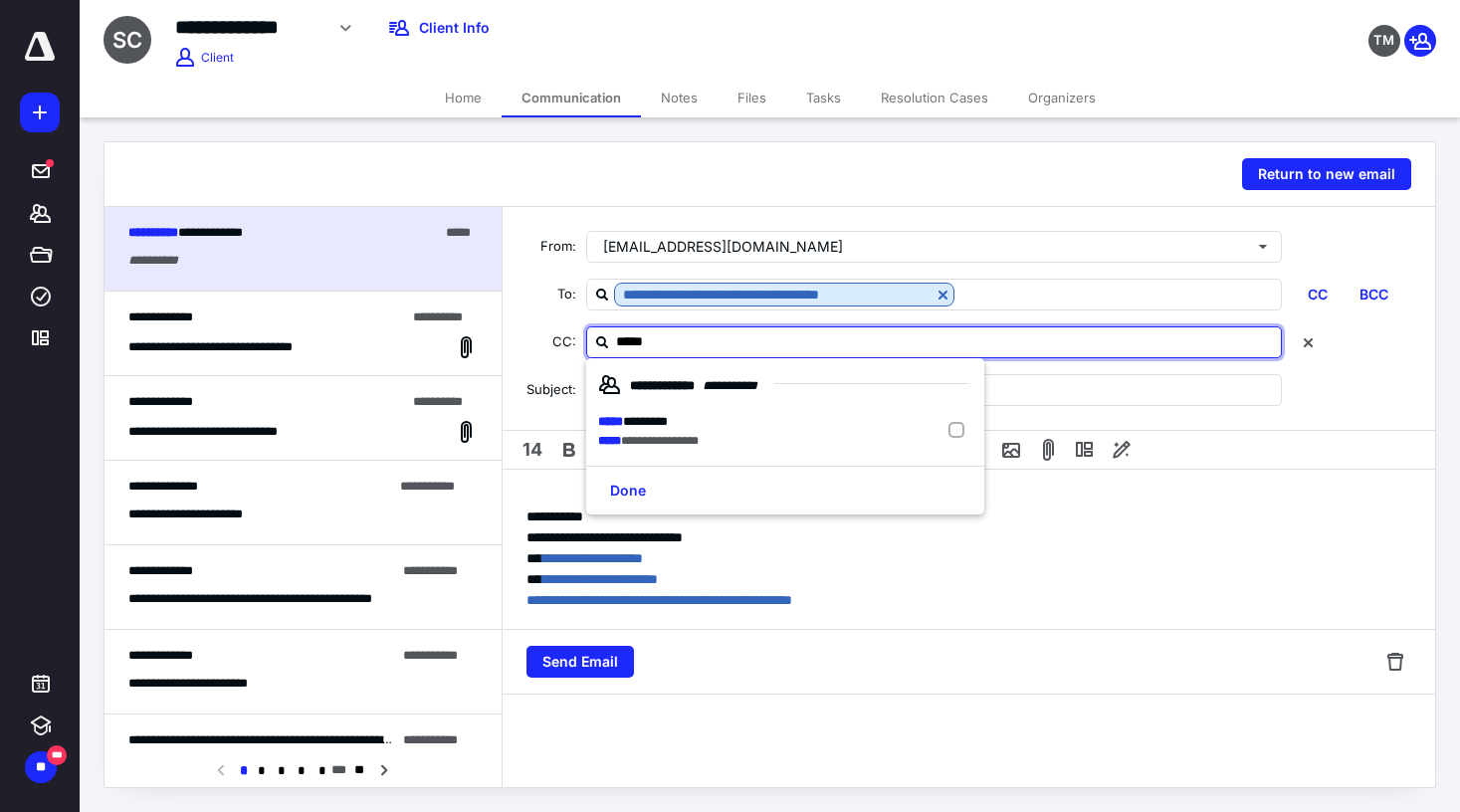 type on "******" 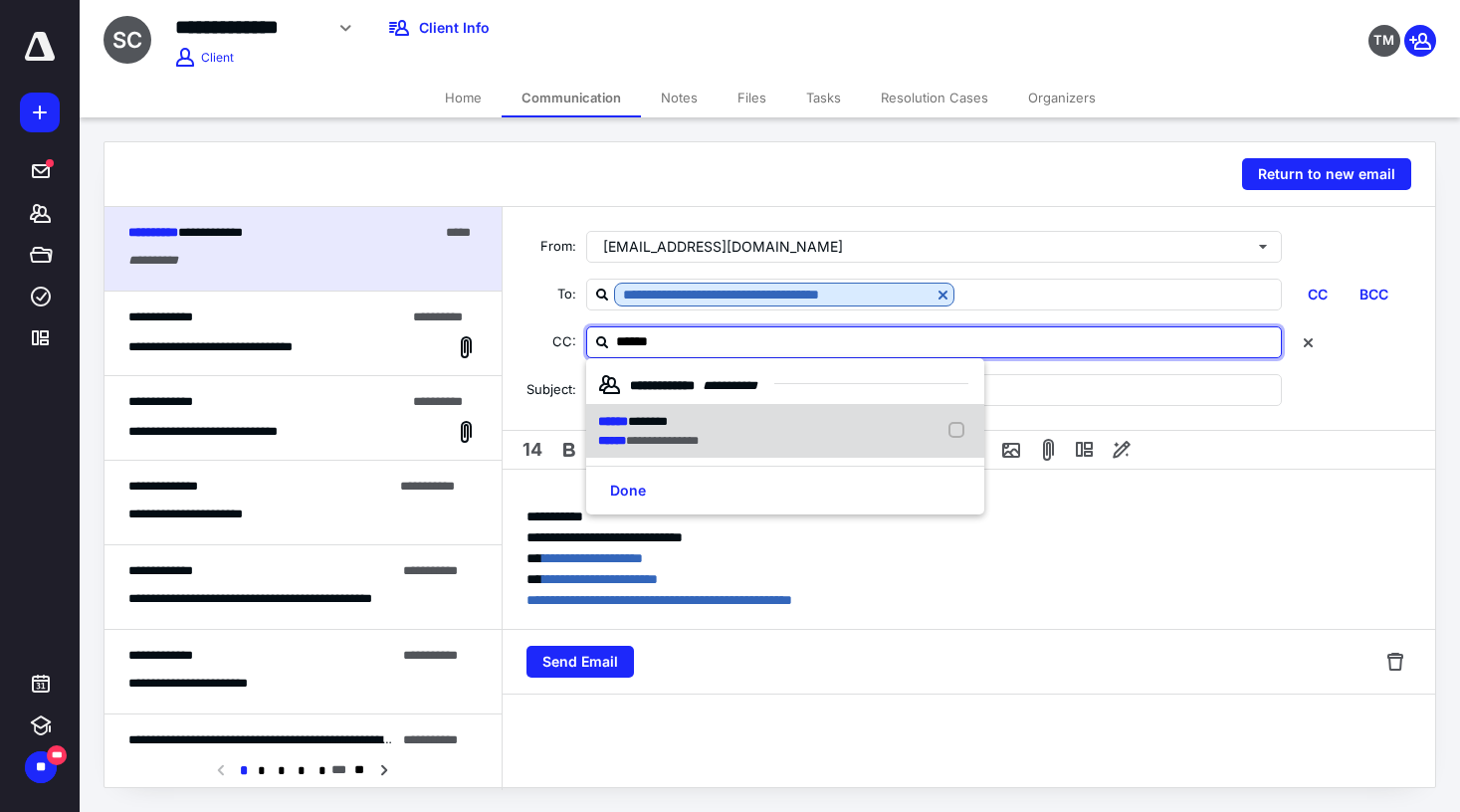 click on "****** *******" at bounding box center (648, 422) 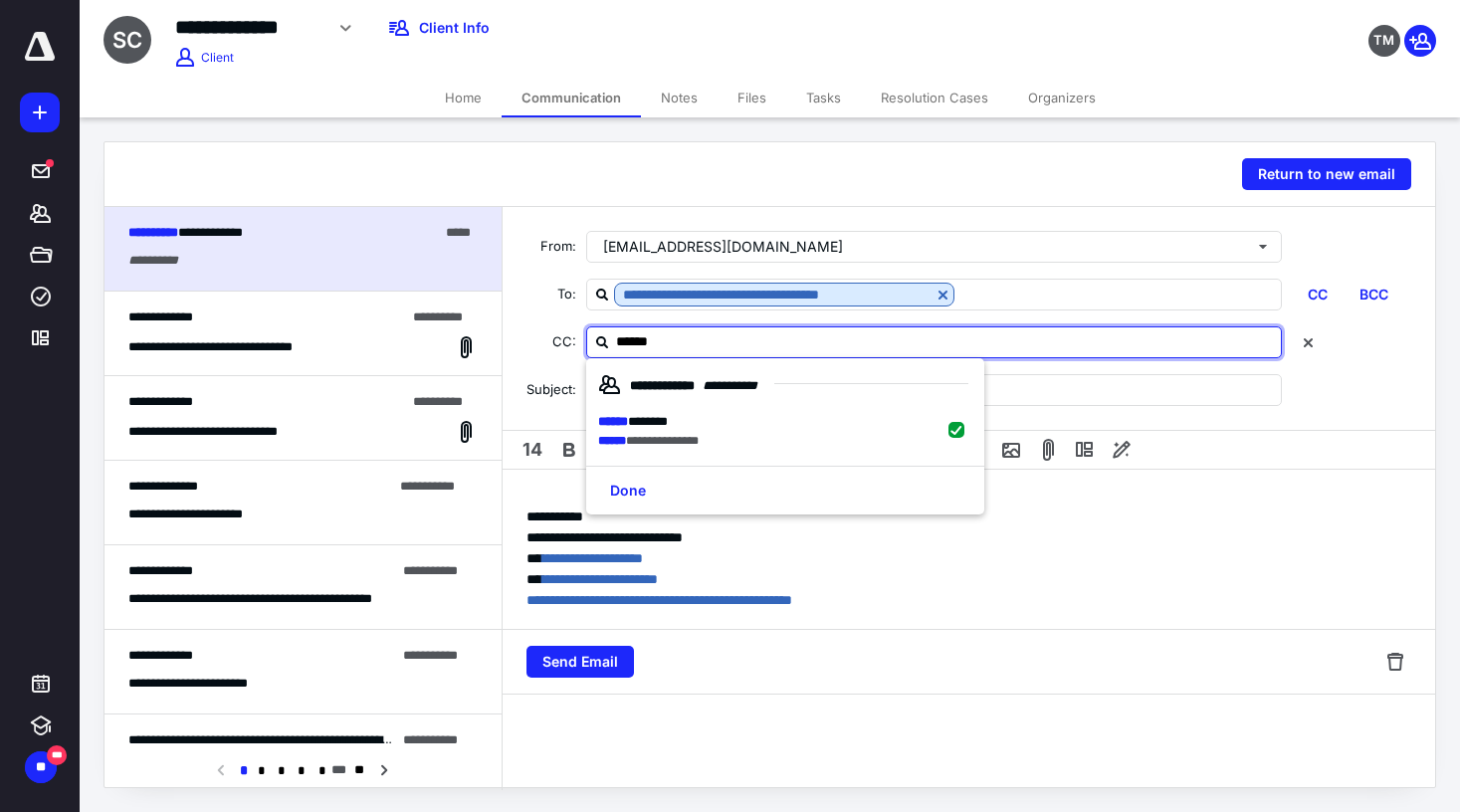 checkbox on "true" 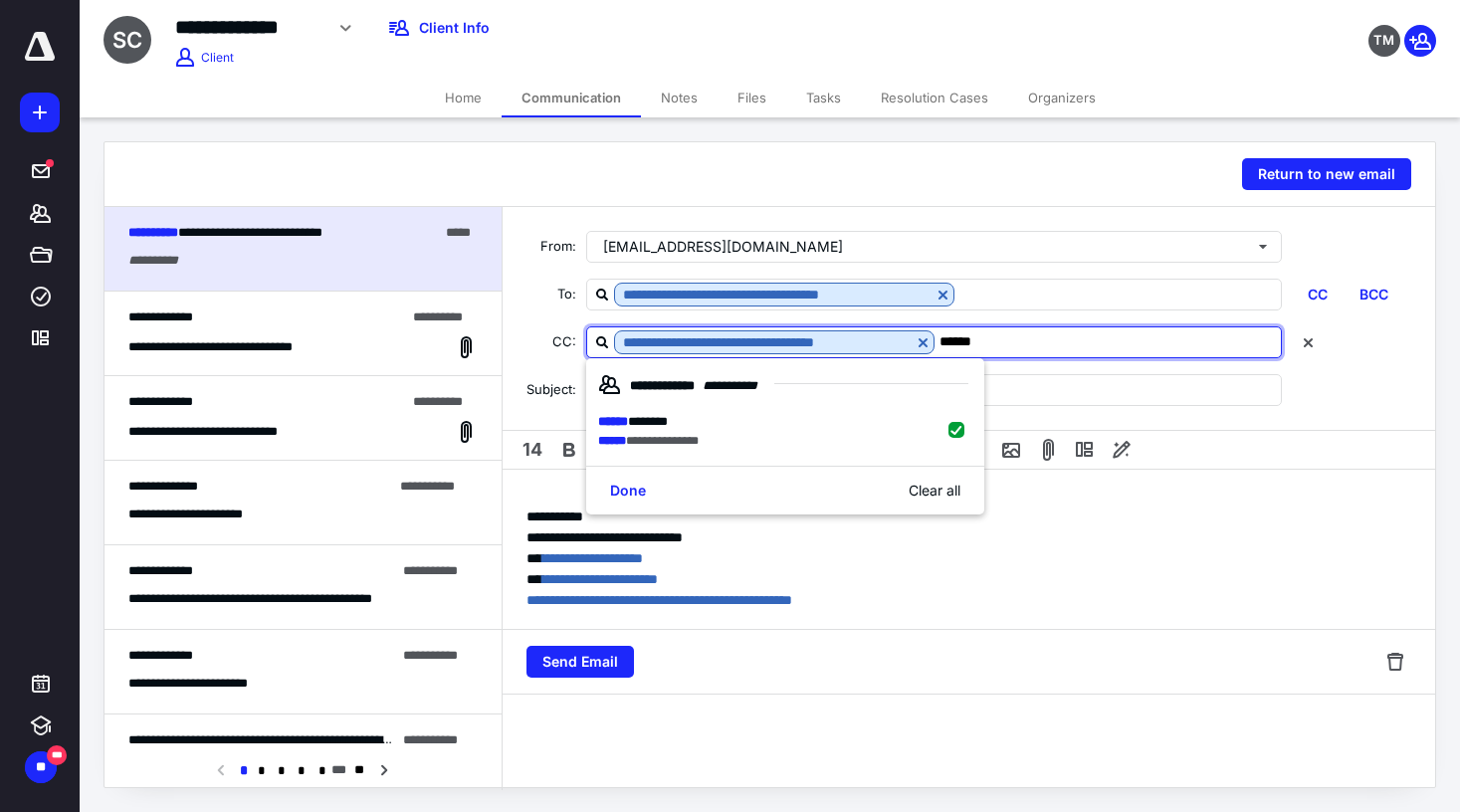 type on "******" 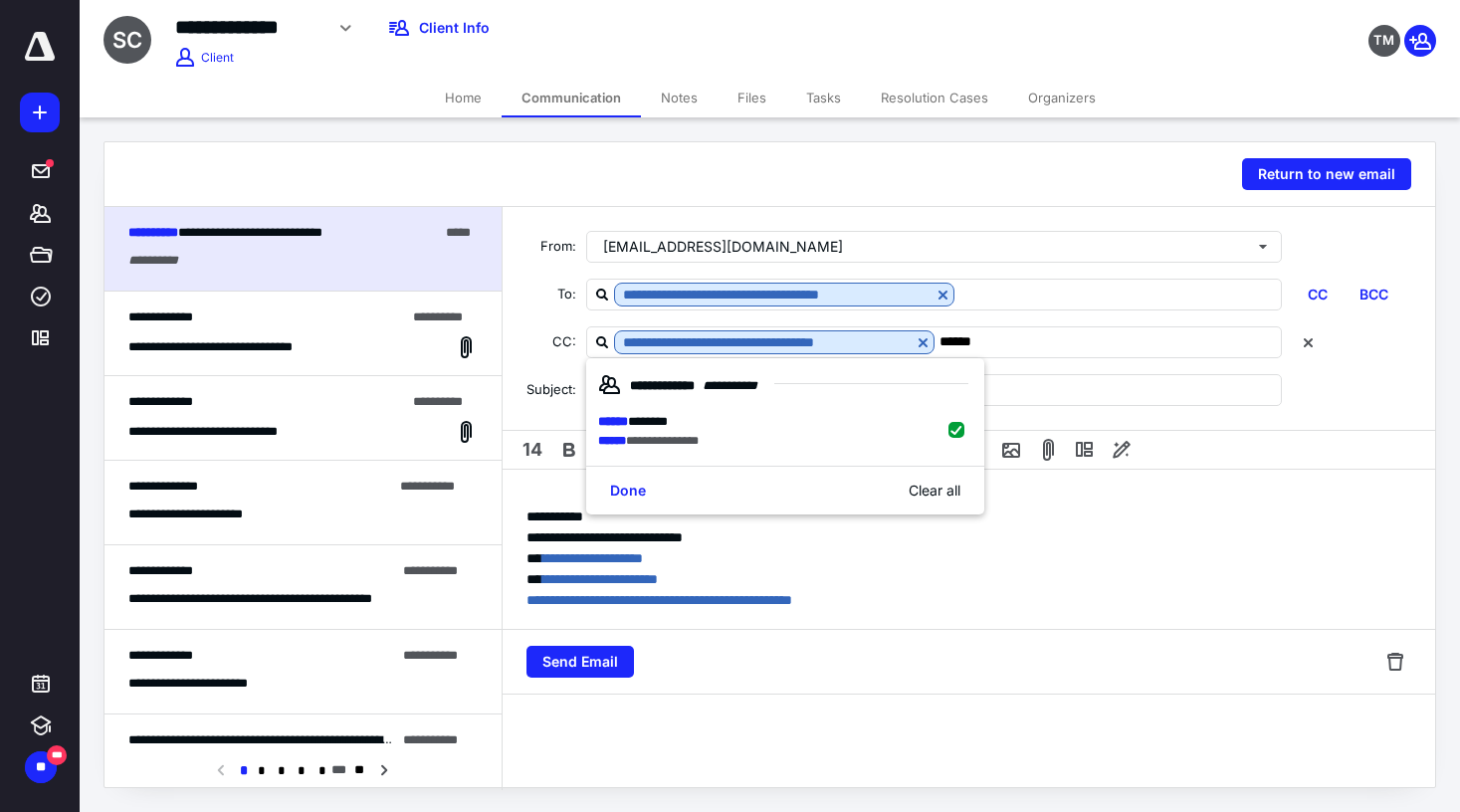 click on "Subject:" at bounding box center [968, 390] 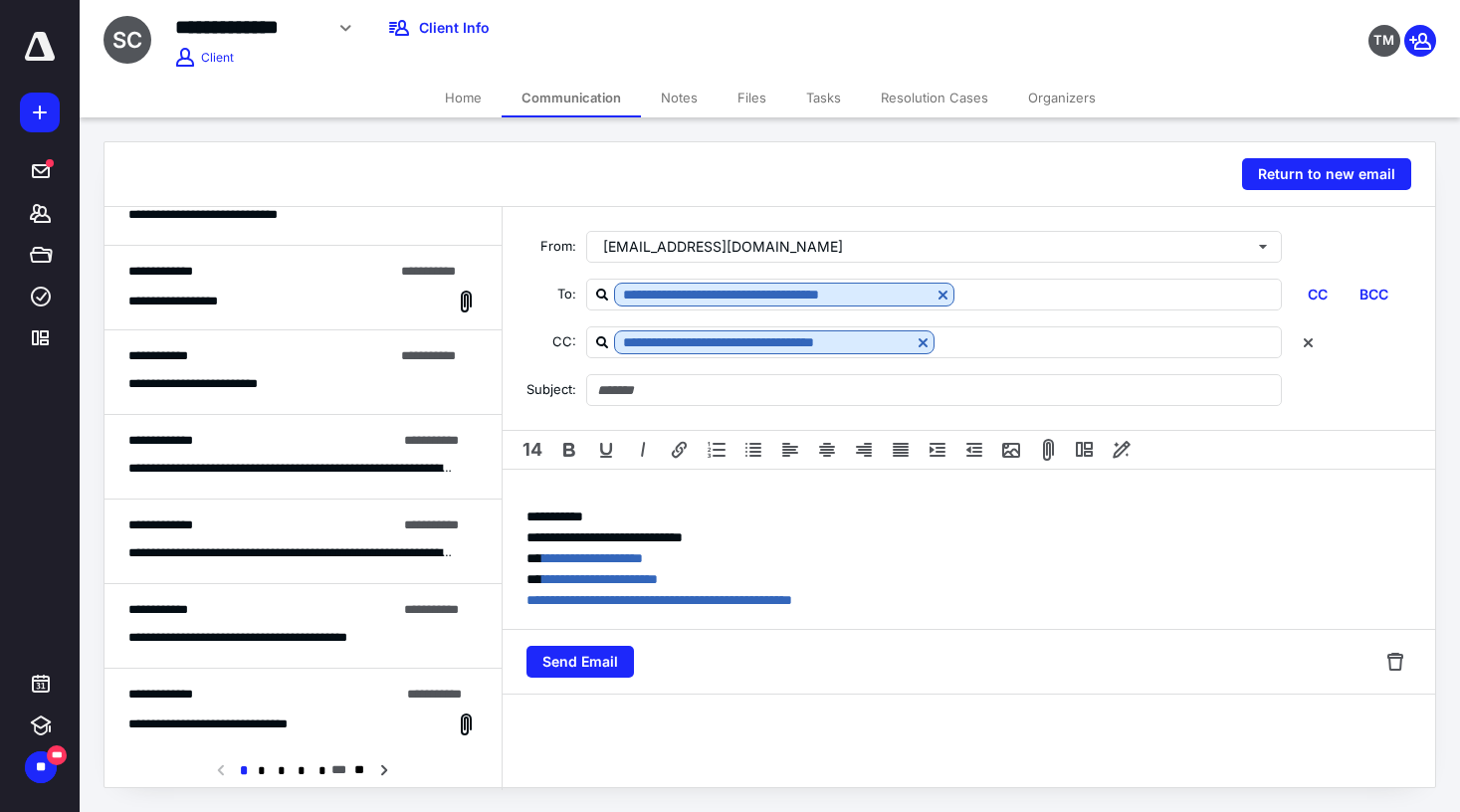 scroll, scrollTop: 1233, scrollLeft: 0, axis: vertical 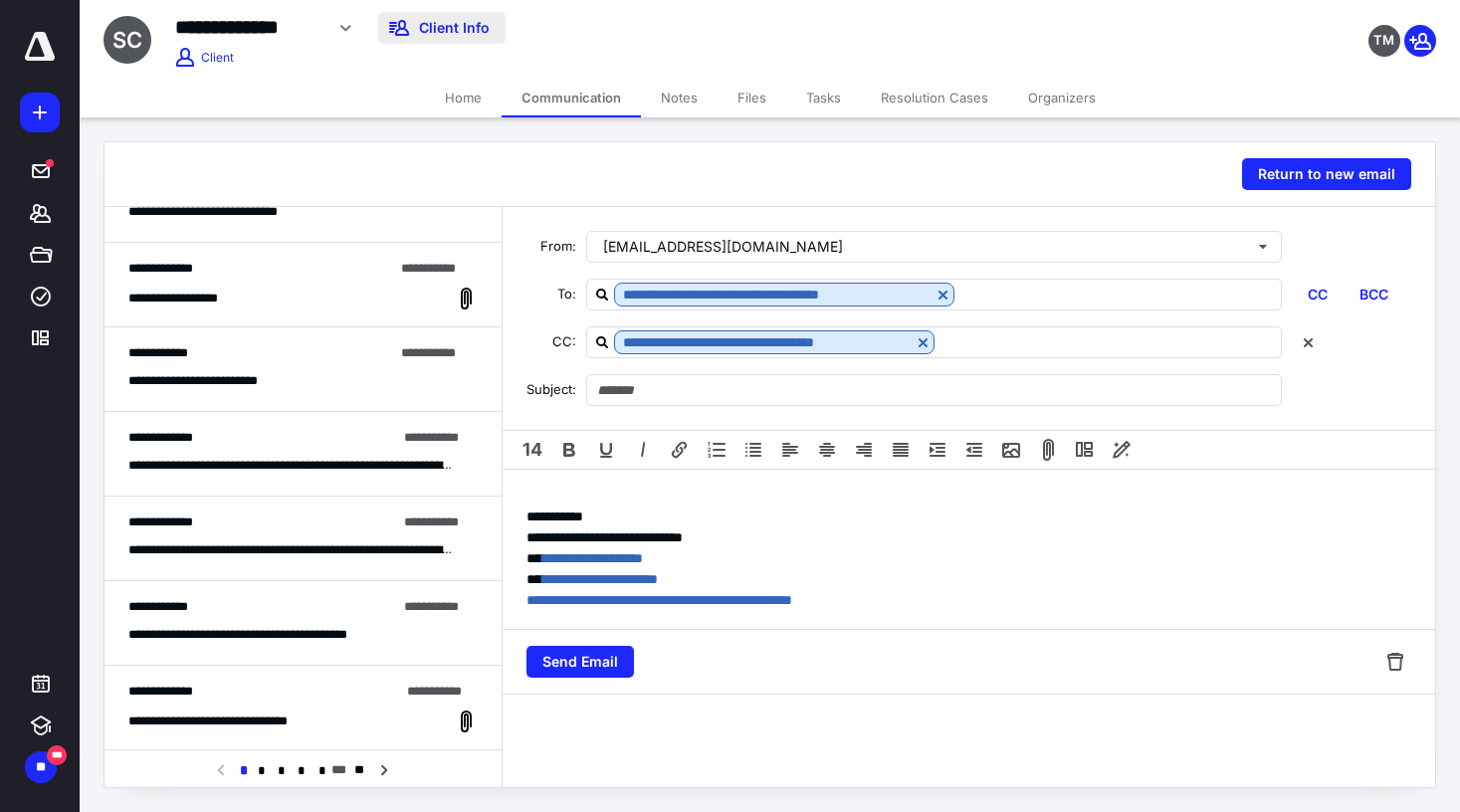 click on "Client Info" at bounding box center (442, 28) 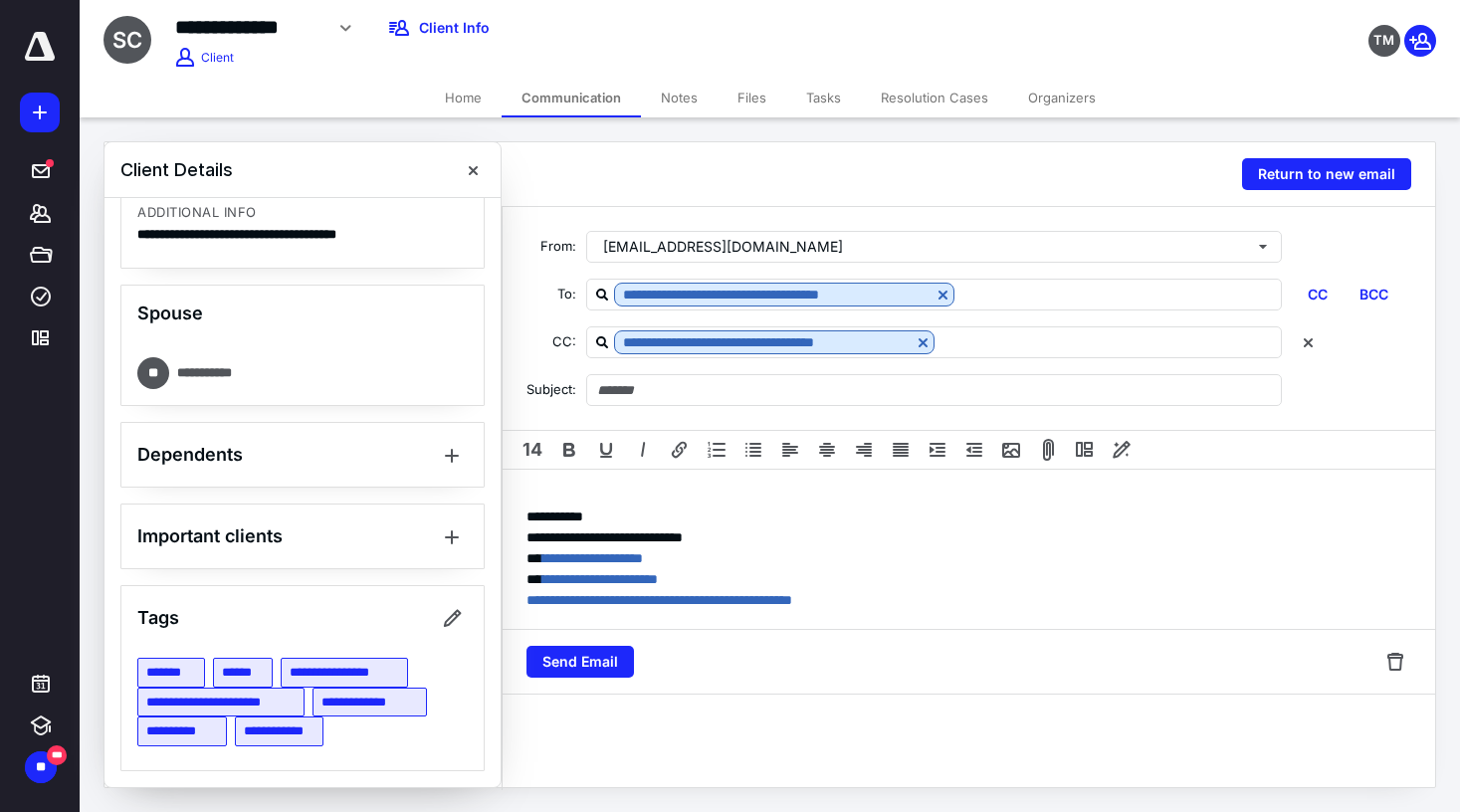 scroll, scrollTop: 0, scrollLeft: 0, axis: both 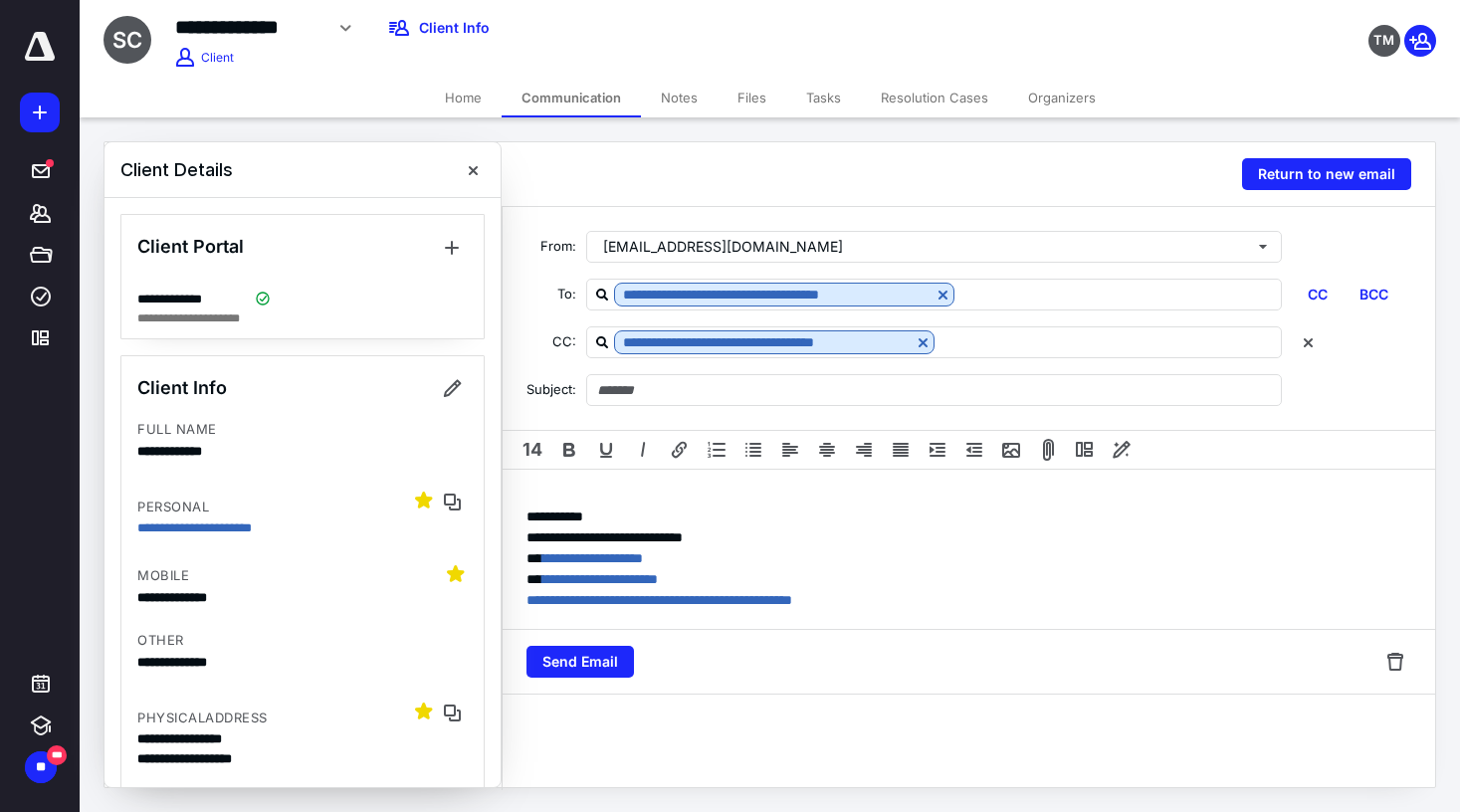 click on "Communication" at bounding box center [571, 98] 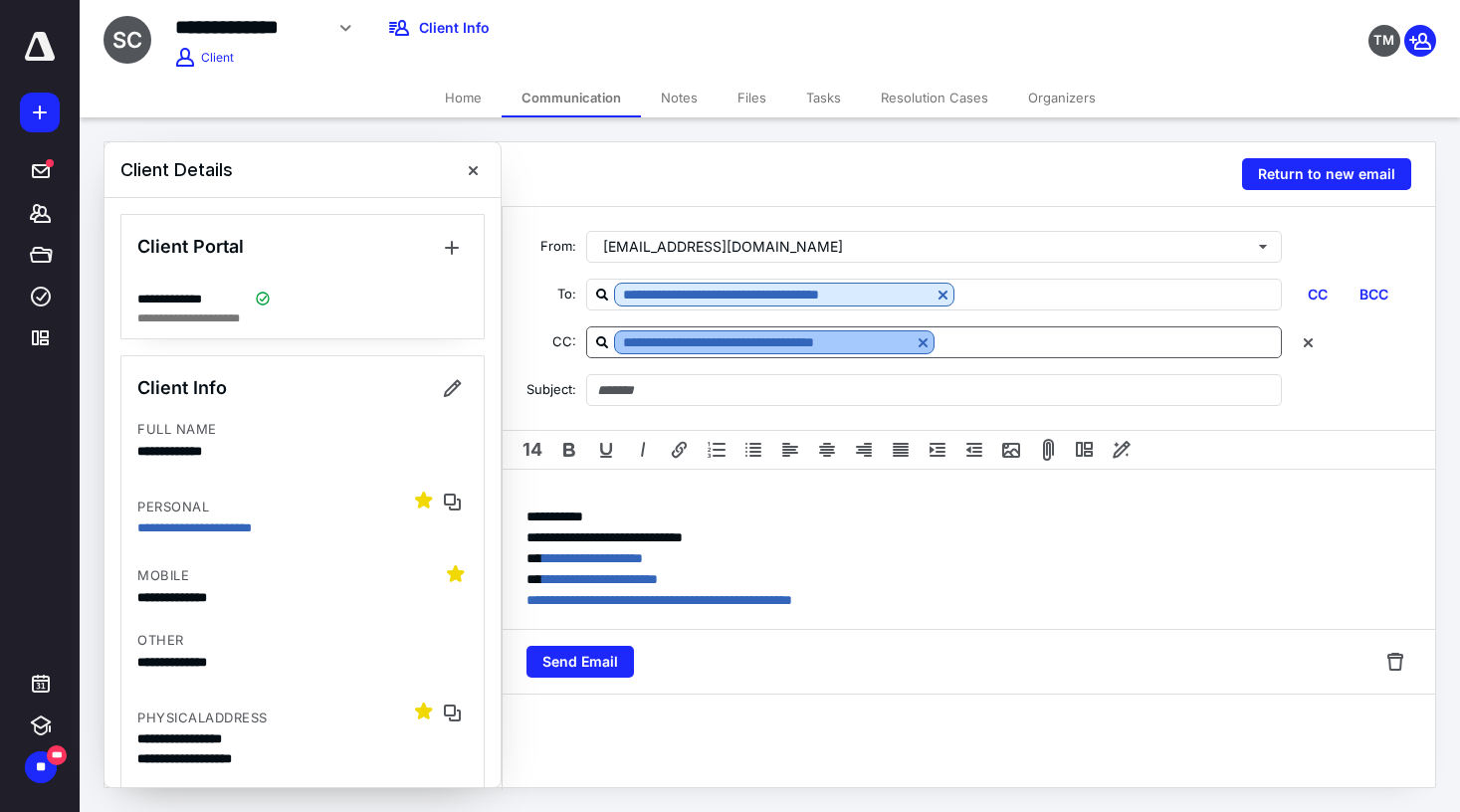 click at bounding box center (923, 342) 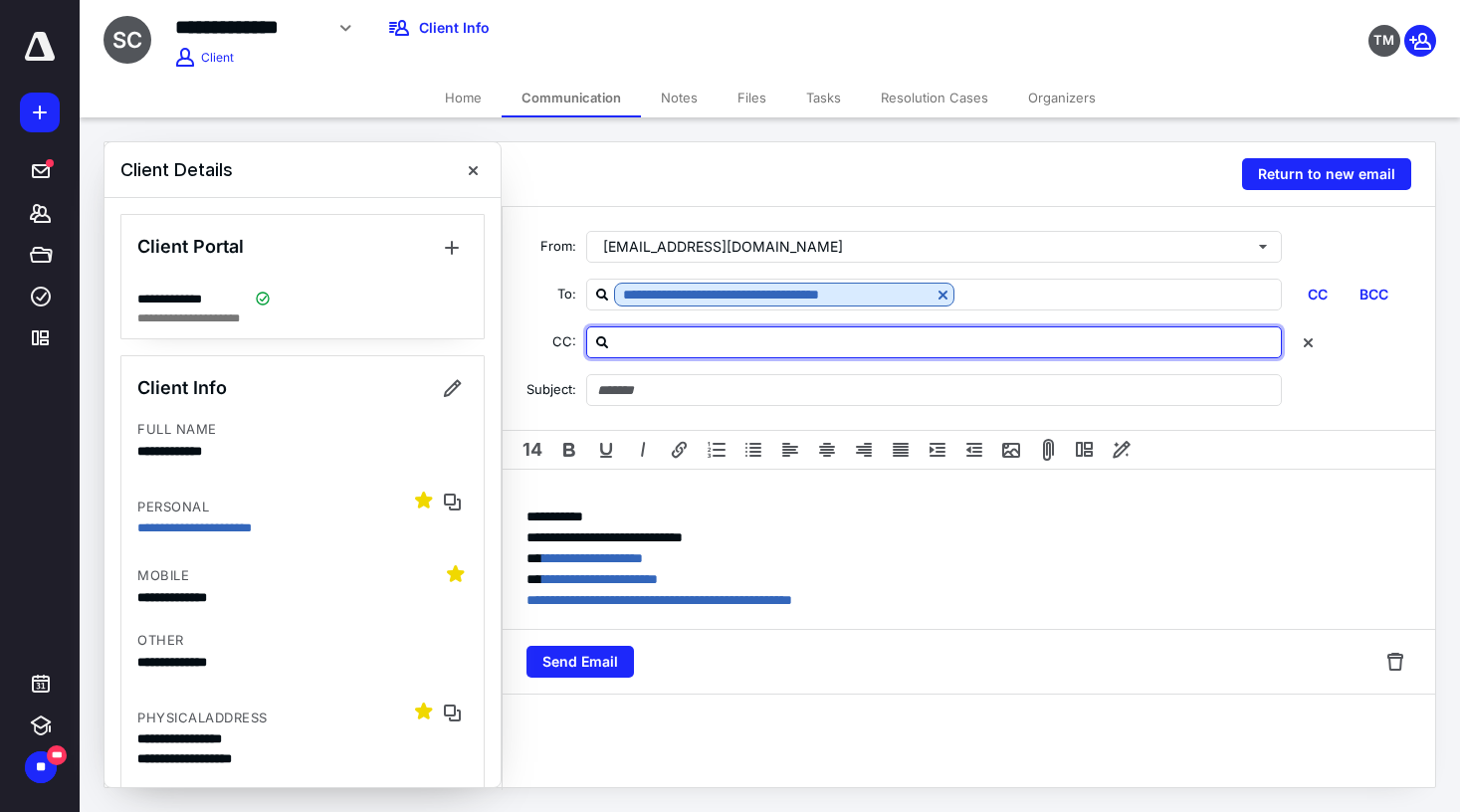click at bounding box center [945, 341] 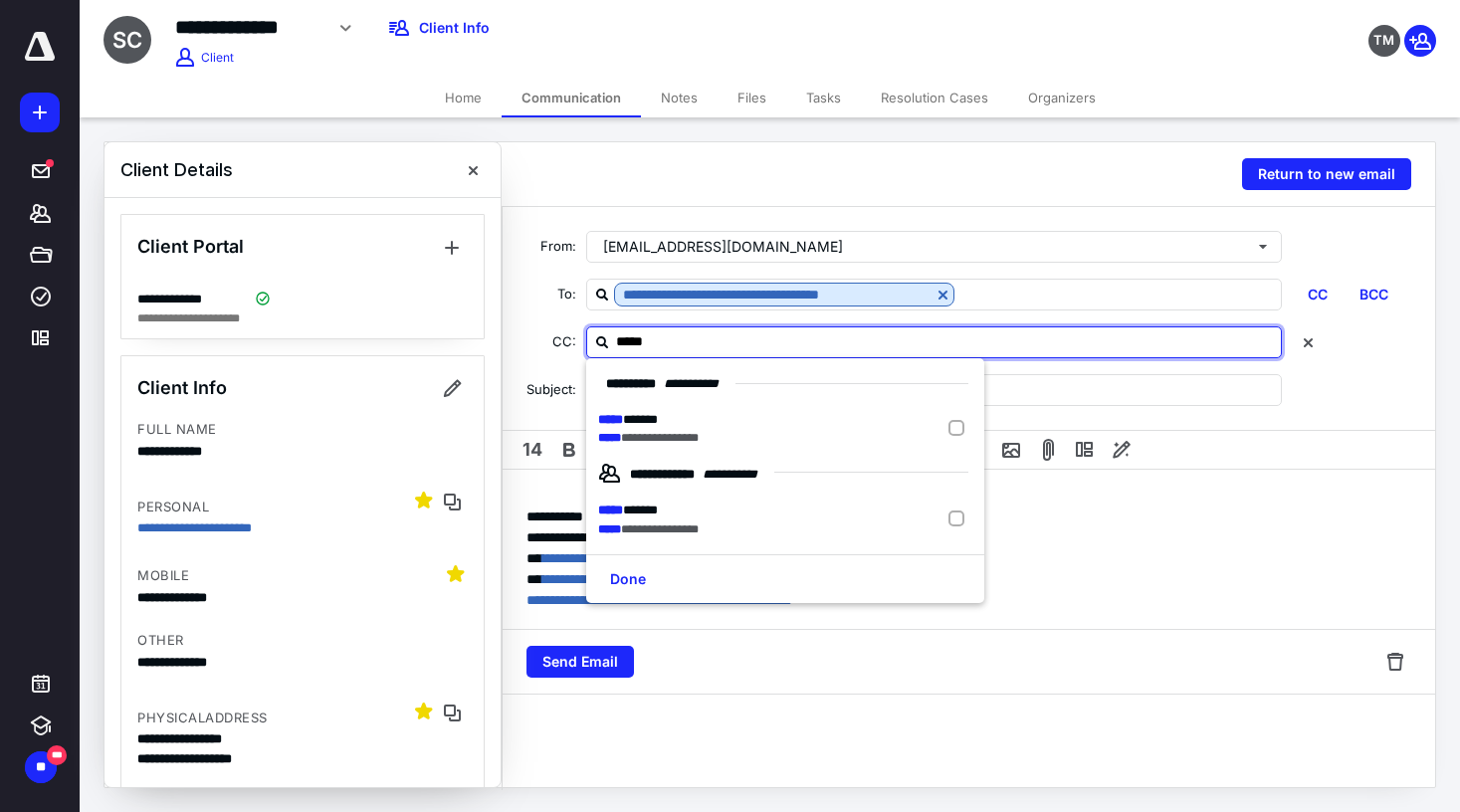 type on "******" 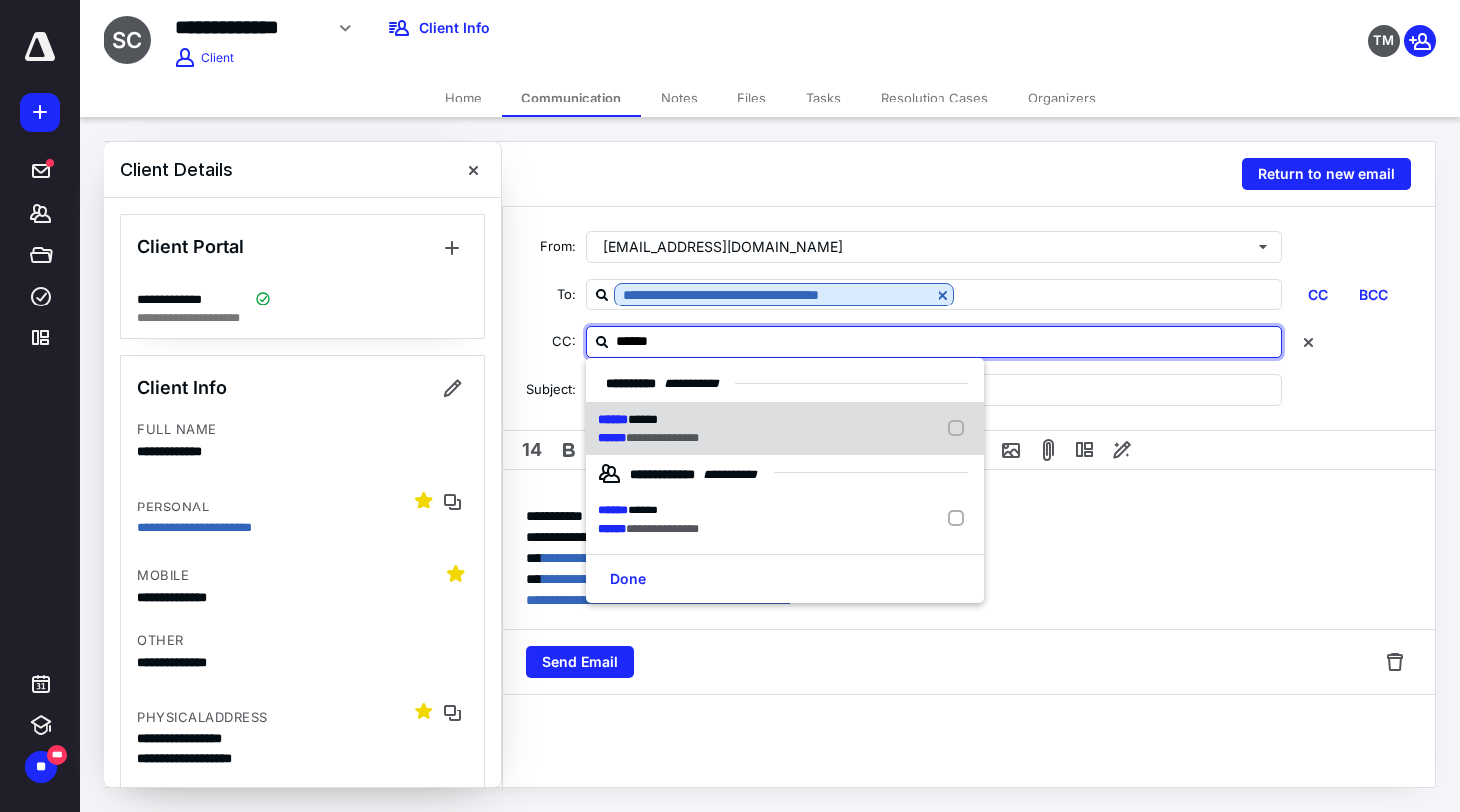 click on "**********" at bounding box center (785, 429) 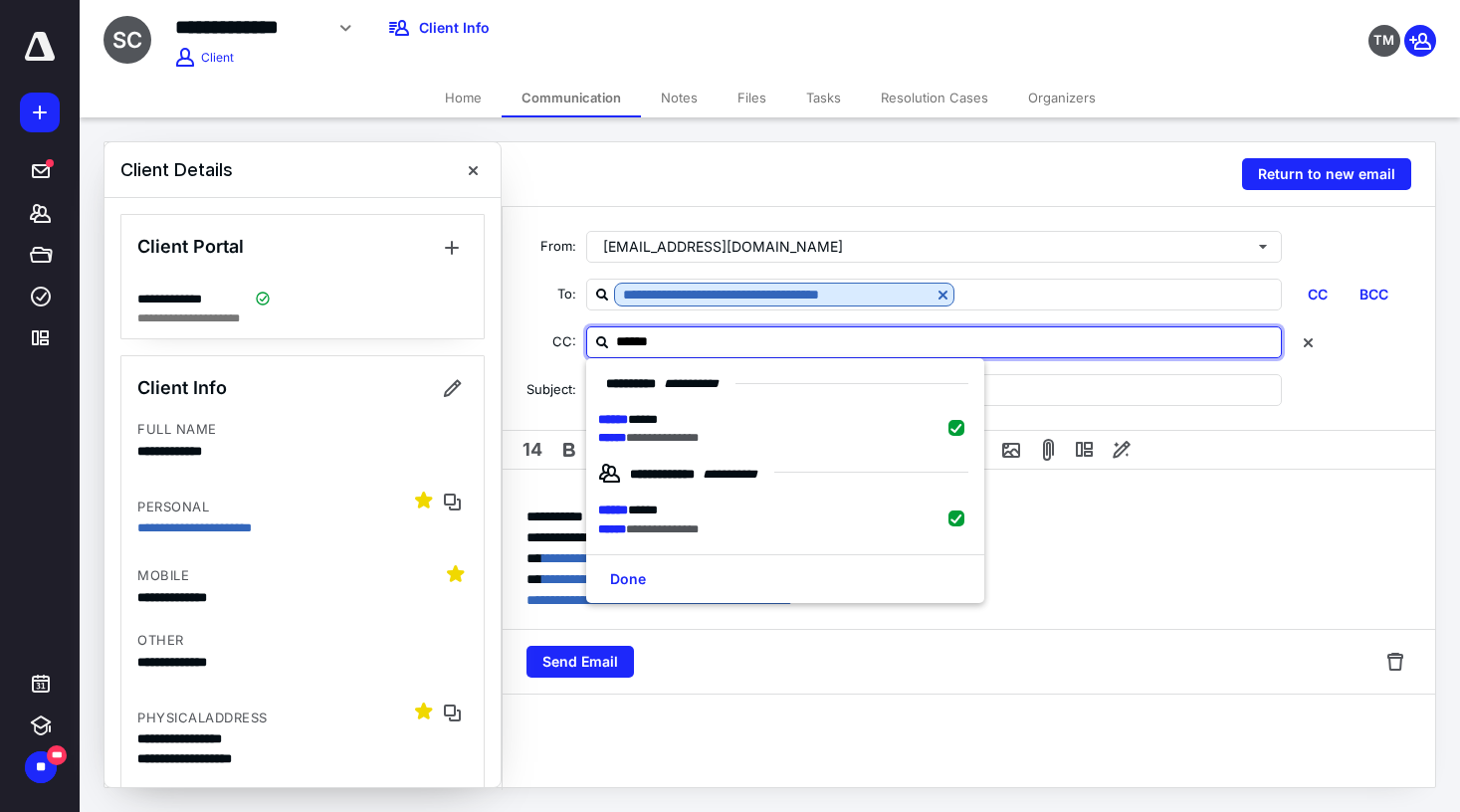checkbox on "true" 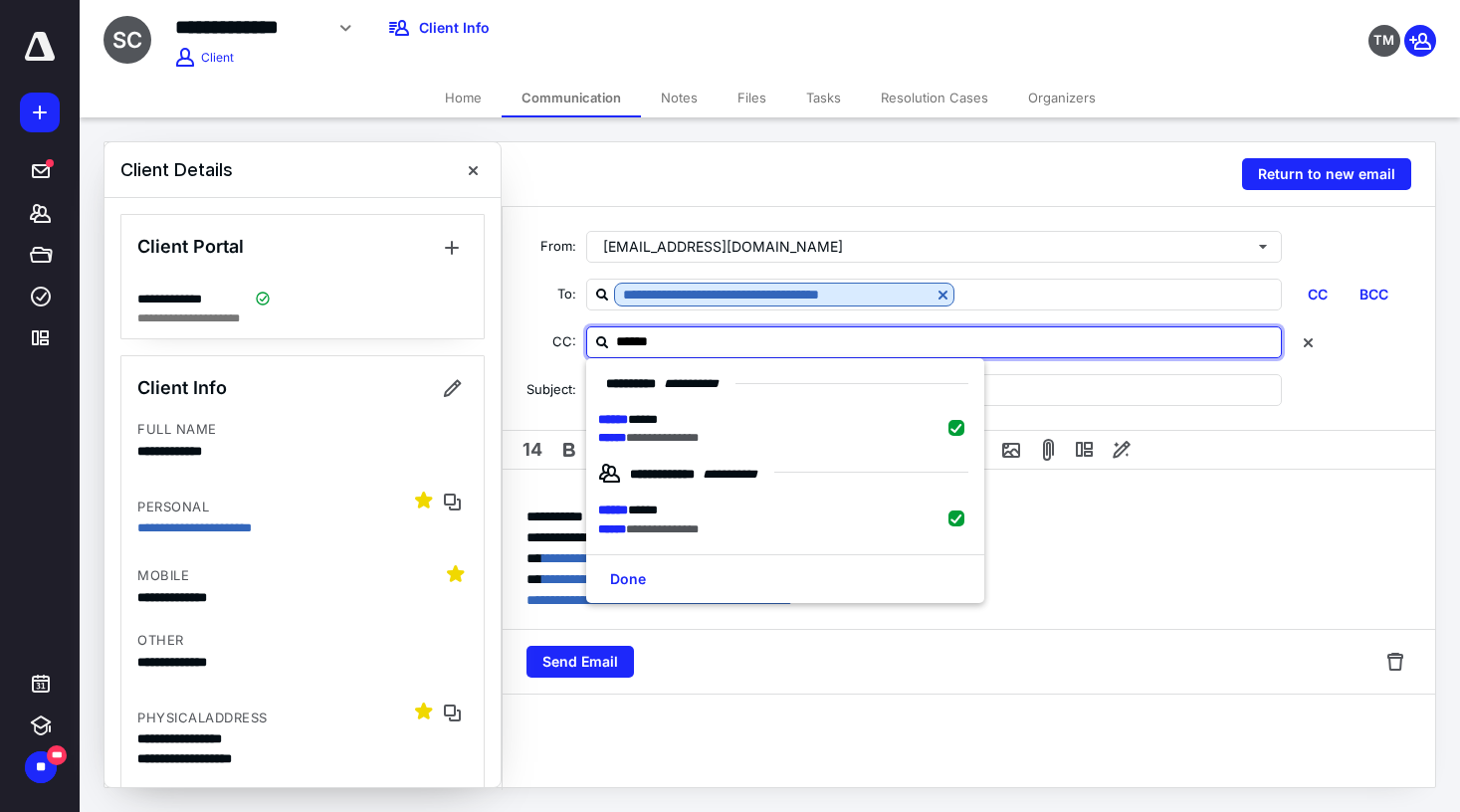 checkbox on "true" 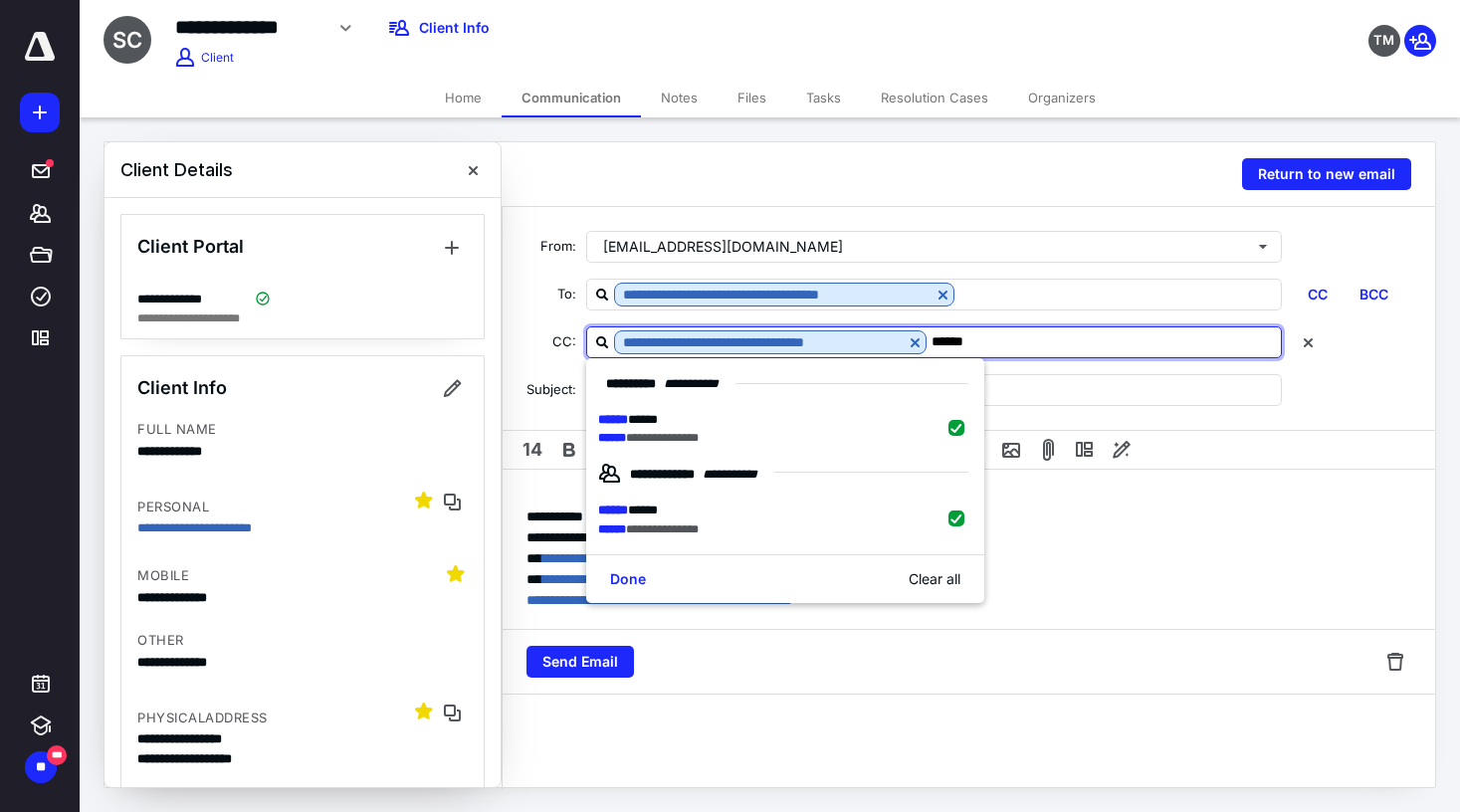 type on "******" 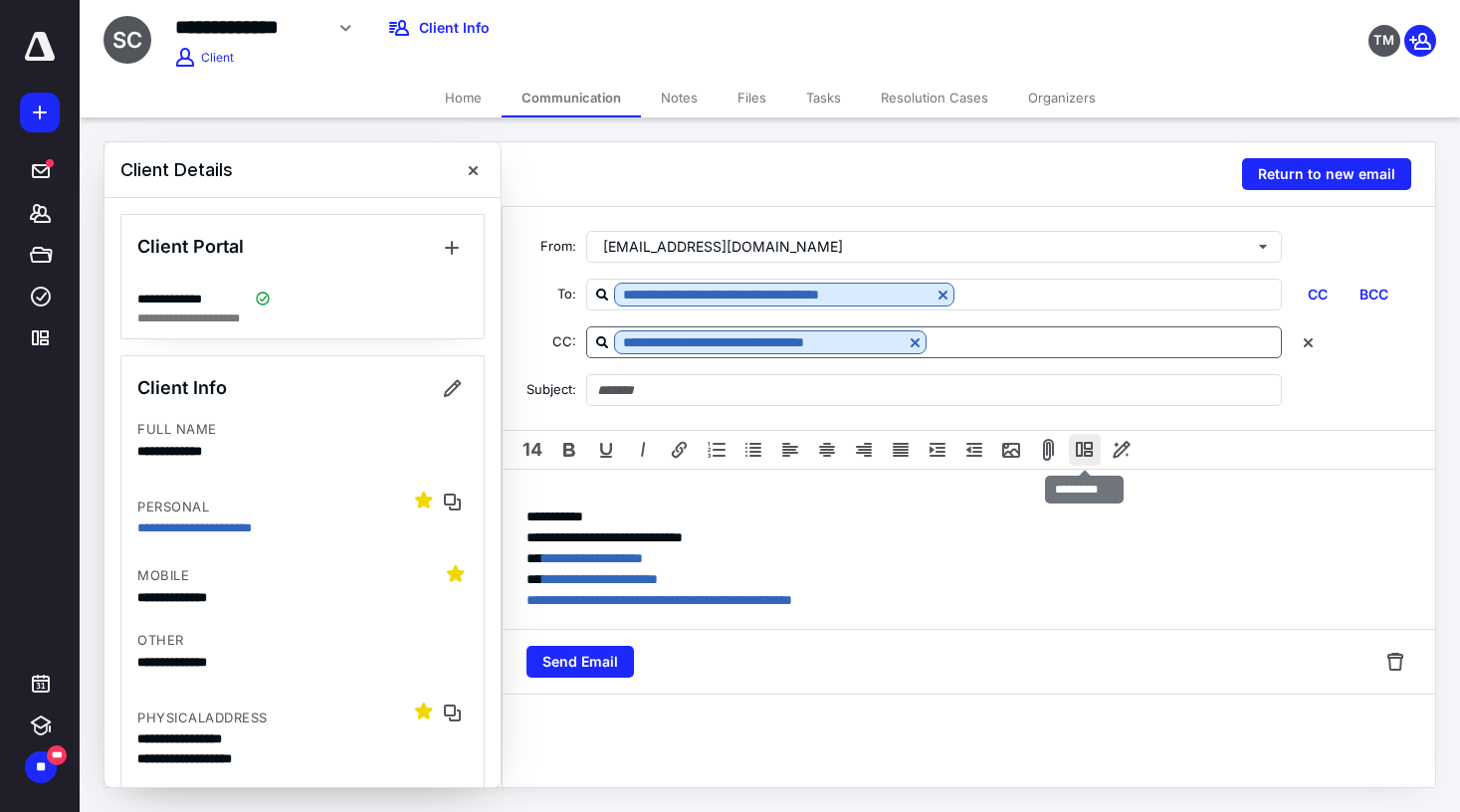 click at bounding box center [1085, 450] 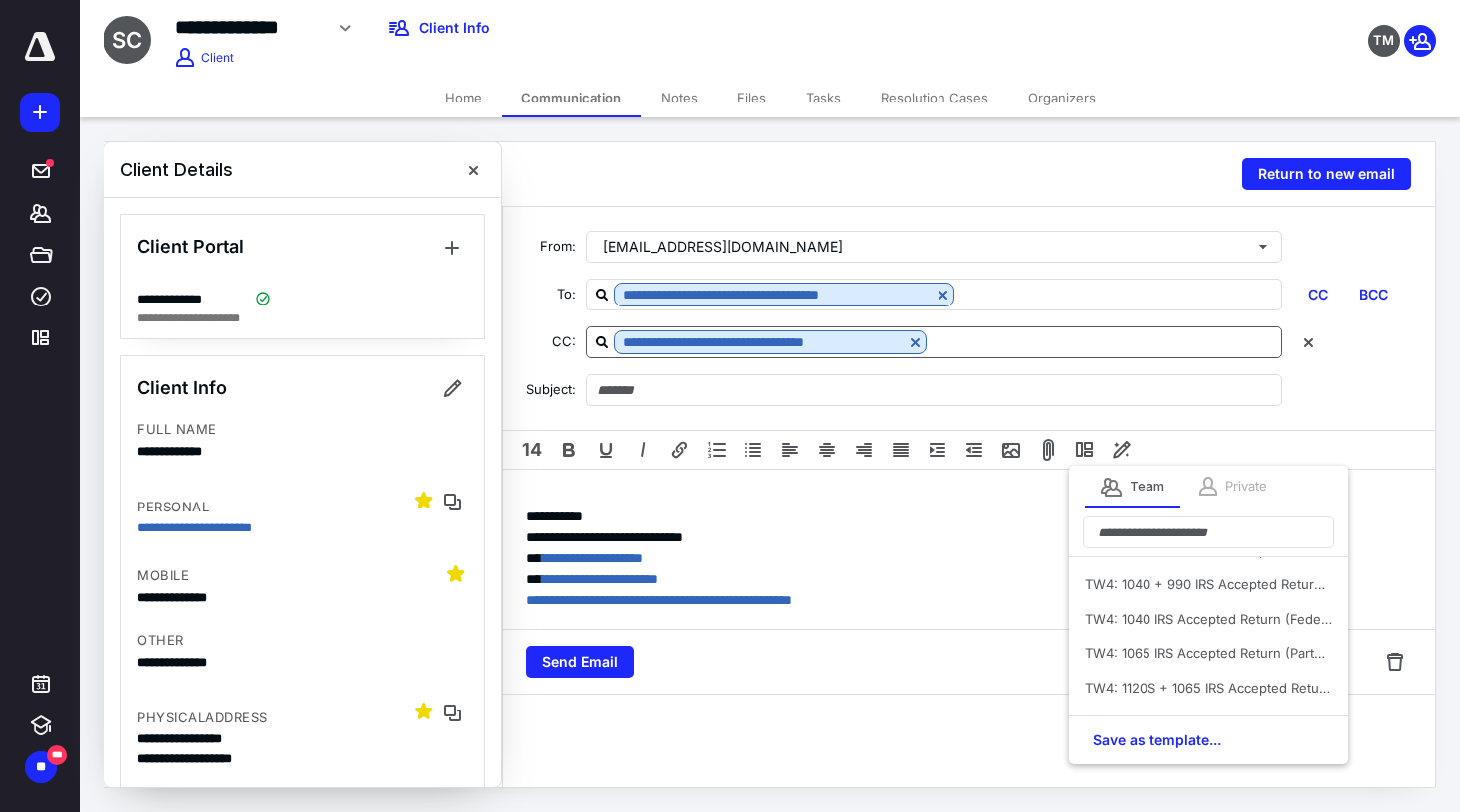 scroll, scrollTop: 1993, scrollLeft: 0, axis: vertical 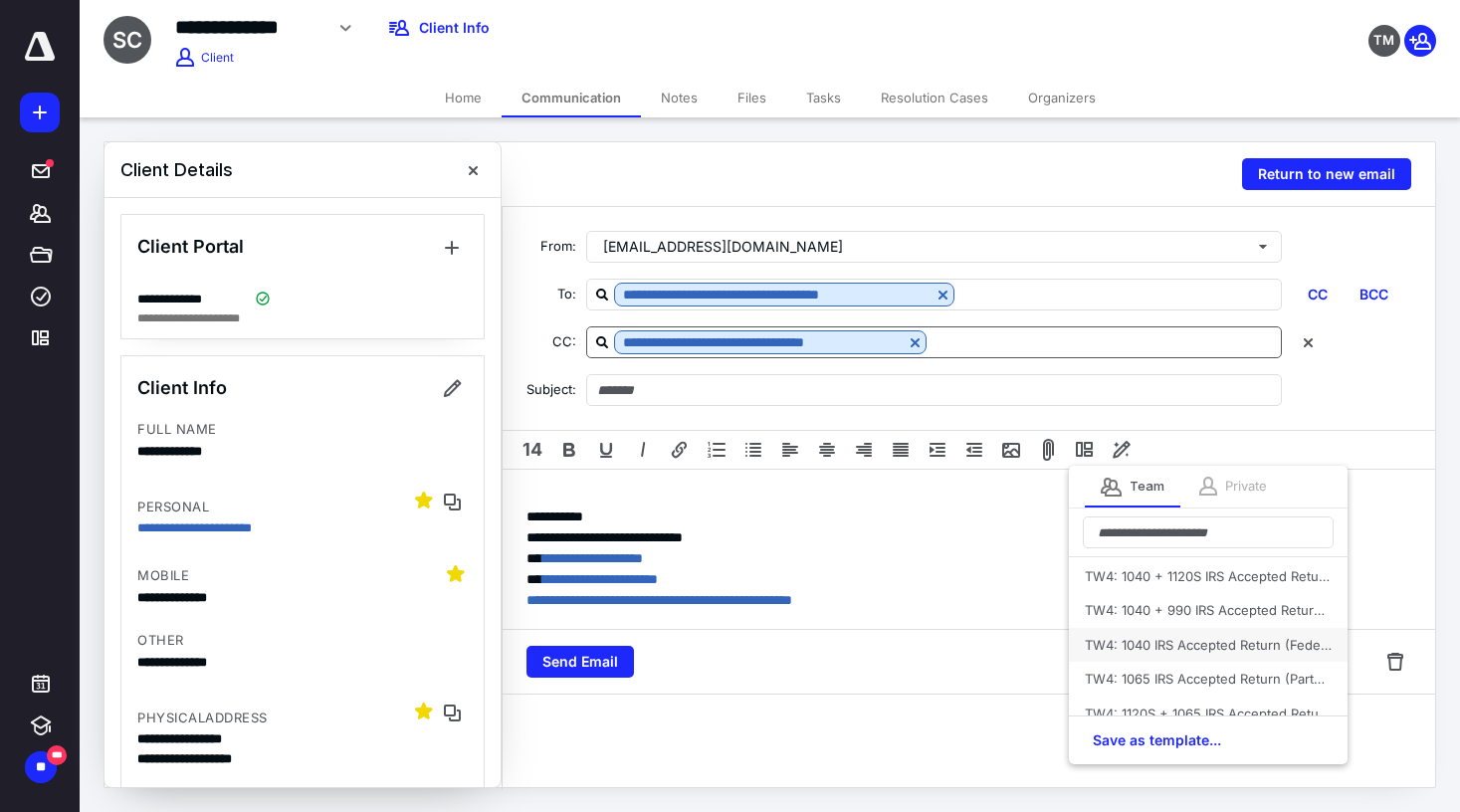 click on "TW4: 1040 IRS Accepted Return (Federal Individual and State Individual Returns)" at bounding box center (1208, 645) 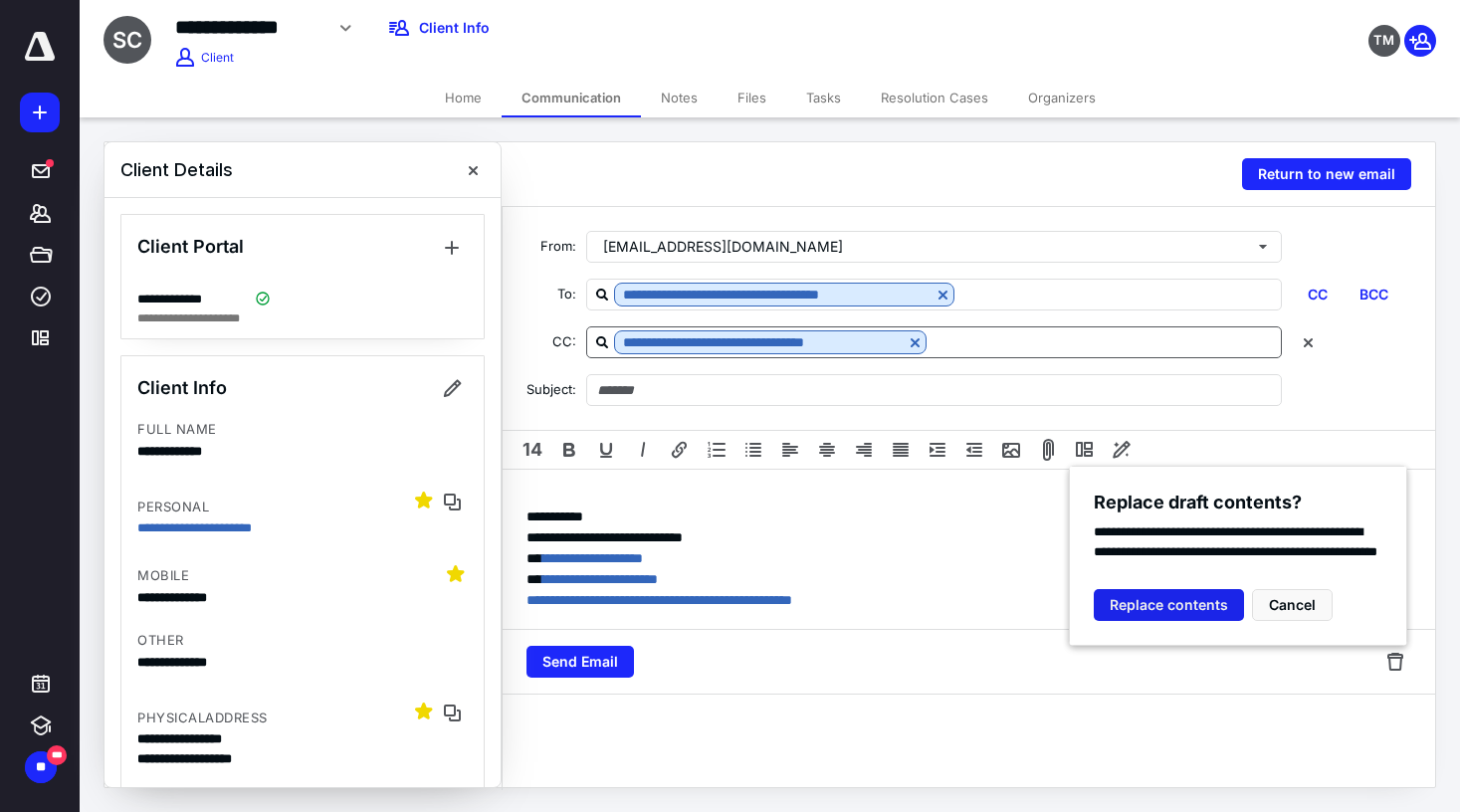 click on "Replace contents" at bounding box center [1168, 605] 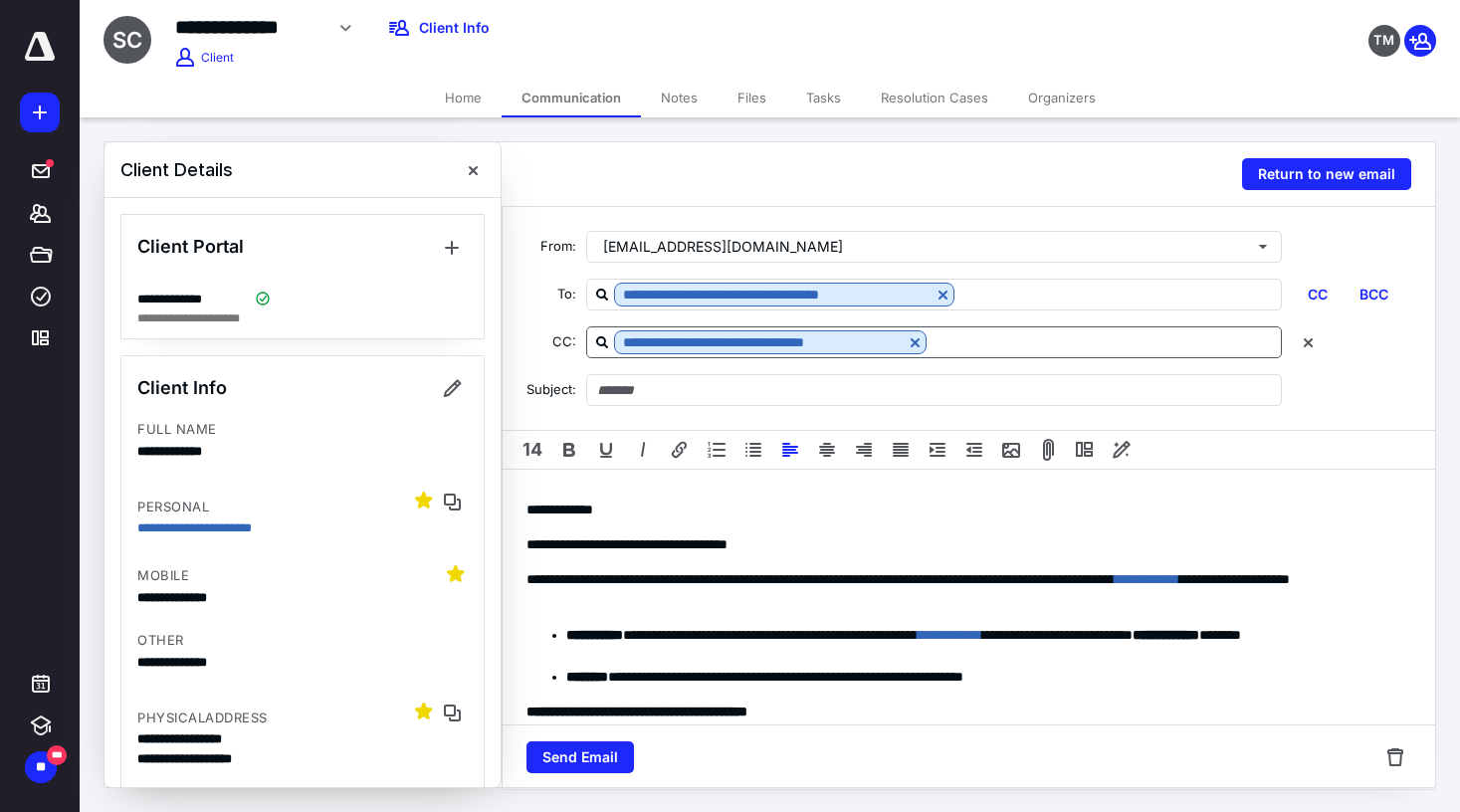 type on "**********" 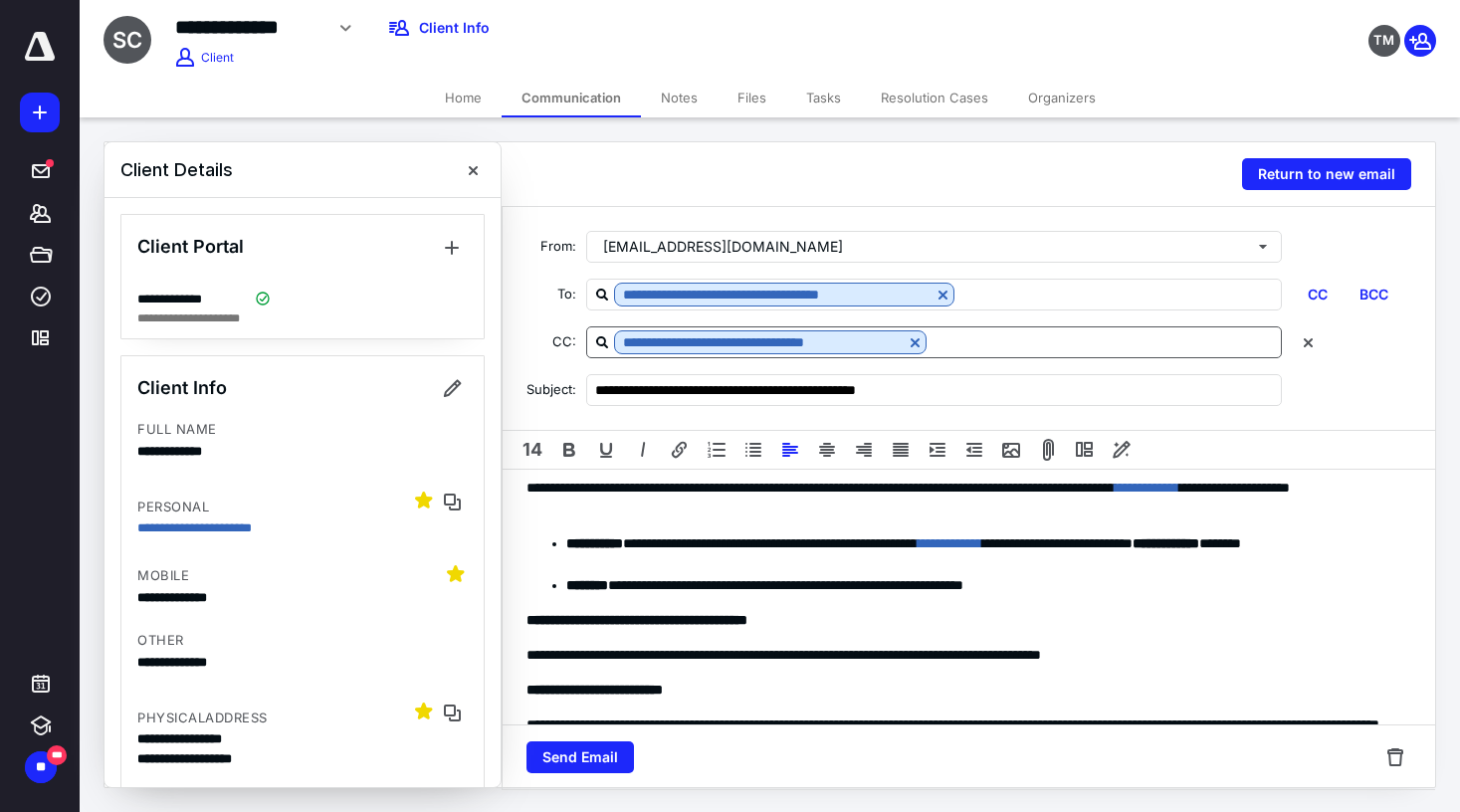 scroll, scrollTop: 362, scrollLeft: 0, axis: vertical 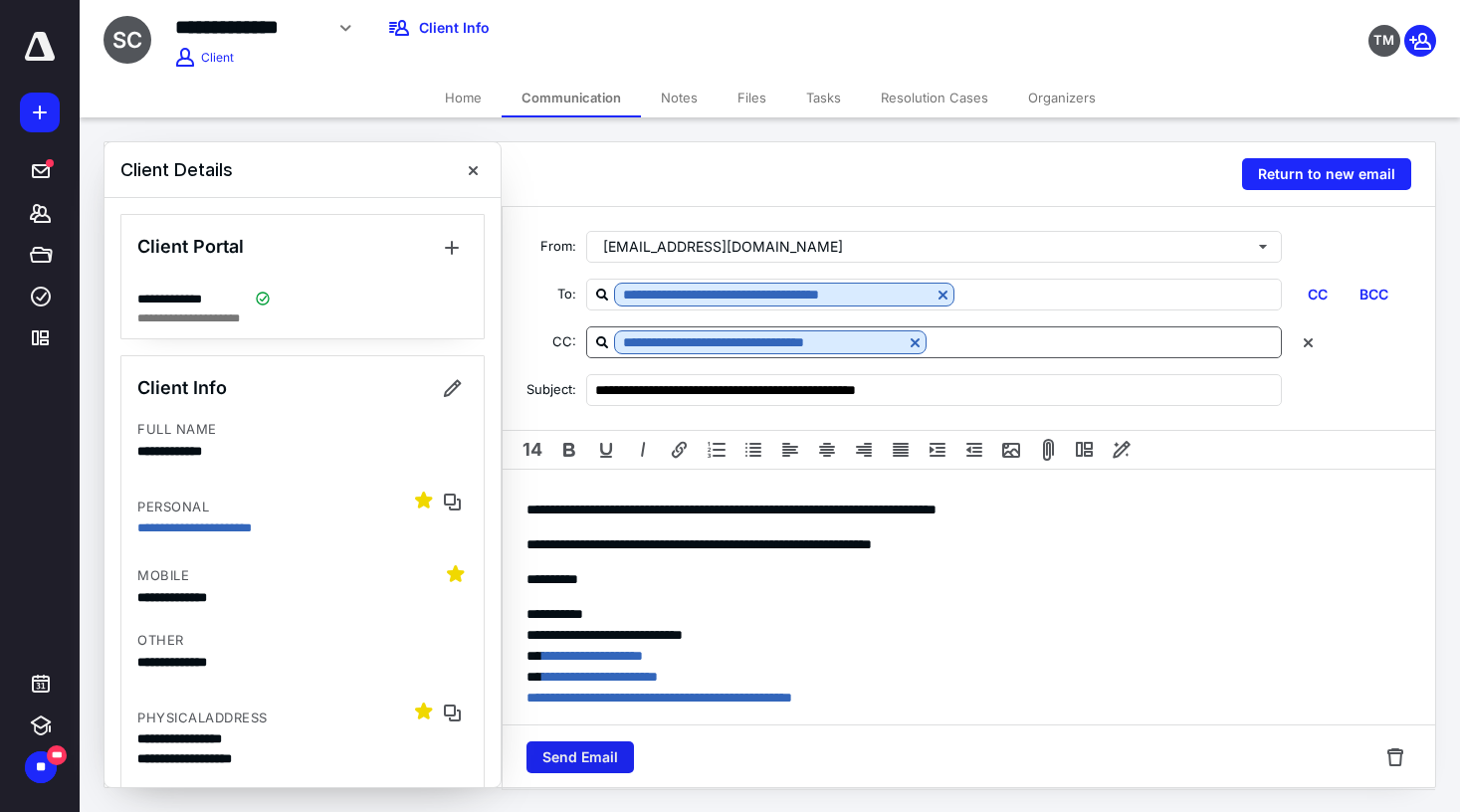 click on "Send Email" at bounding box center (580, 757) 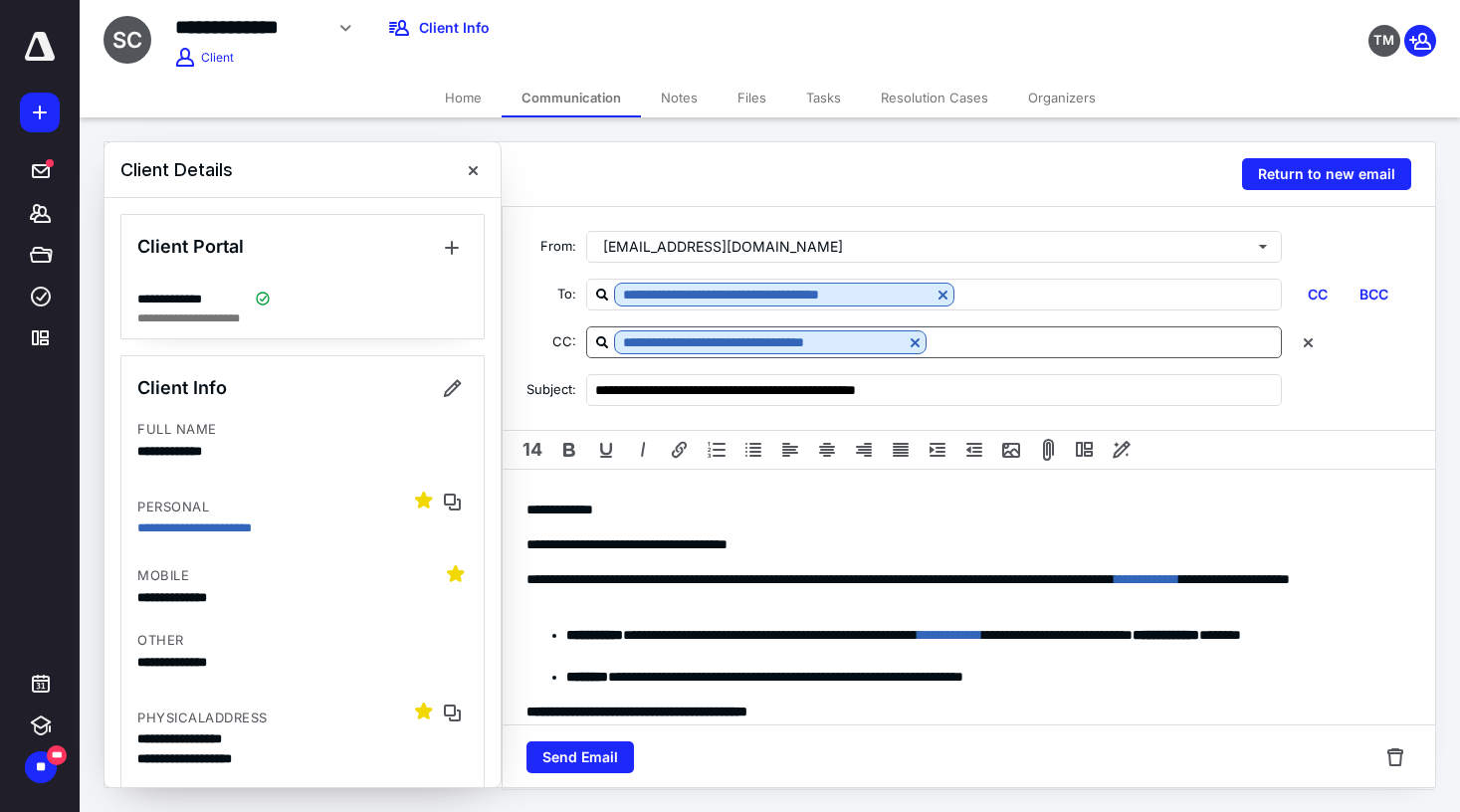 scroll, scrollTop: 362, scrollLeft: 0, axis: vertical 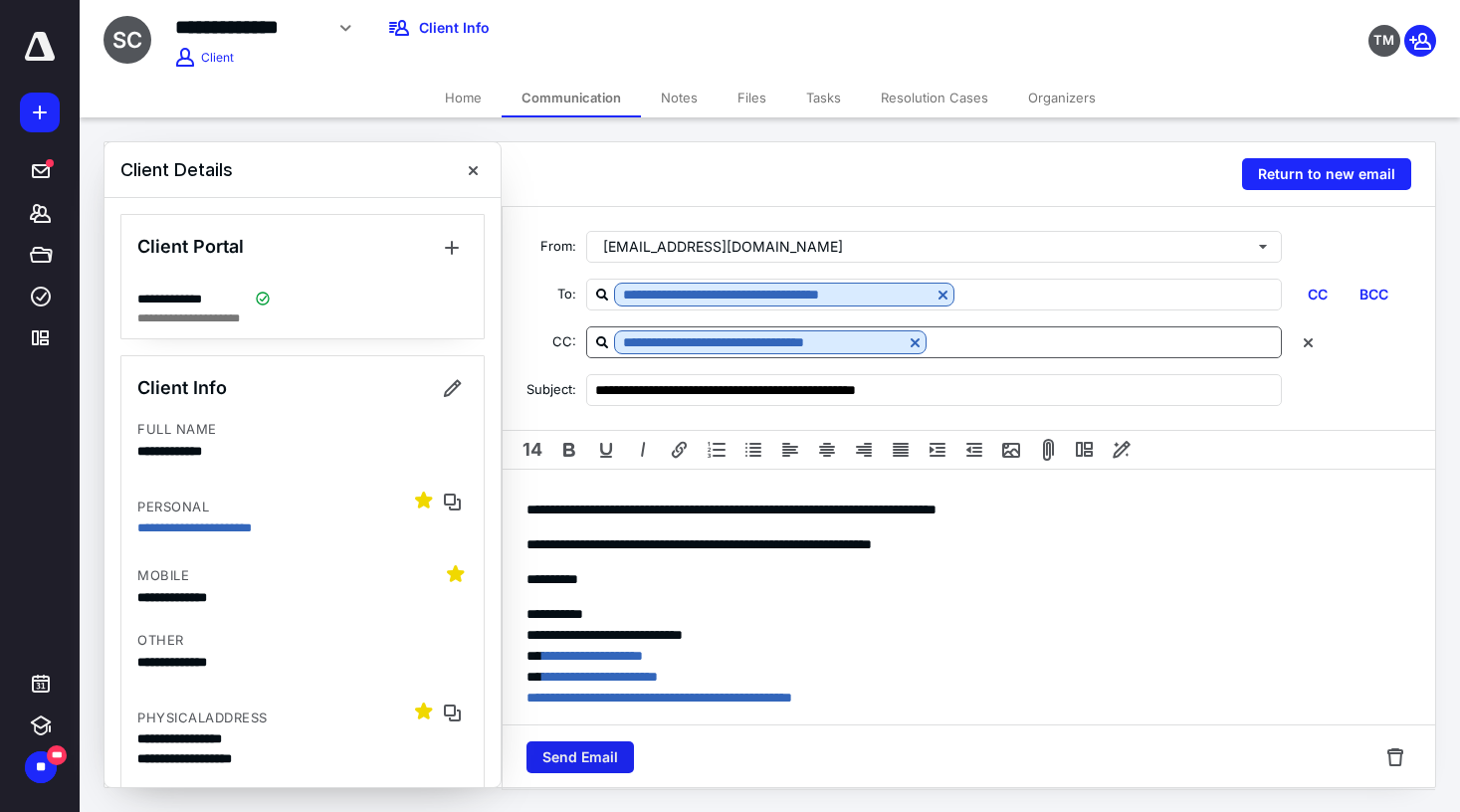 click on "Send Email" at bounding box center (580, 757) 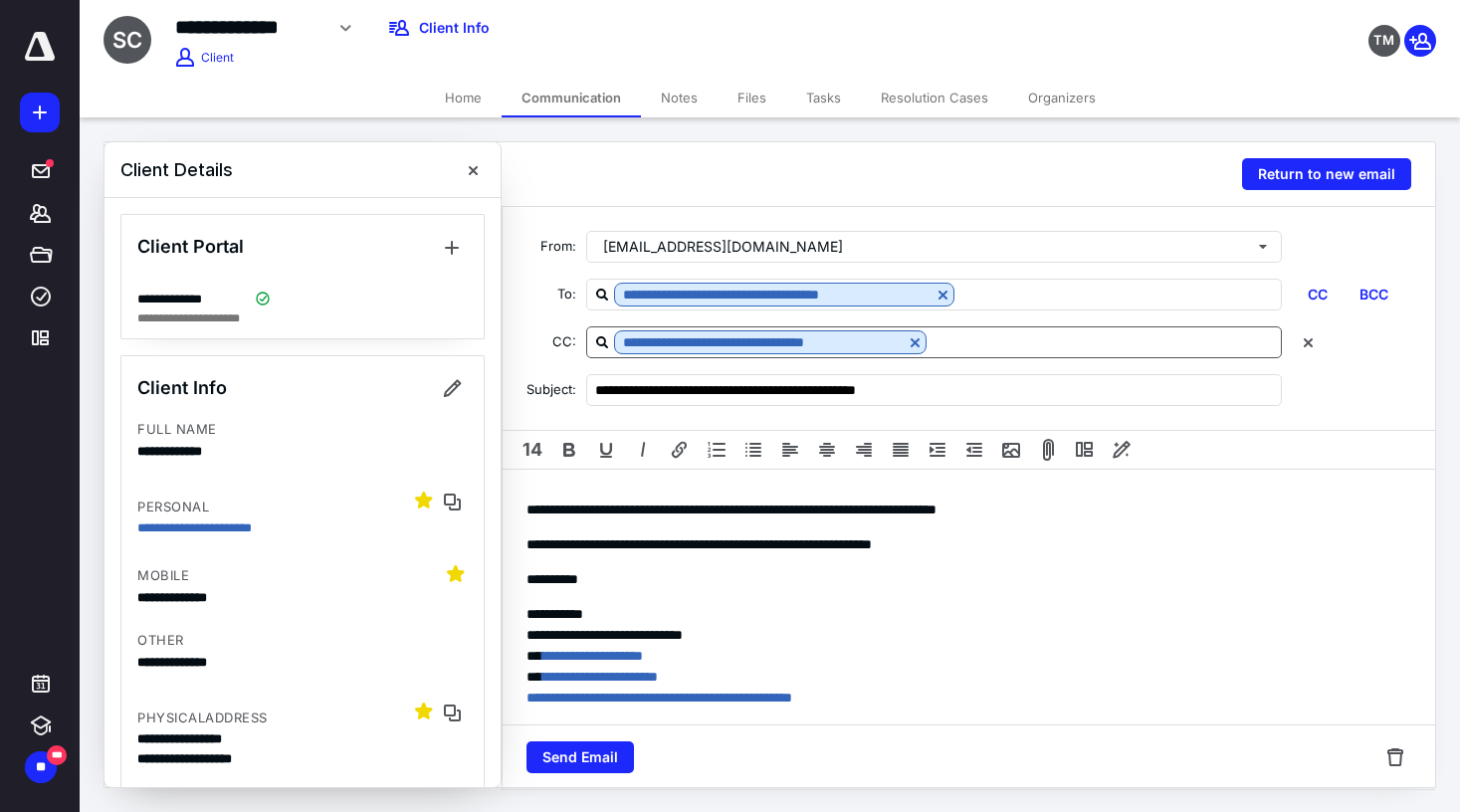 click on "**********" at bounding box center [580, 28] 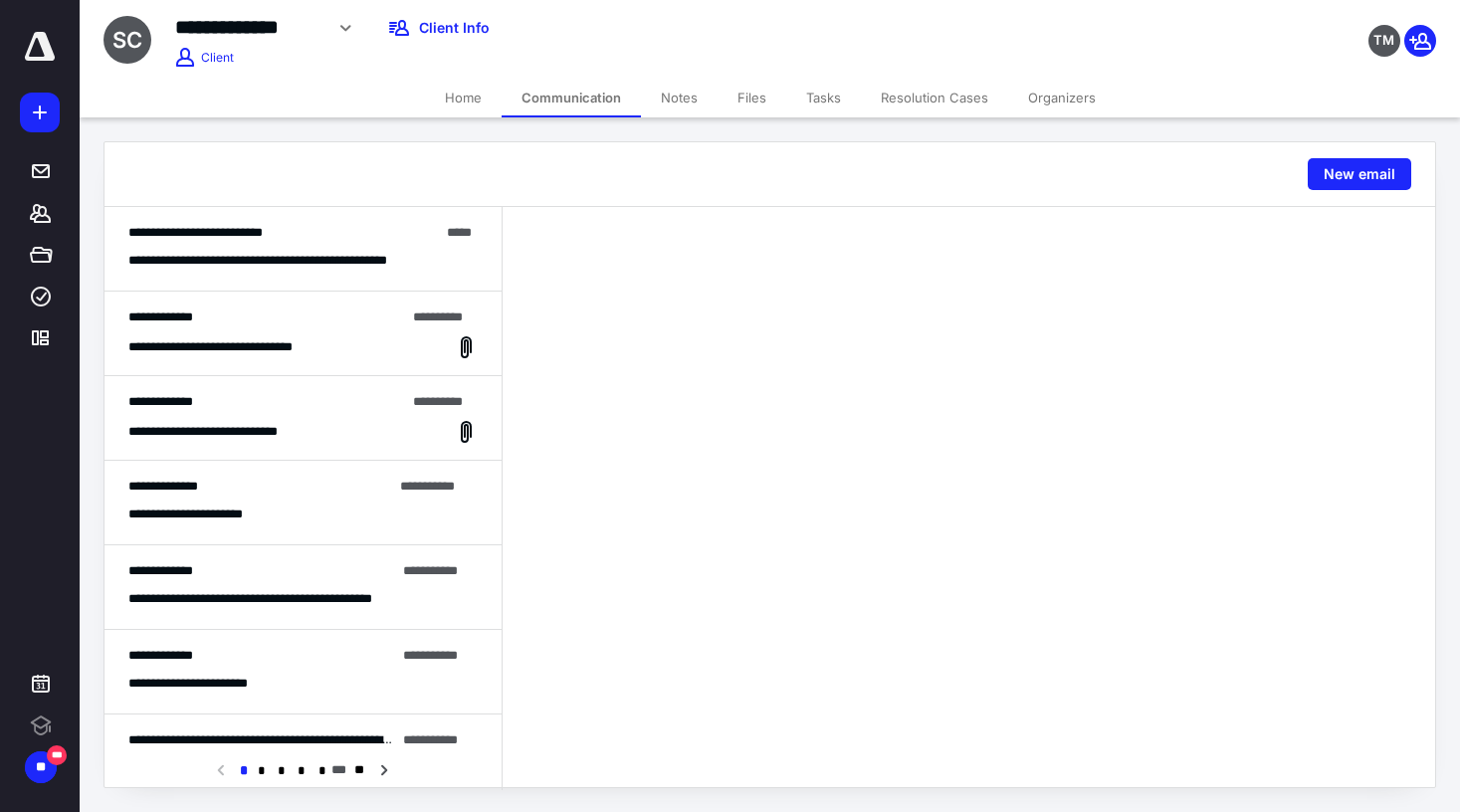 scroll, scrollTop: 0, scrollLeft: 0, axis: both 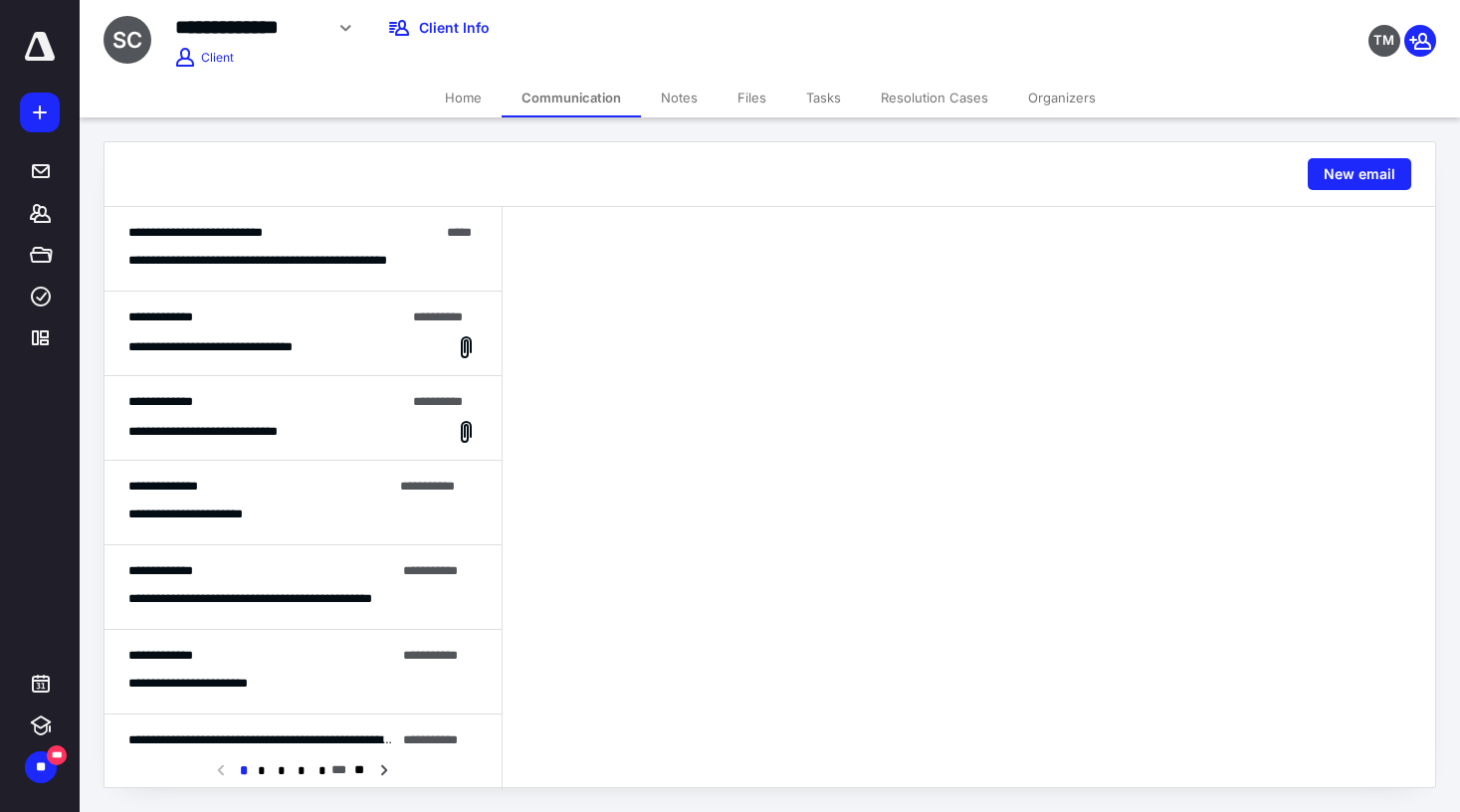 click at bounding box center (718, 174) 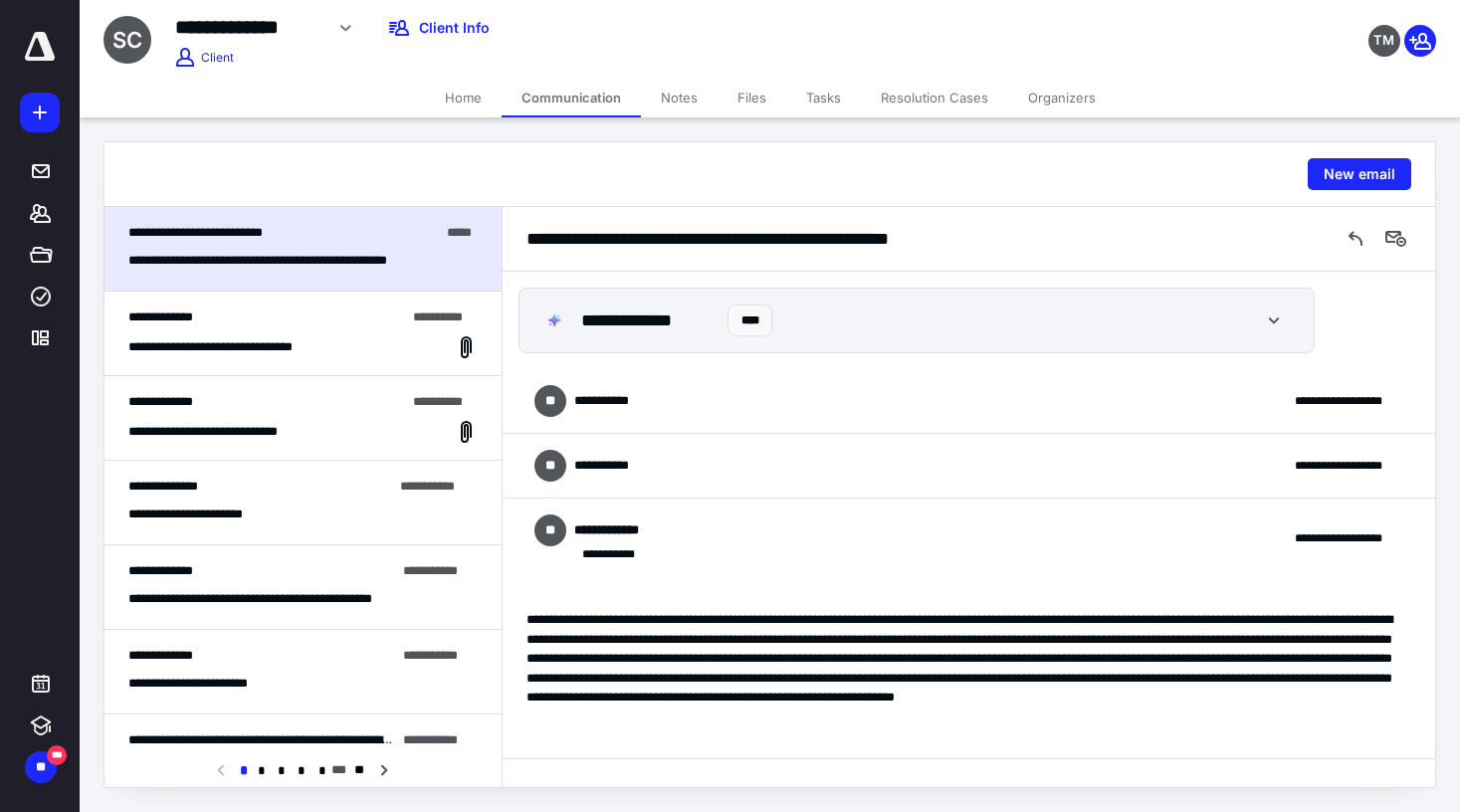 click on "**********" at bounding box center [303, 249] 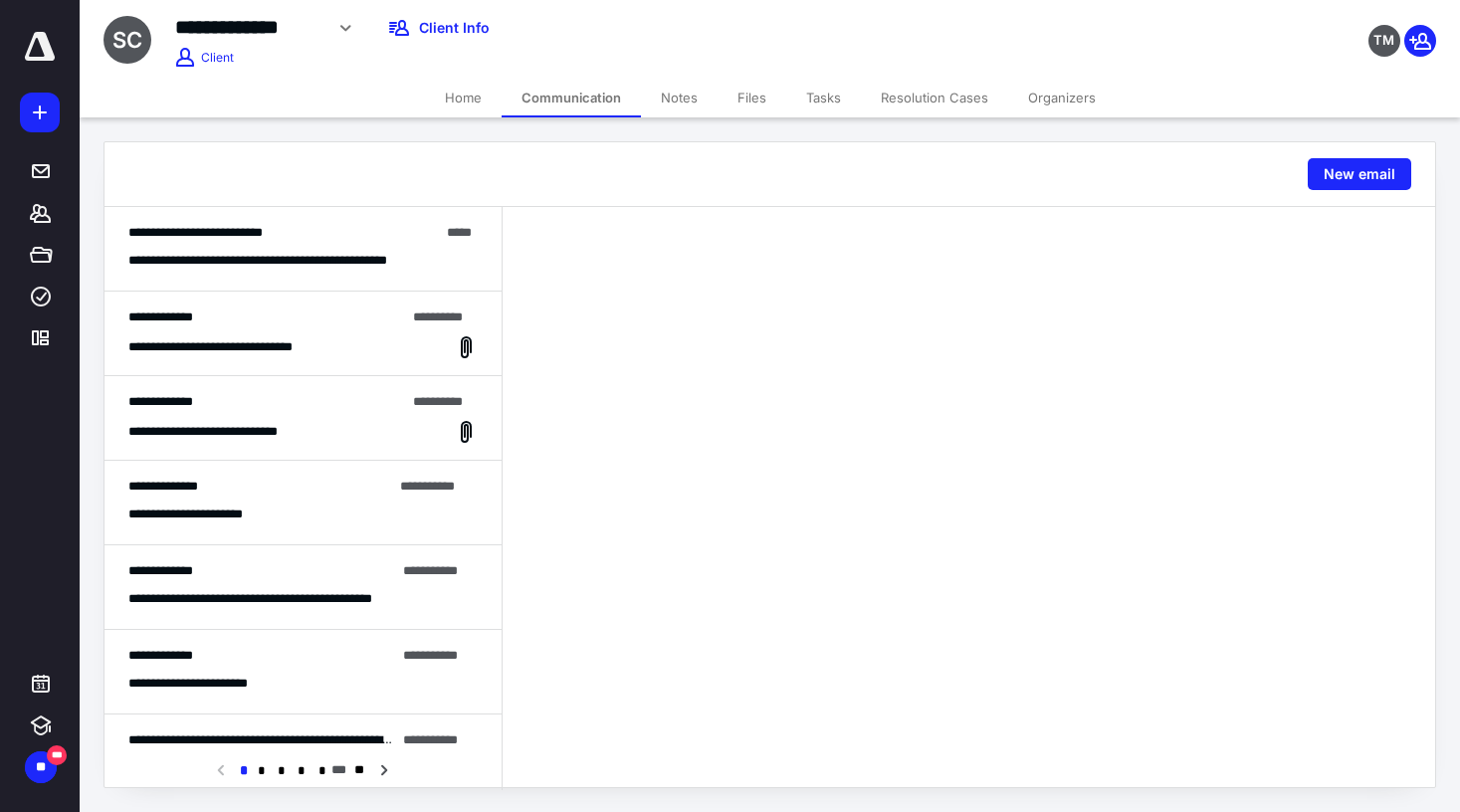 click on "**********" at bounding box center (303, 249) 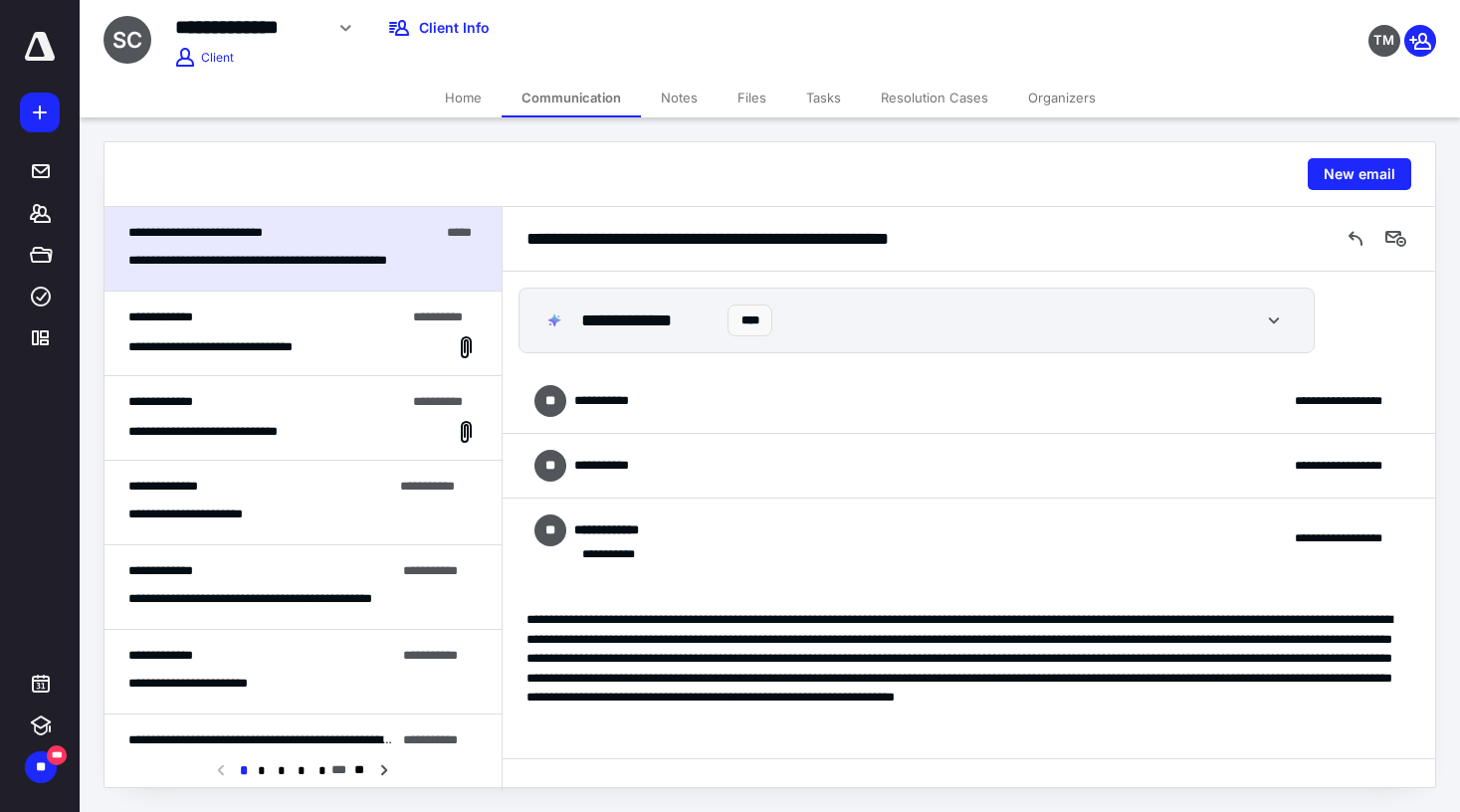 click on "**********" at bounding box center [968, 466] 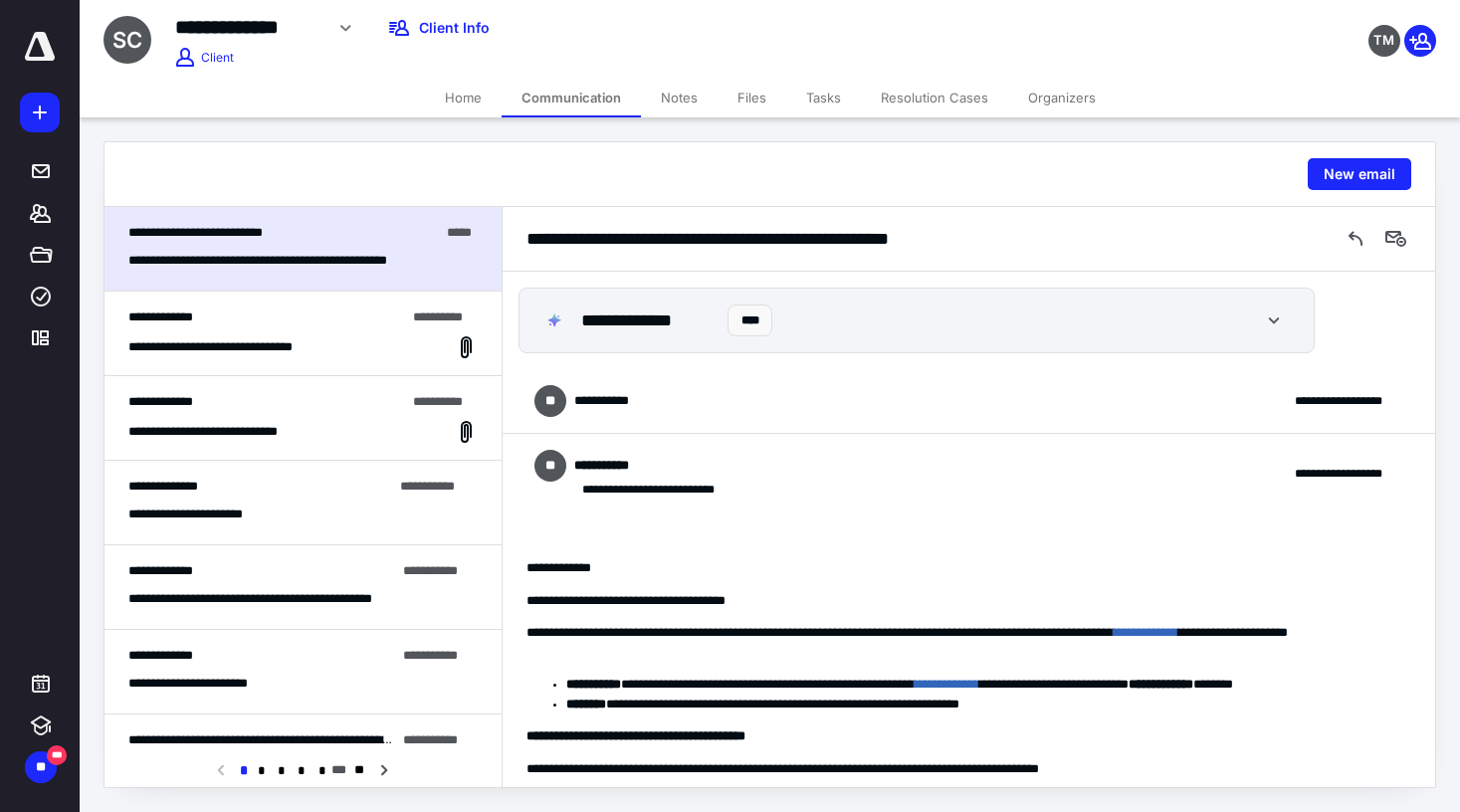 click on "**********" at bounding box center [641, 466] 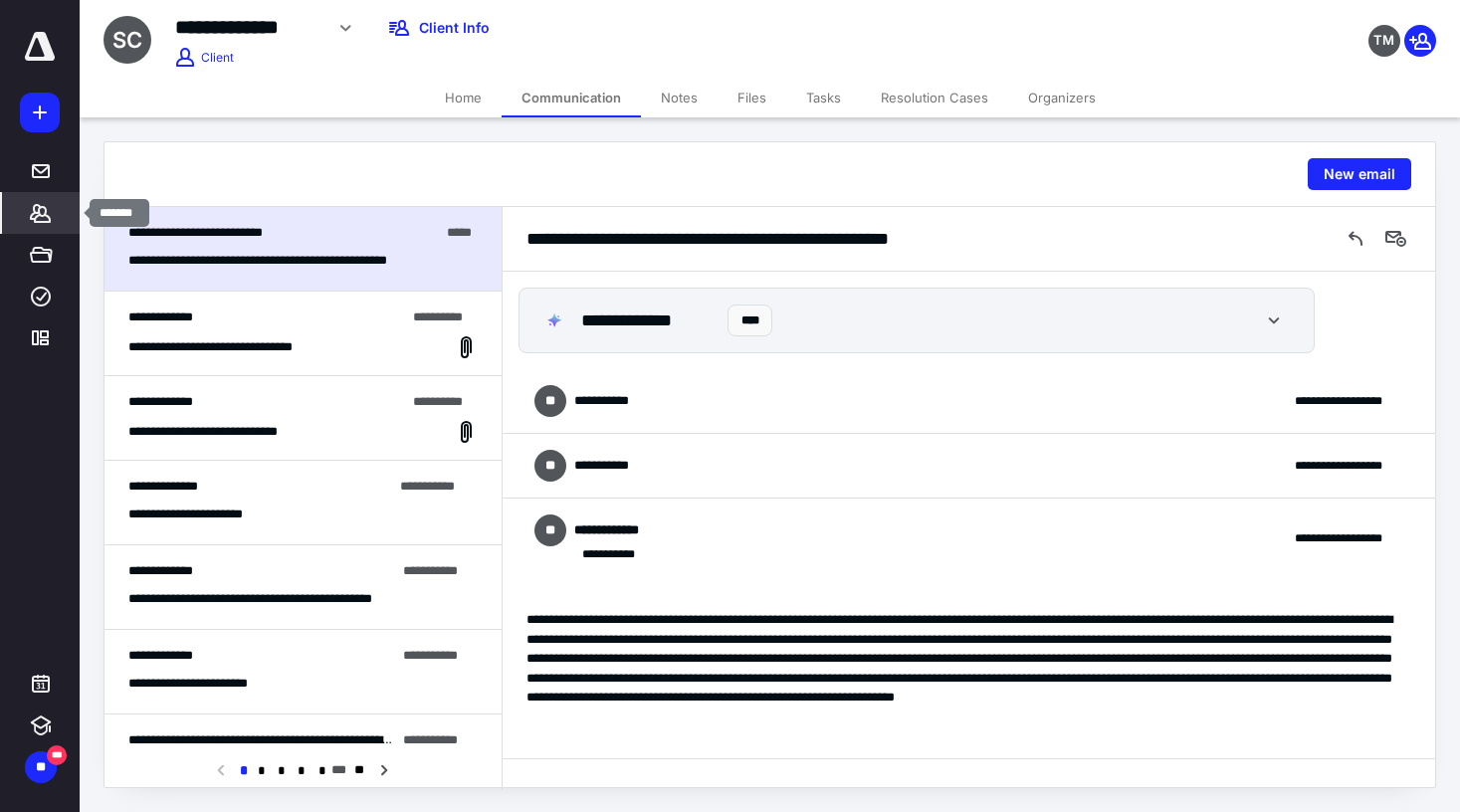 click 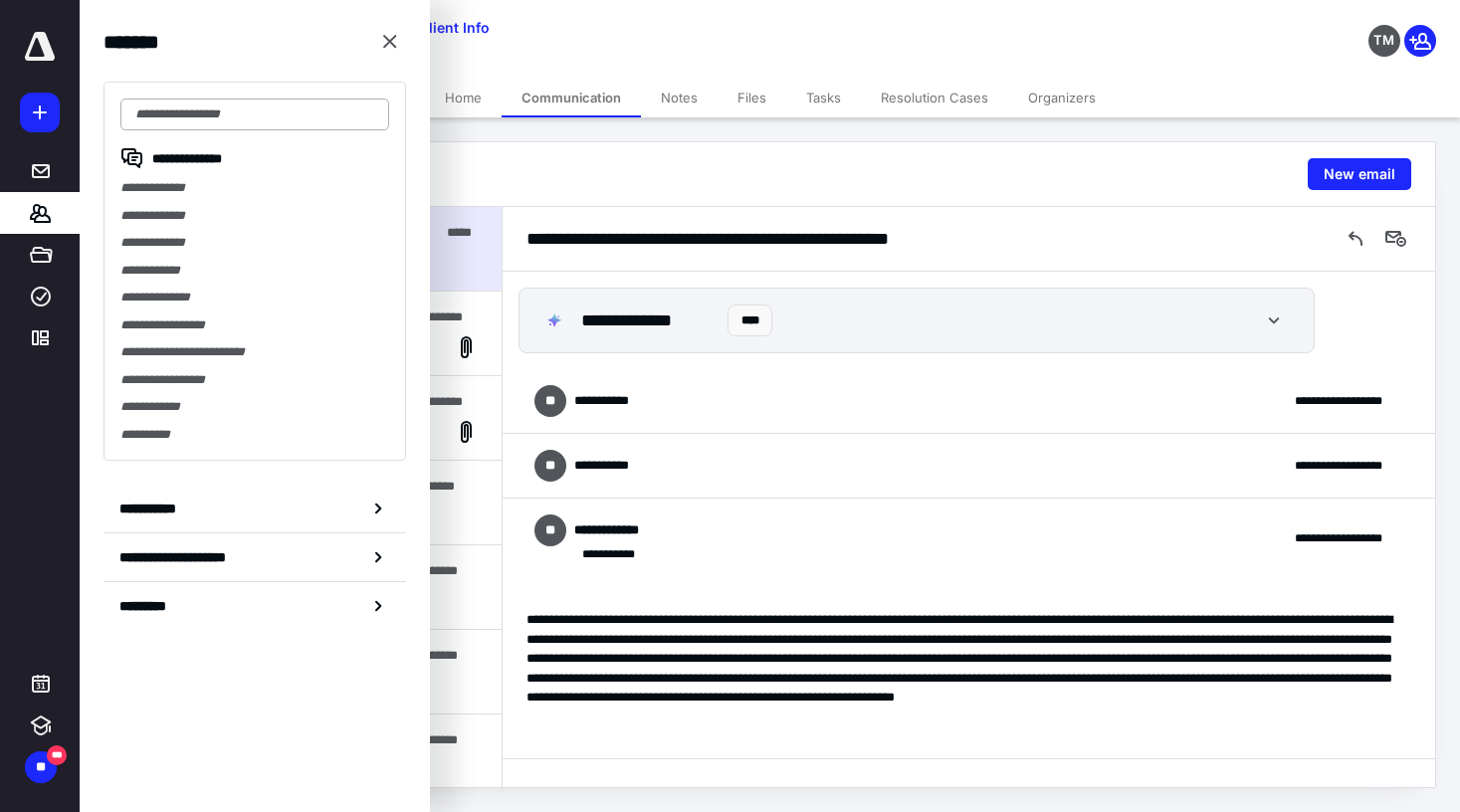 click at bounding box center (255, 114) 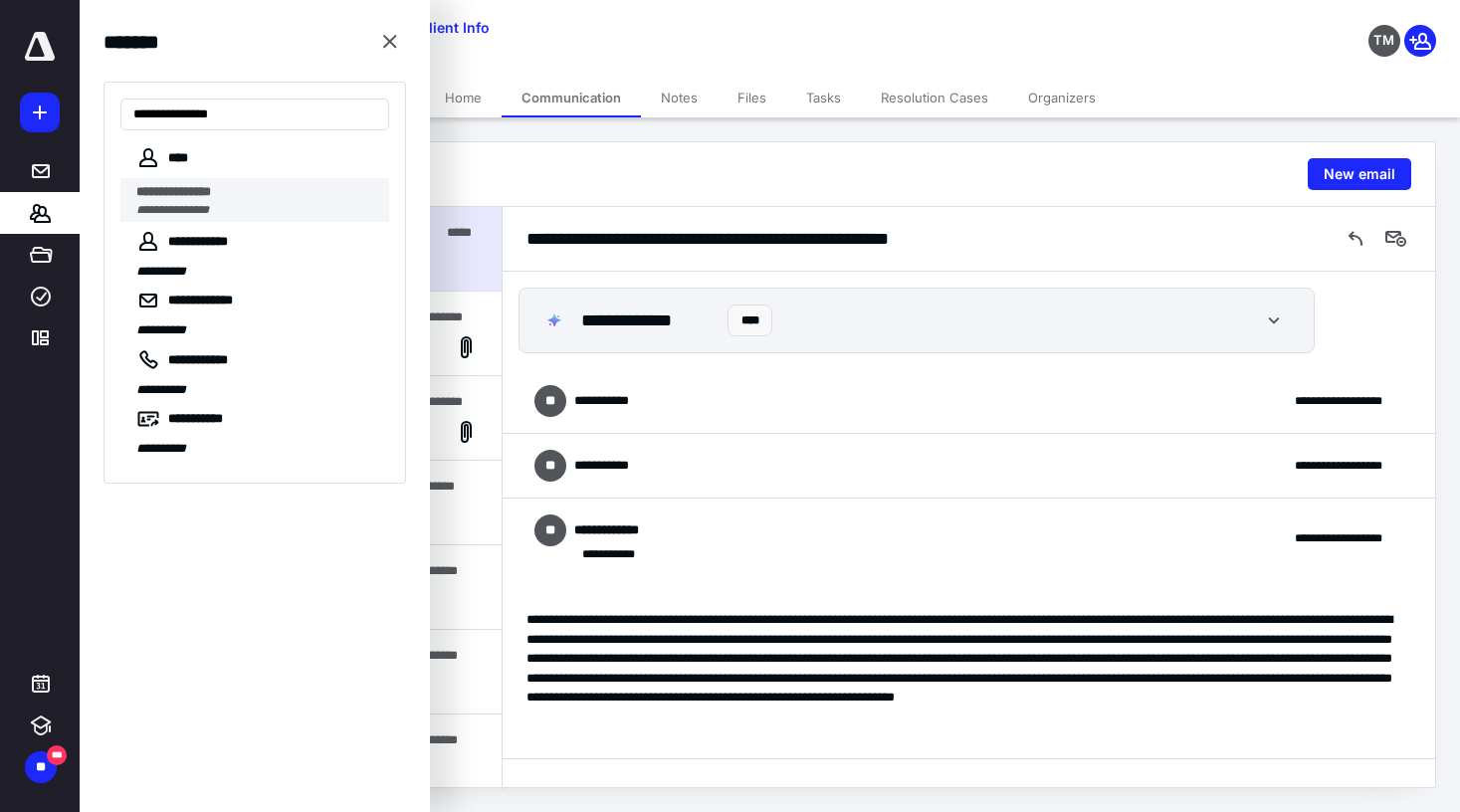 type on "**********" 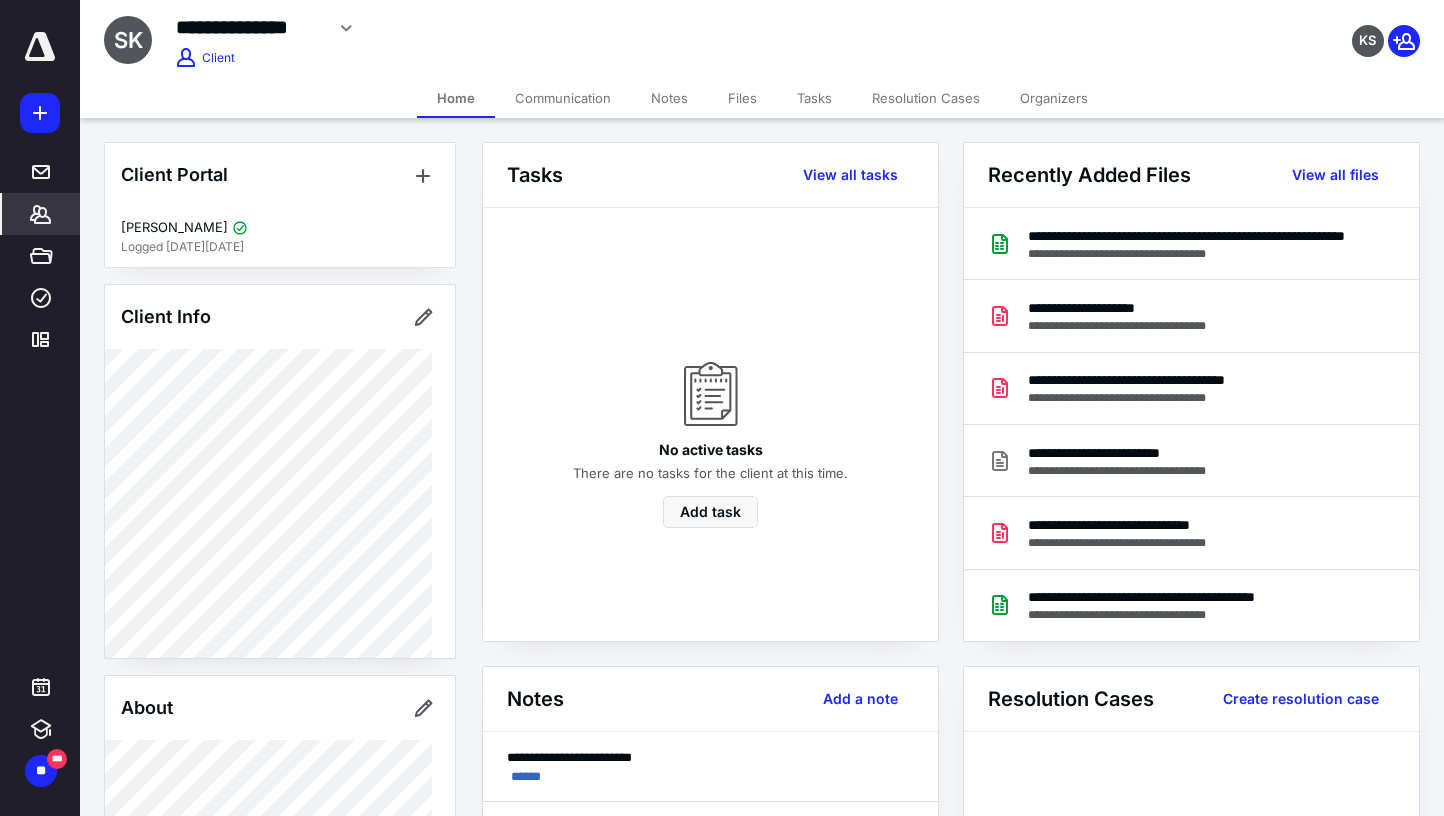 click on "Files" at bounding box center (742, 98) 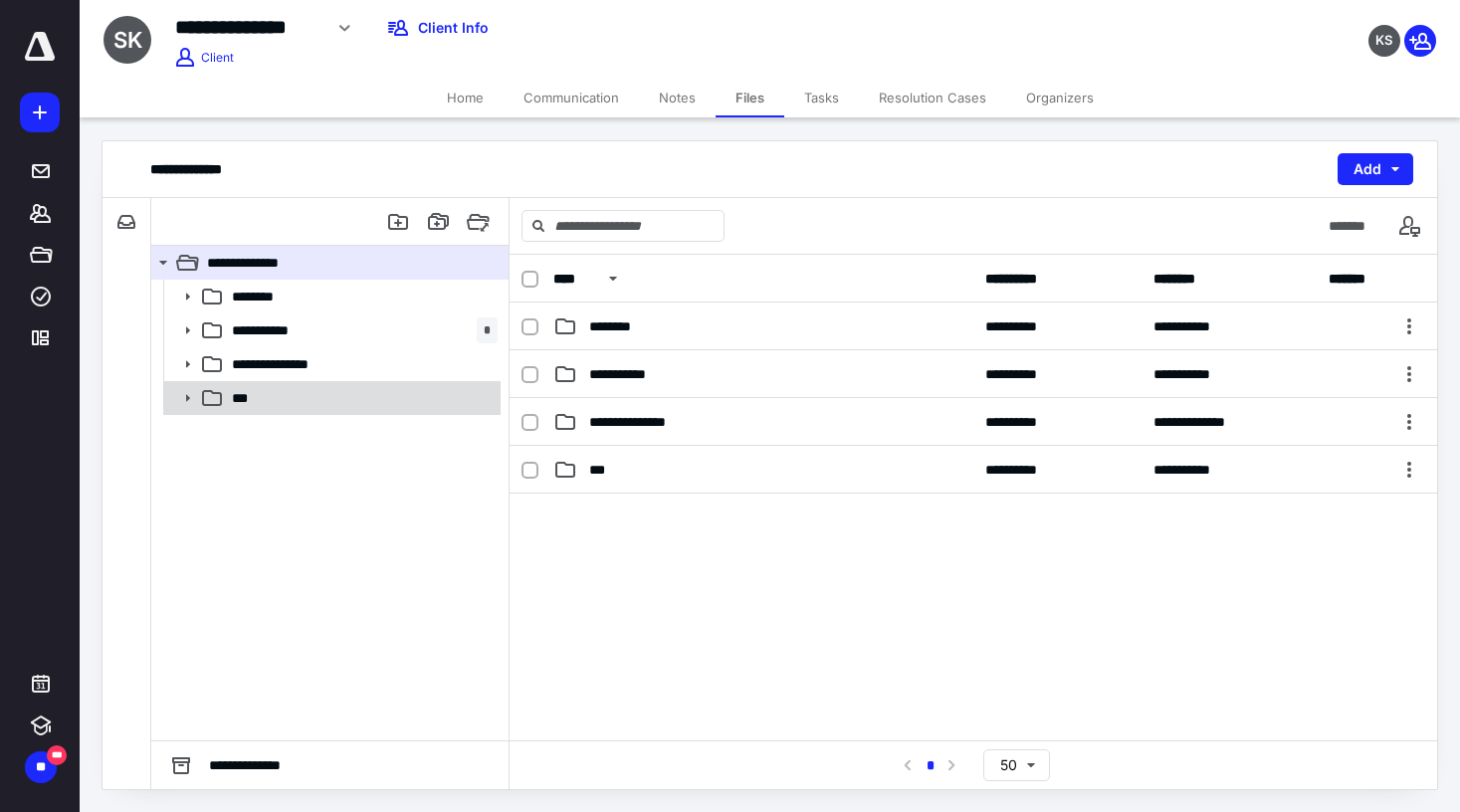 click 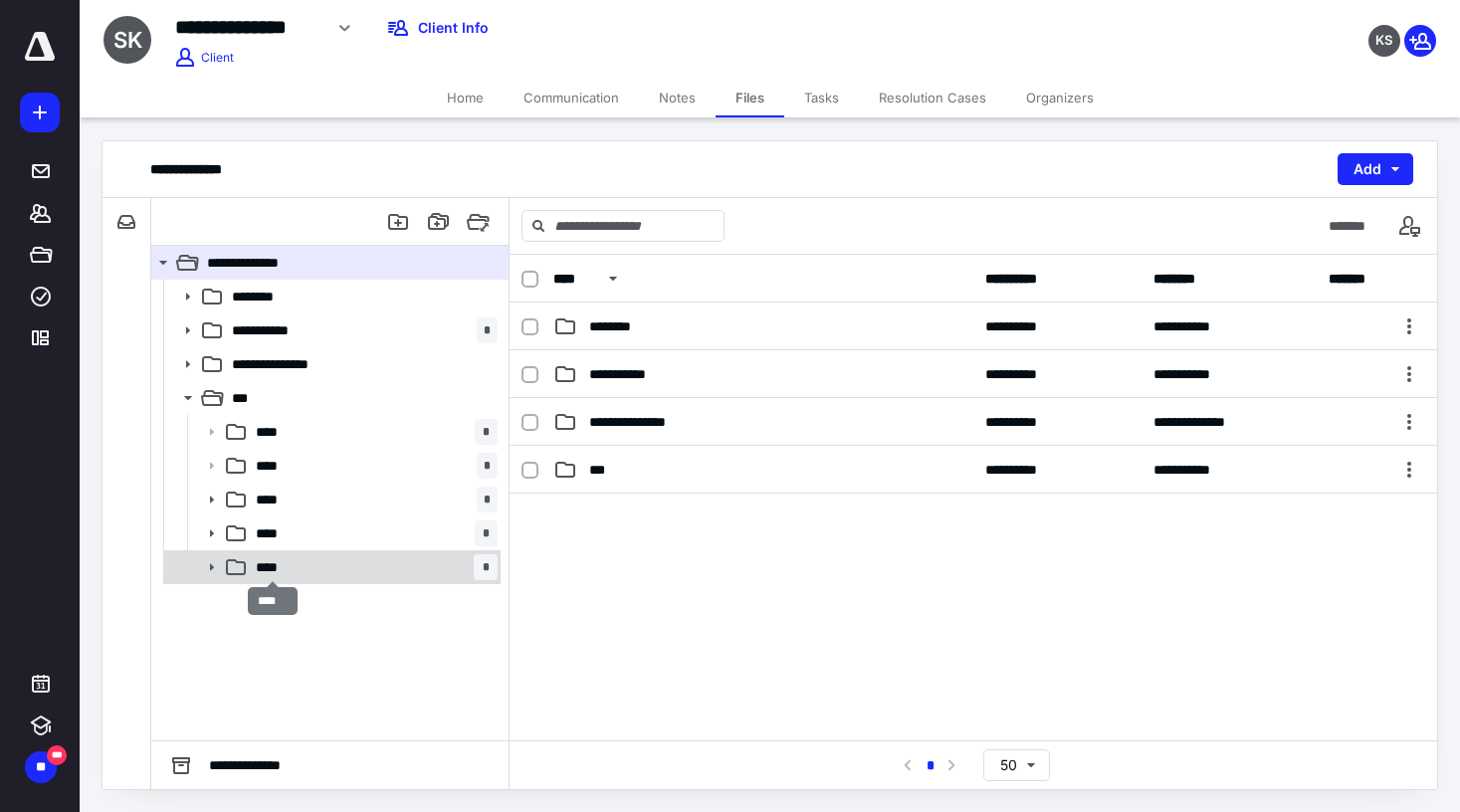 click on "****" at bounding box center [273, 567] 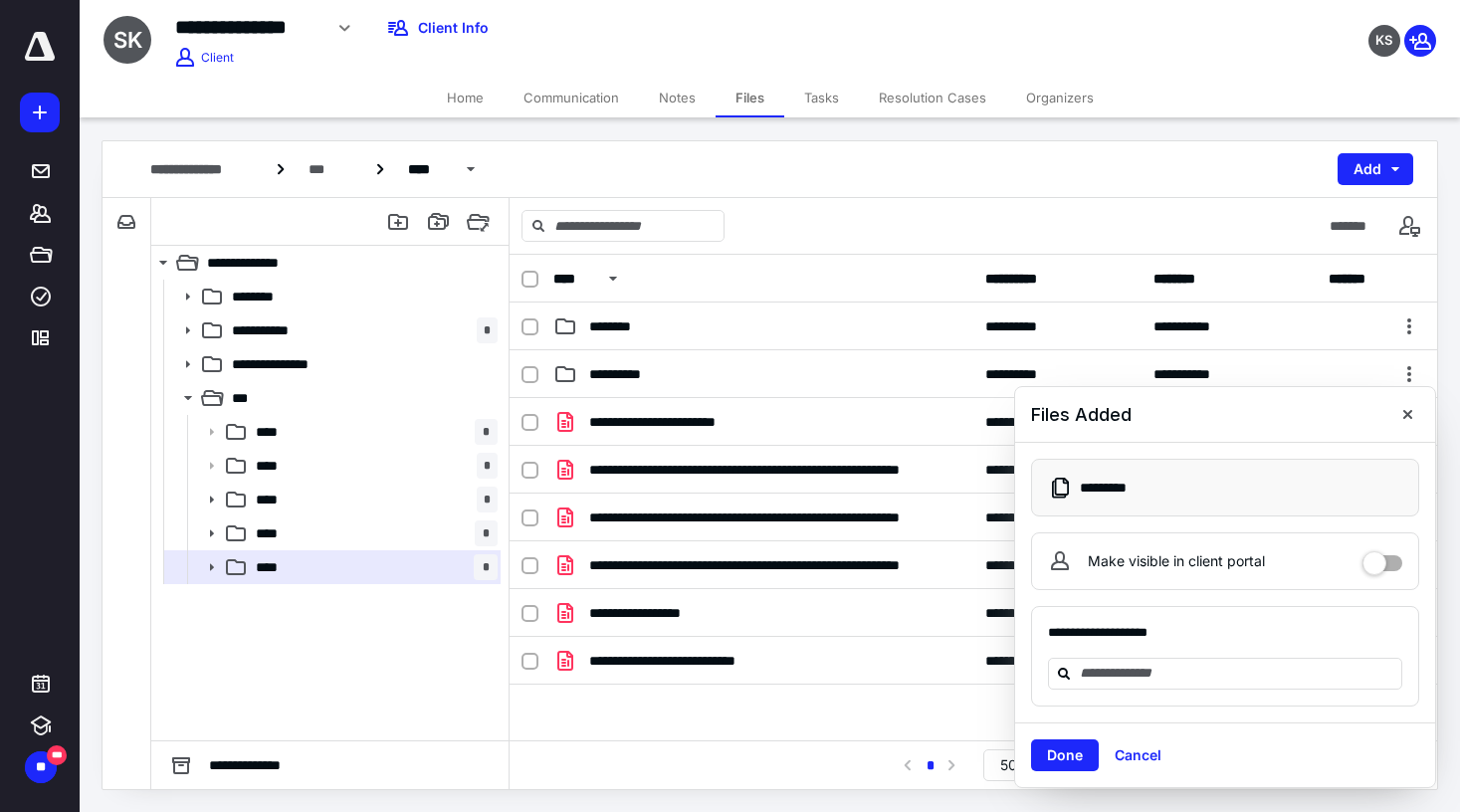 click at bounding box center [1382, 556] 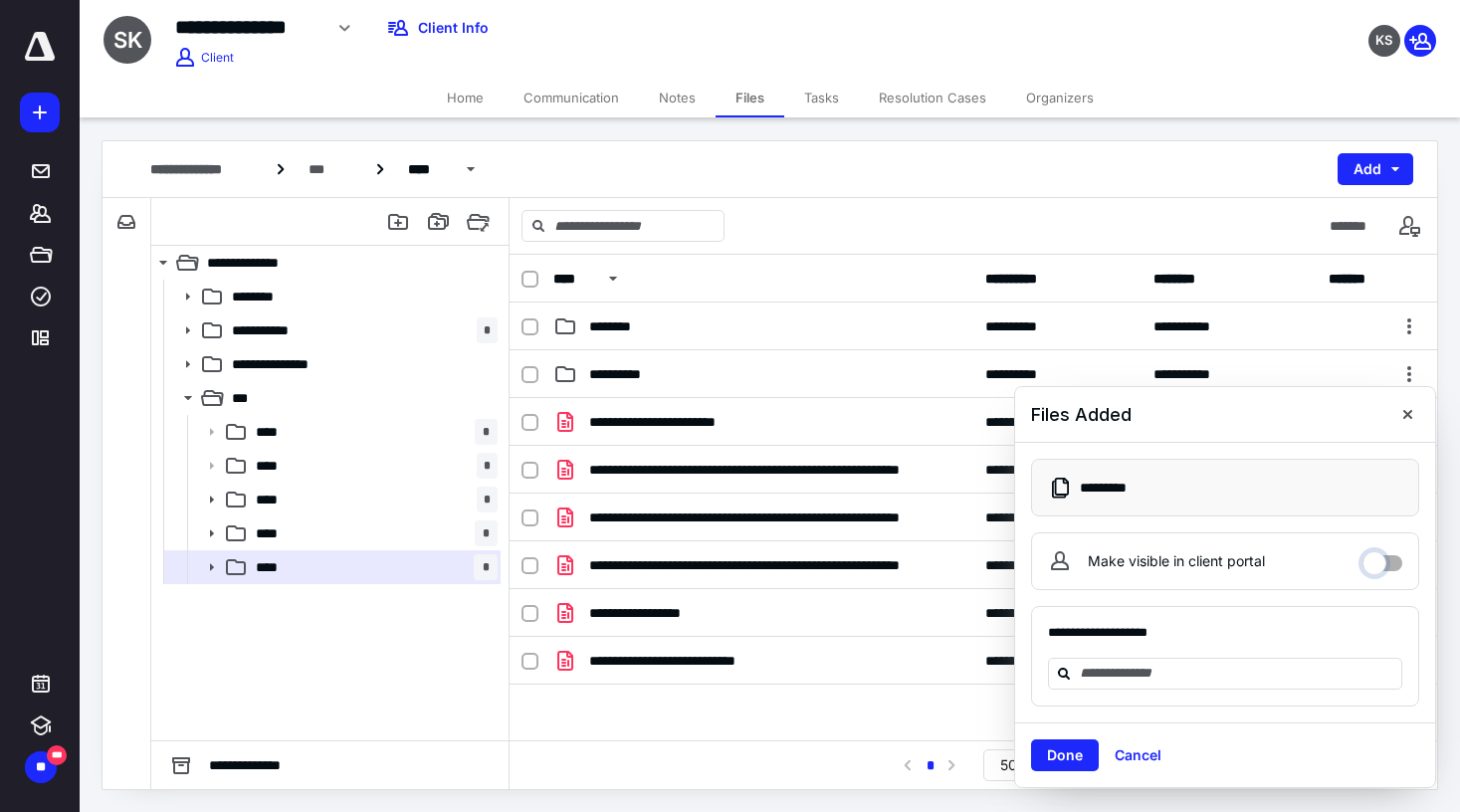 click on "Make visible in client portal" at bounding box center (1382, 558) 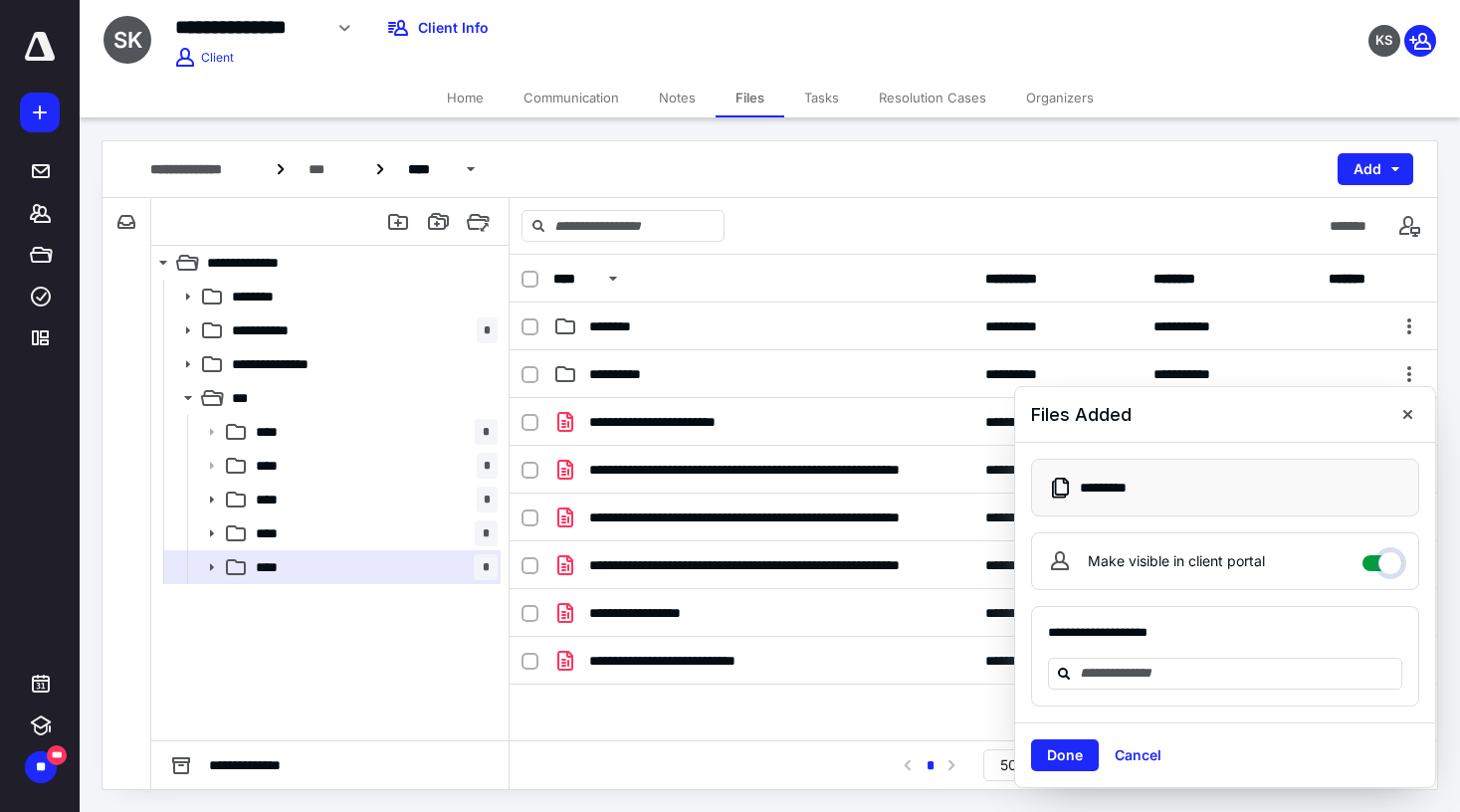 checkbox on "****" 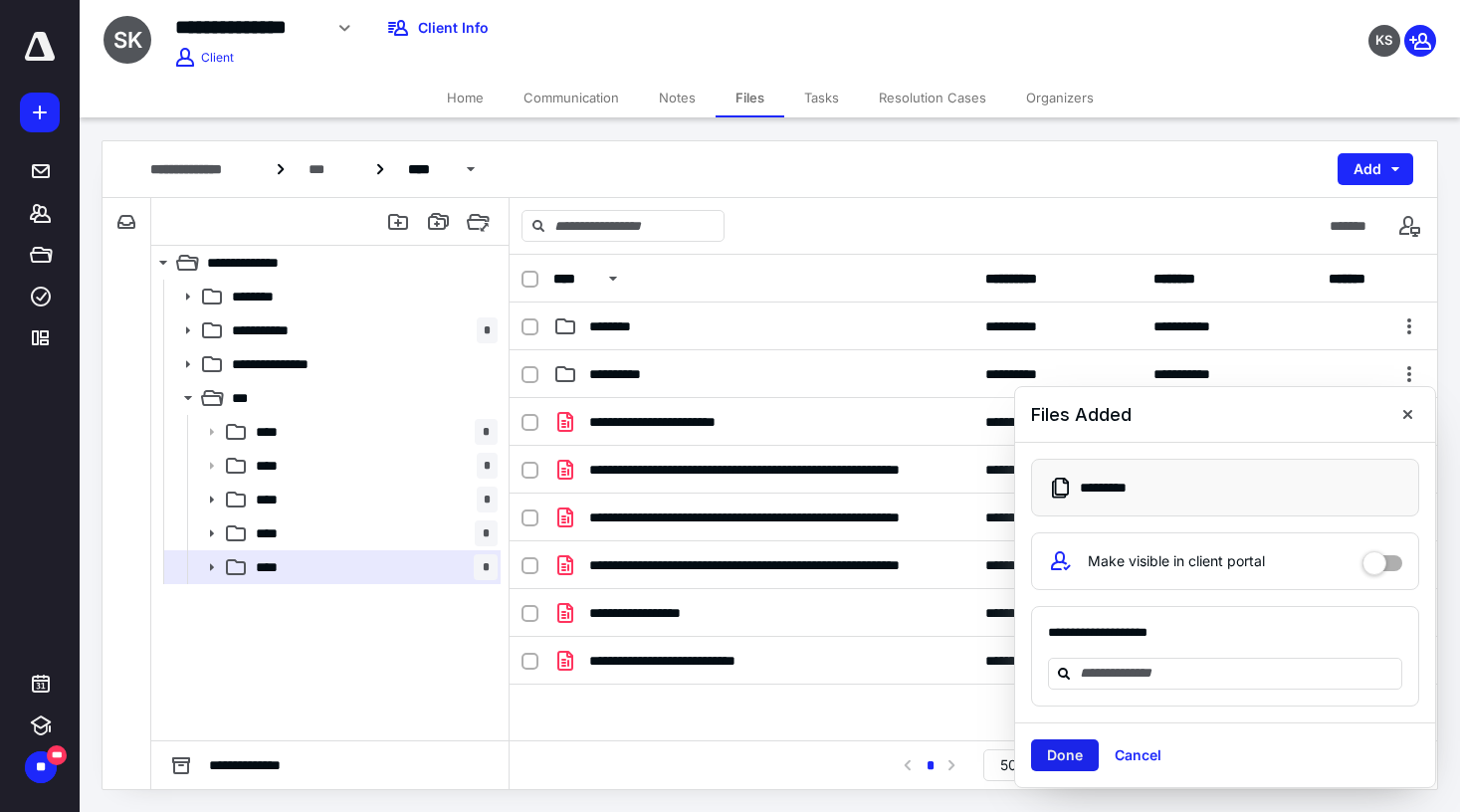 click on "Done" at bounding box center (1065, 755) 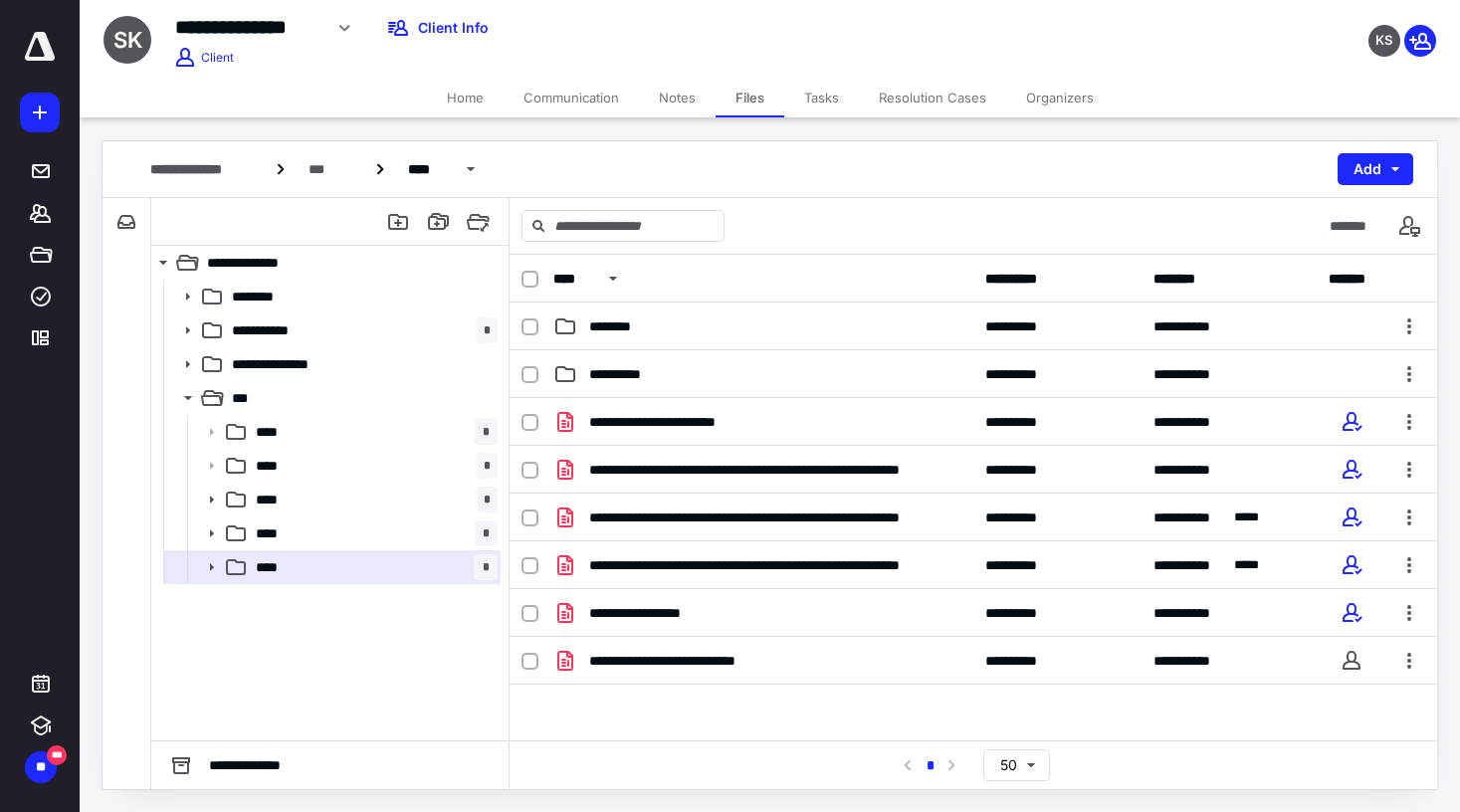 click on "Communication" at bounding box center [571, 98] 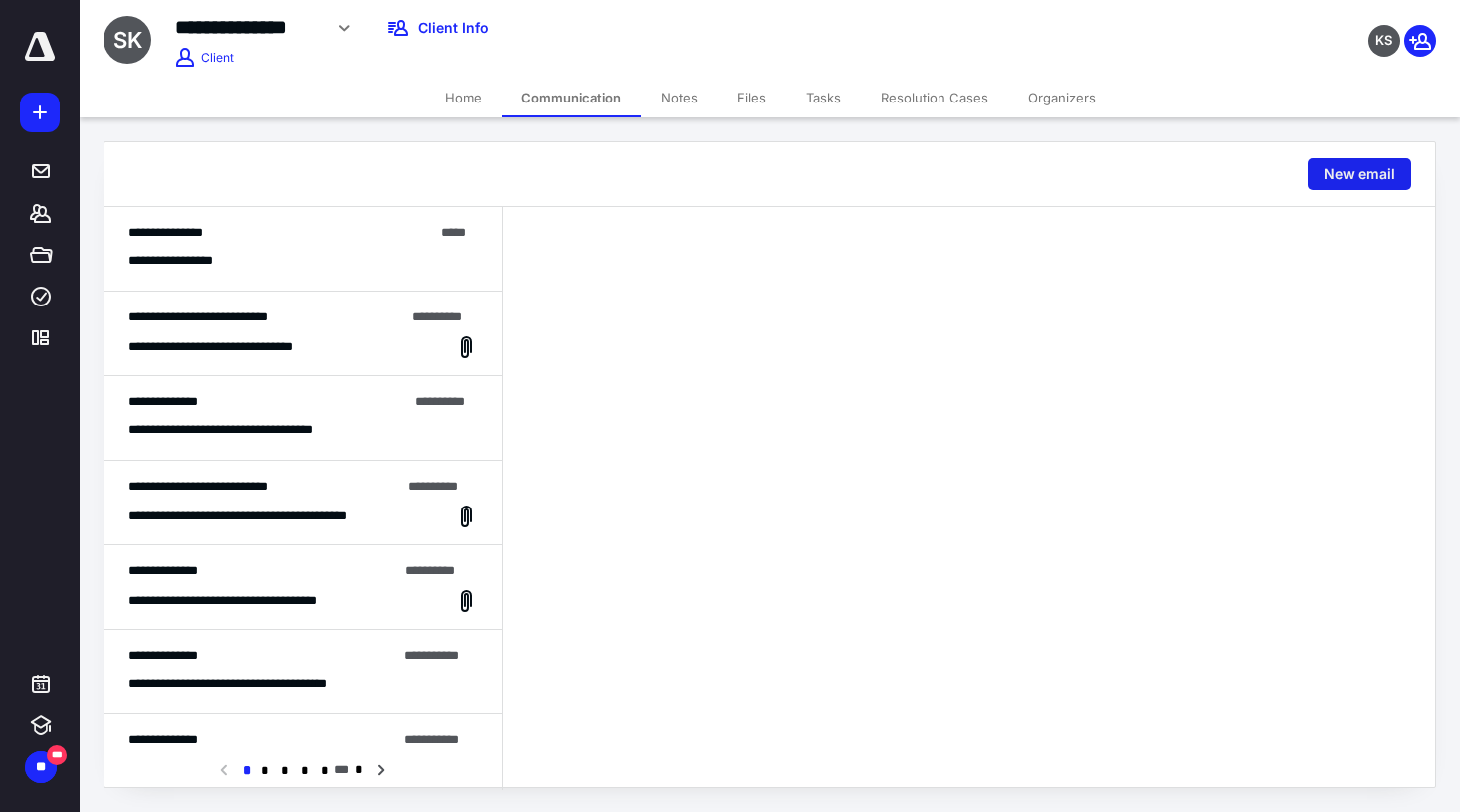 click on "New email" at bounding box center [1359, 174] 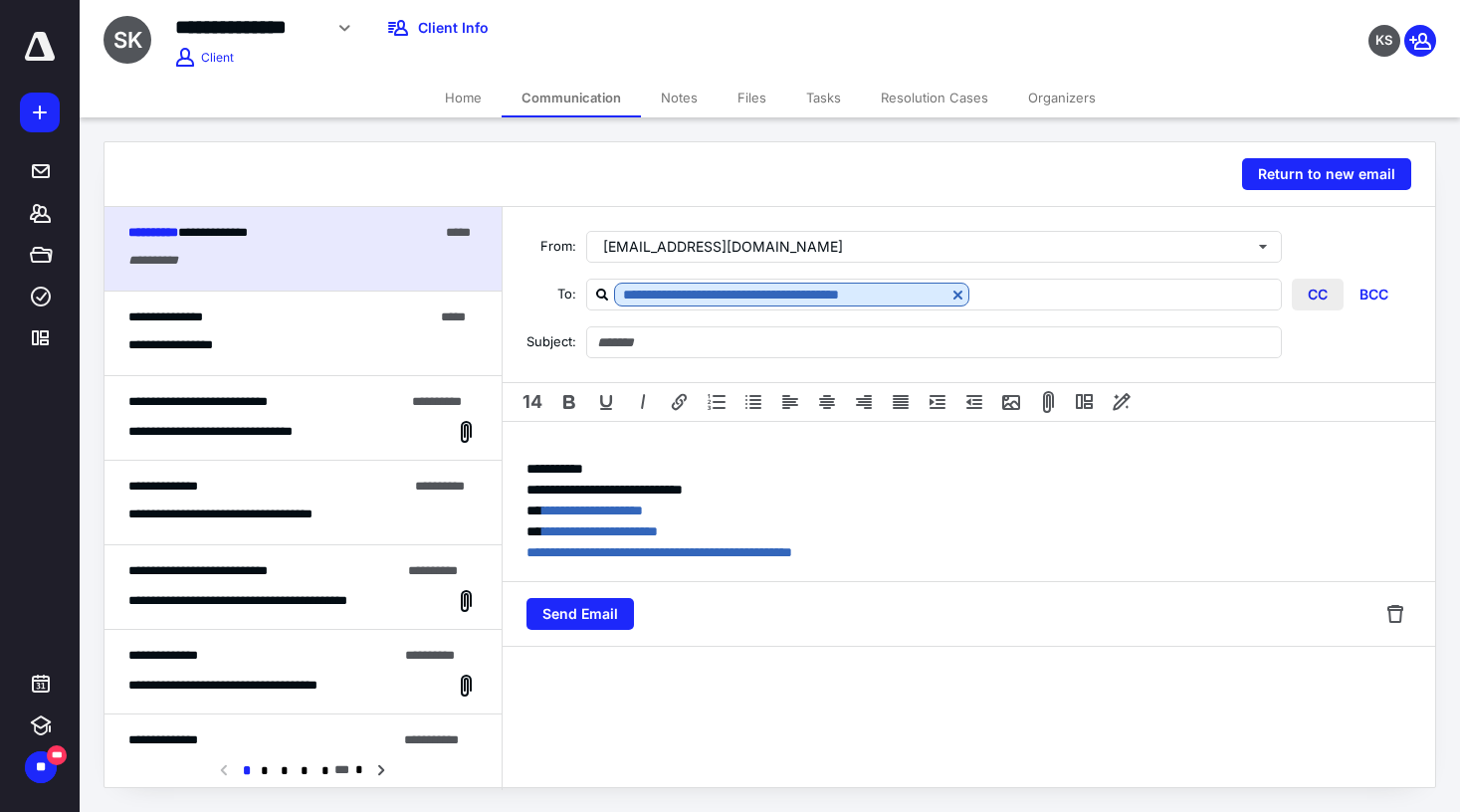 click on "CC" at bounding box center [1318, 295] 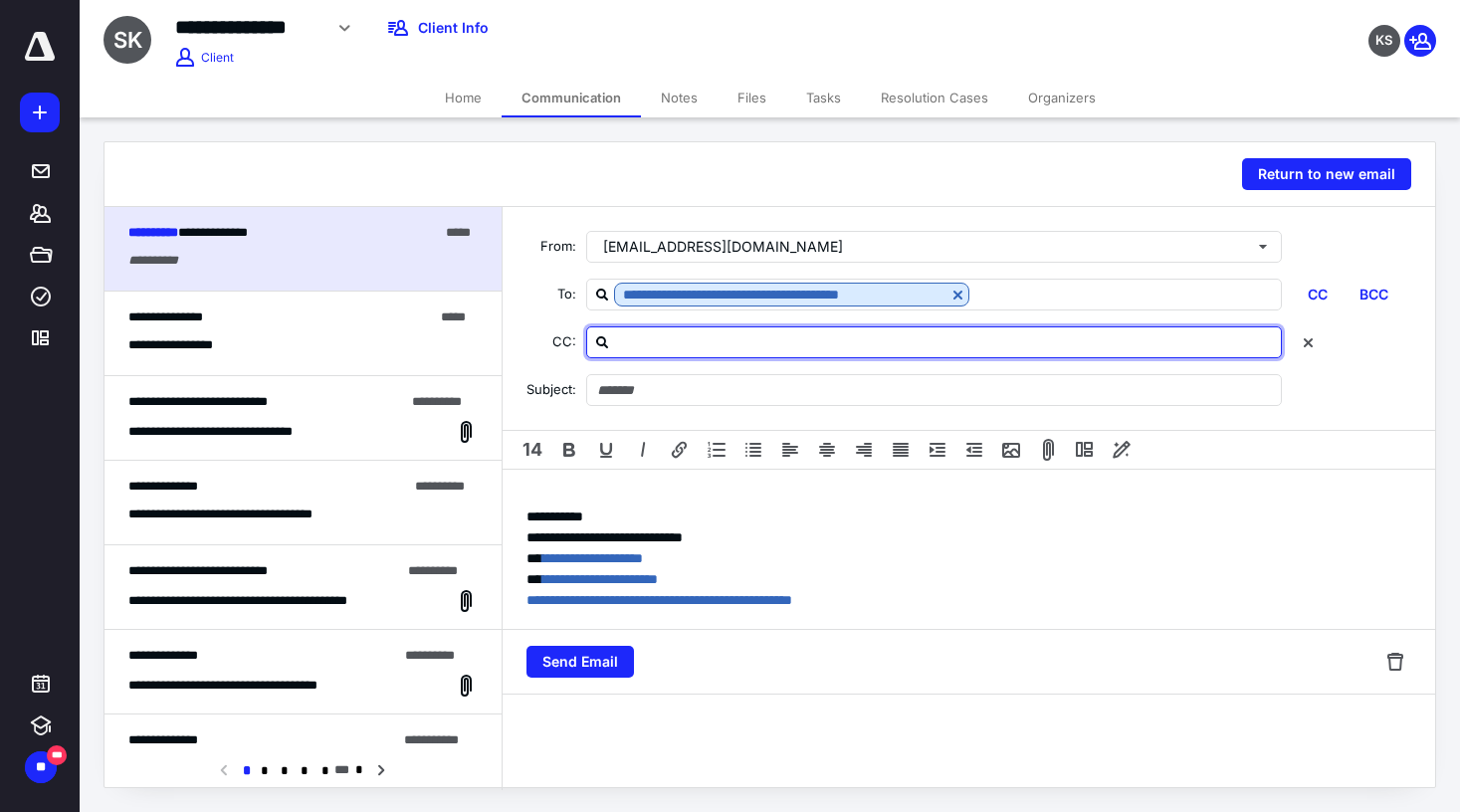 click at bounding box center (945, 341) 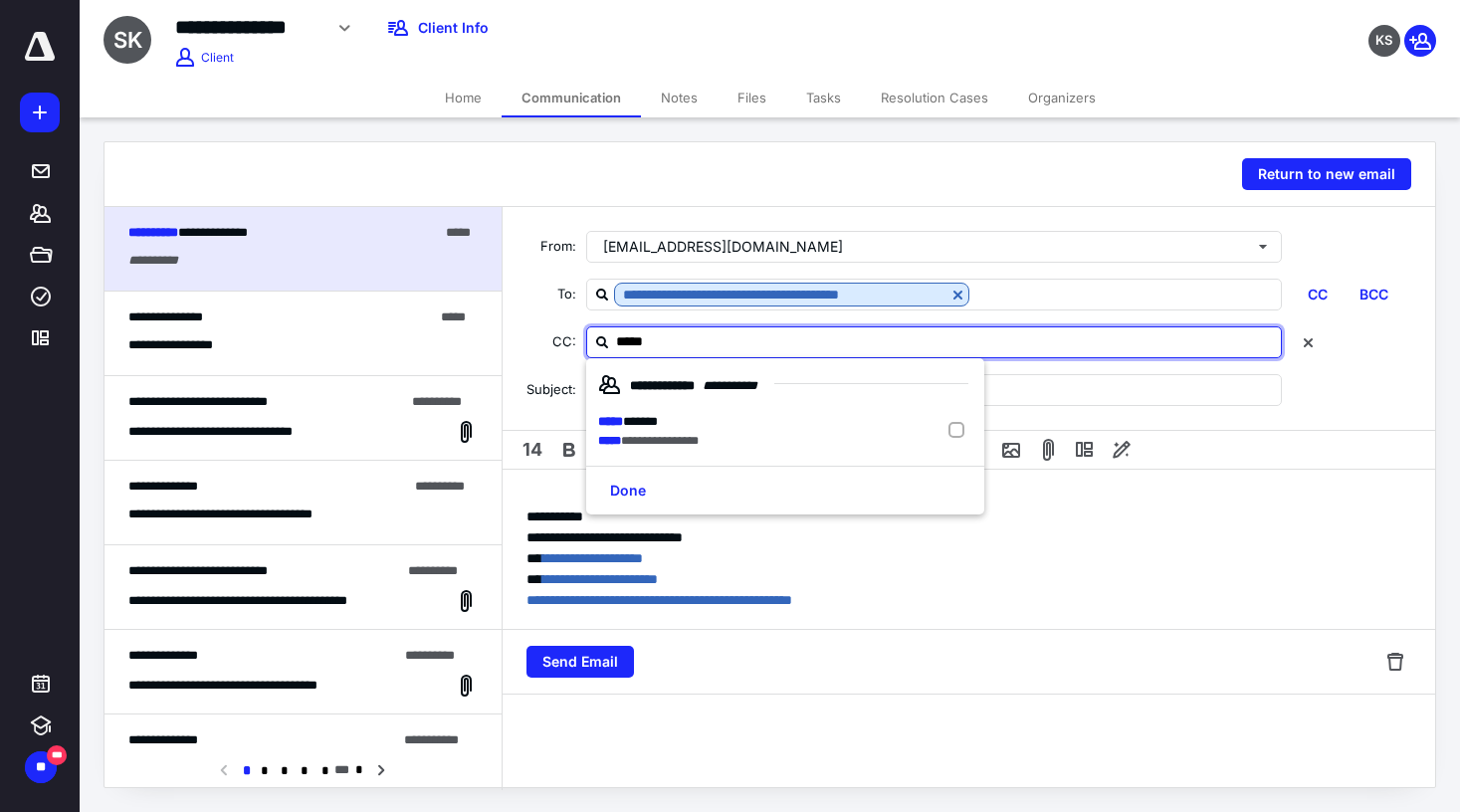 type on "******" 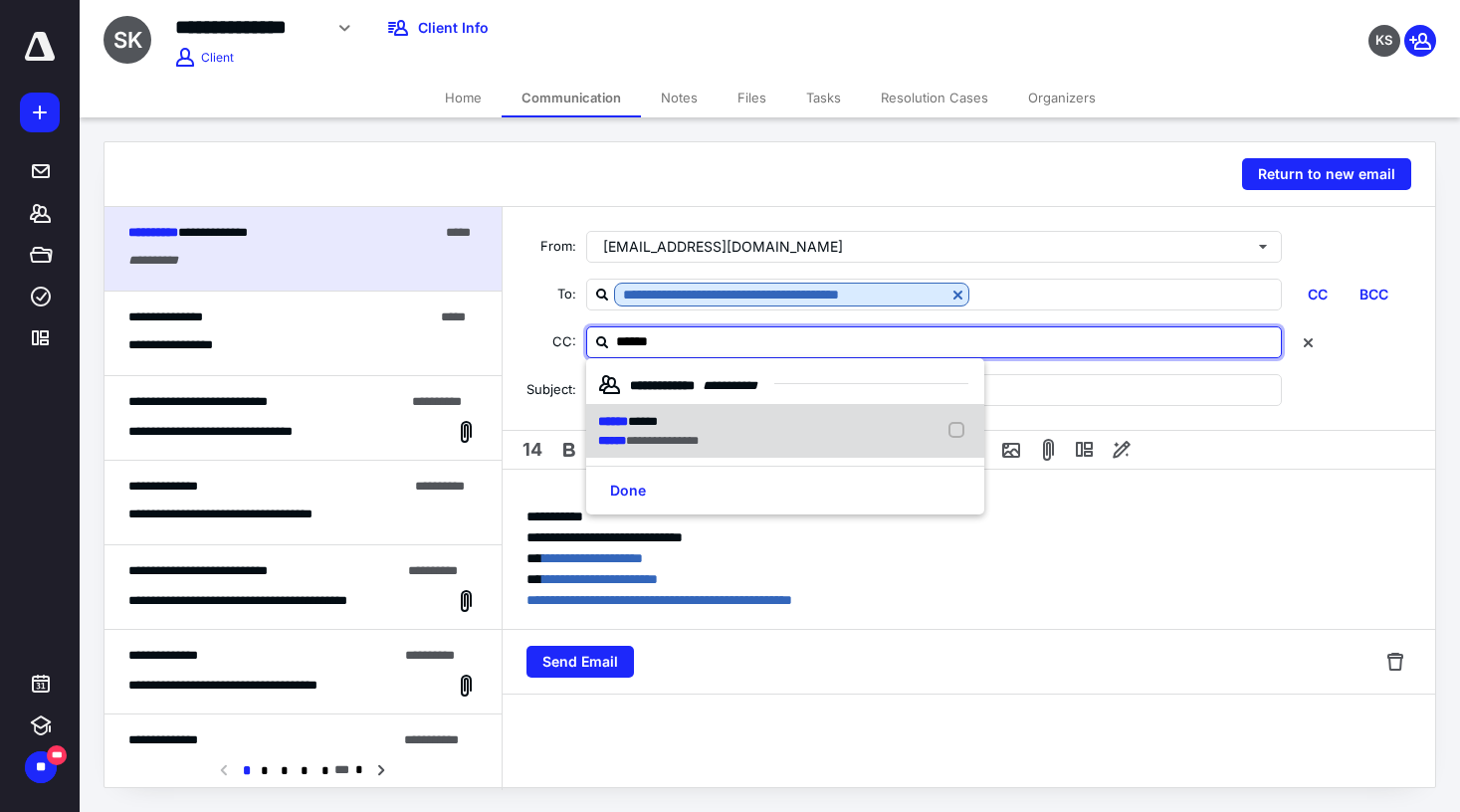 click on "**********" at bounding box center [785, 431] 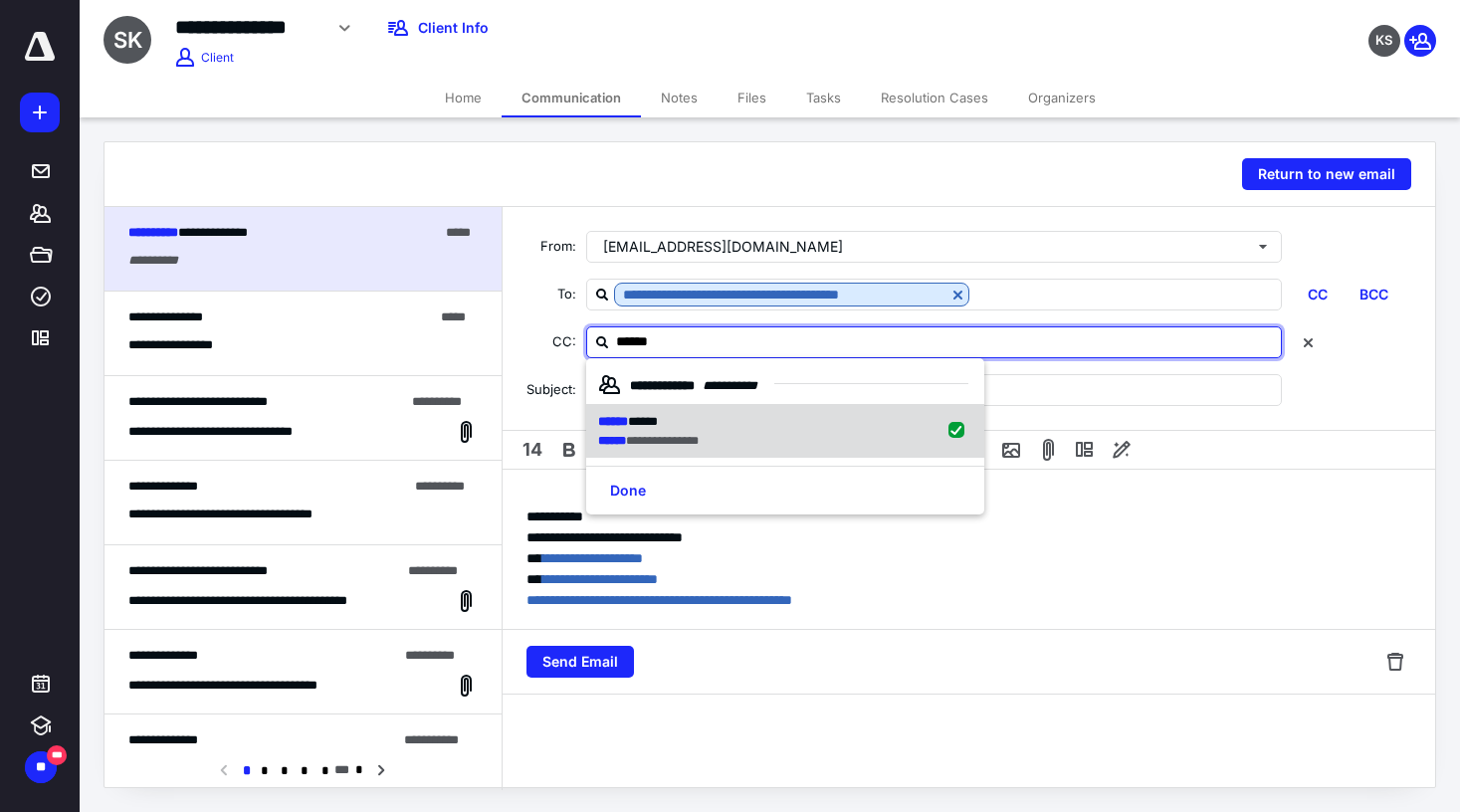 checkbox on "true" 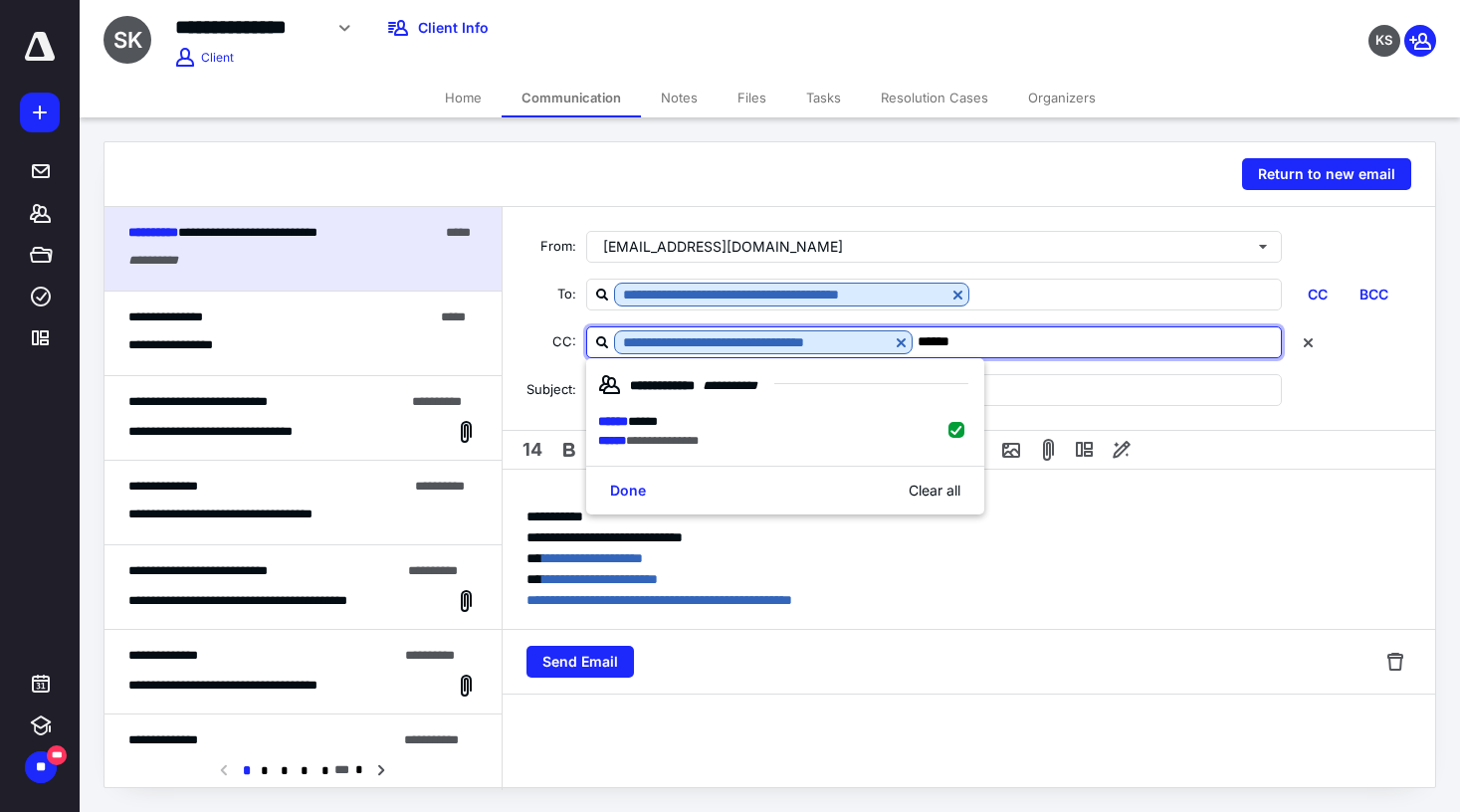 type on "******" 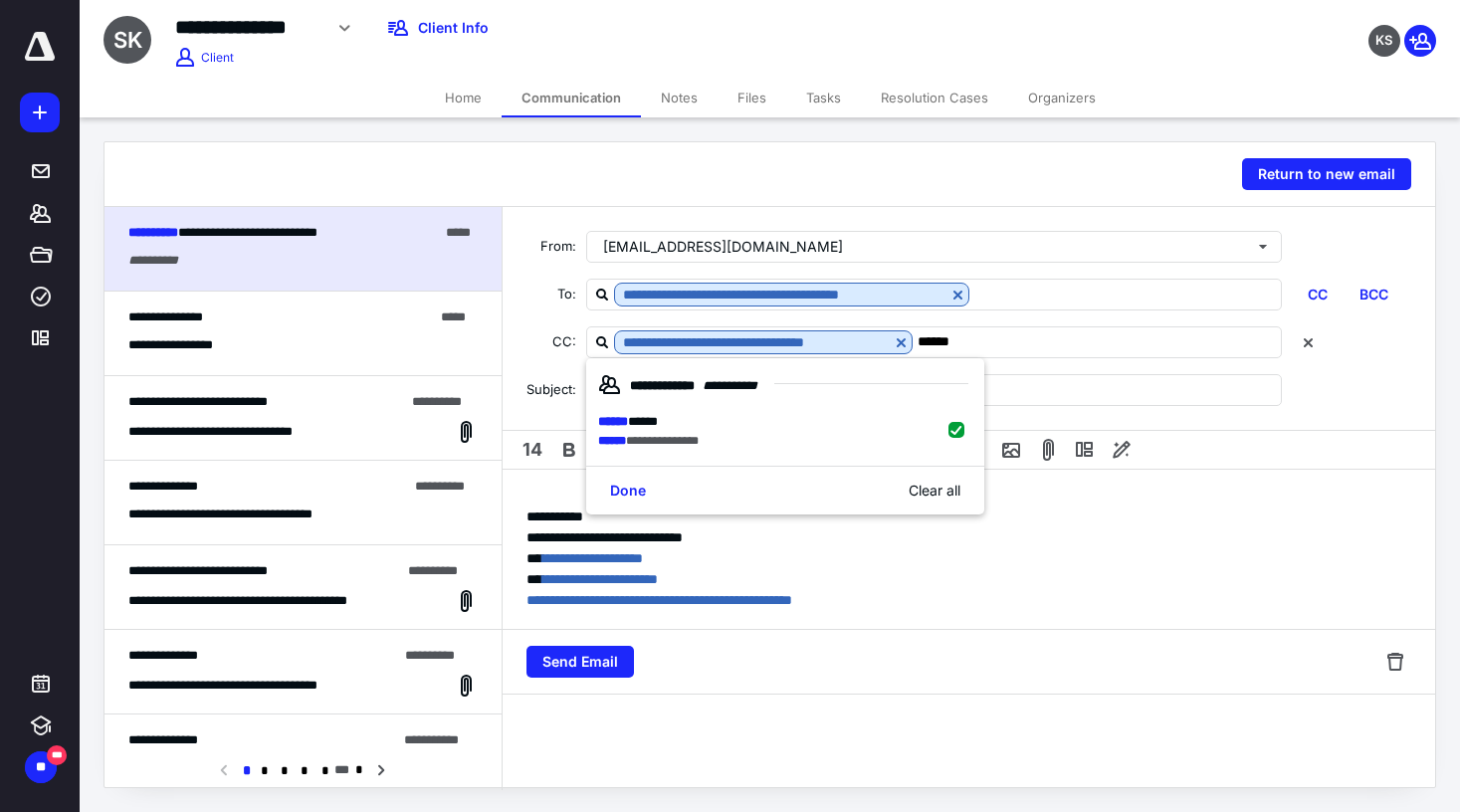 click on "**********" at bounding box center [968, 318] 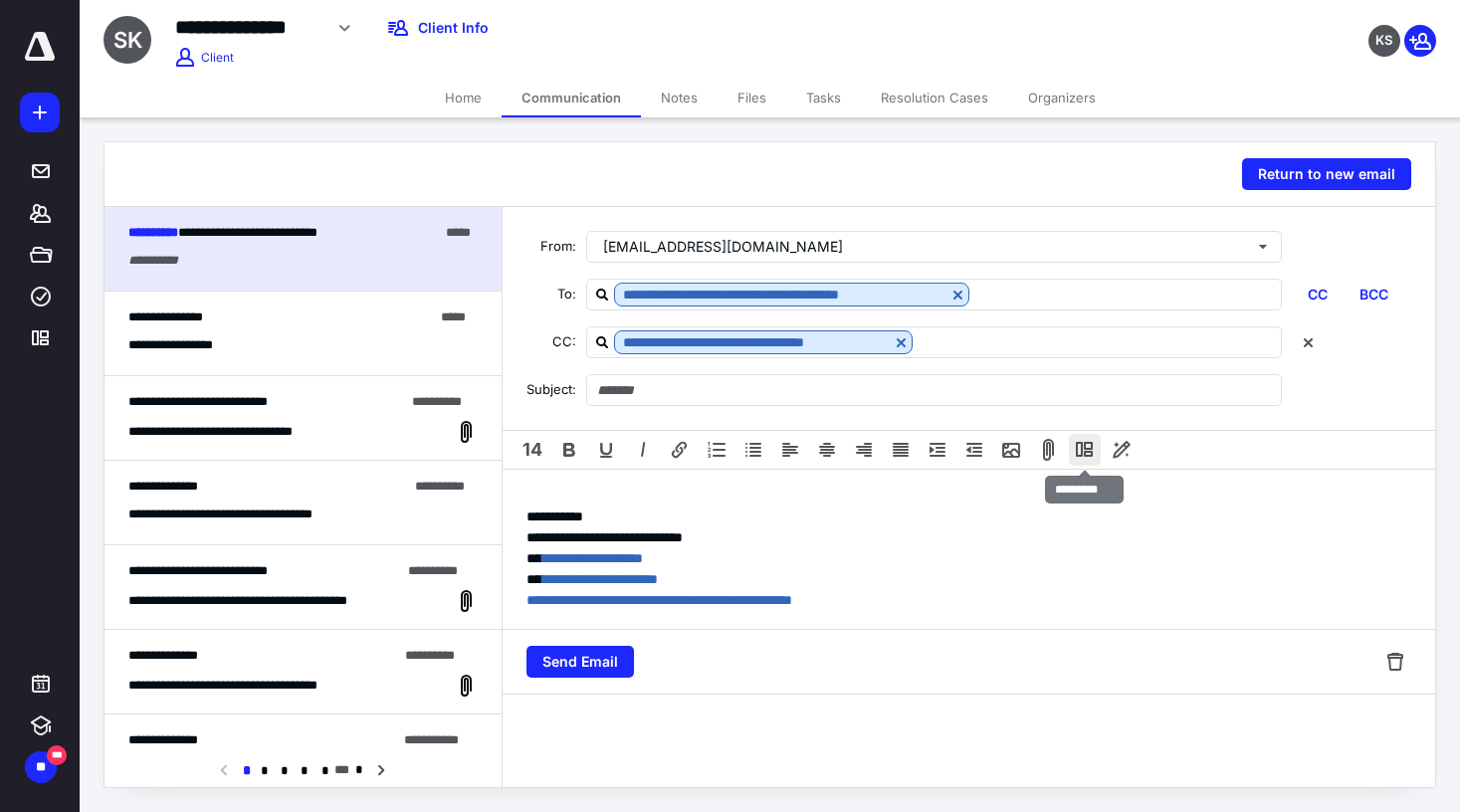 click at bounding box center [1085, 450] 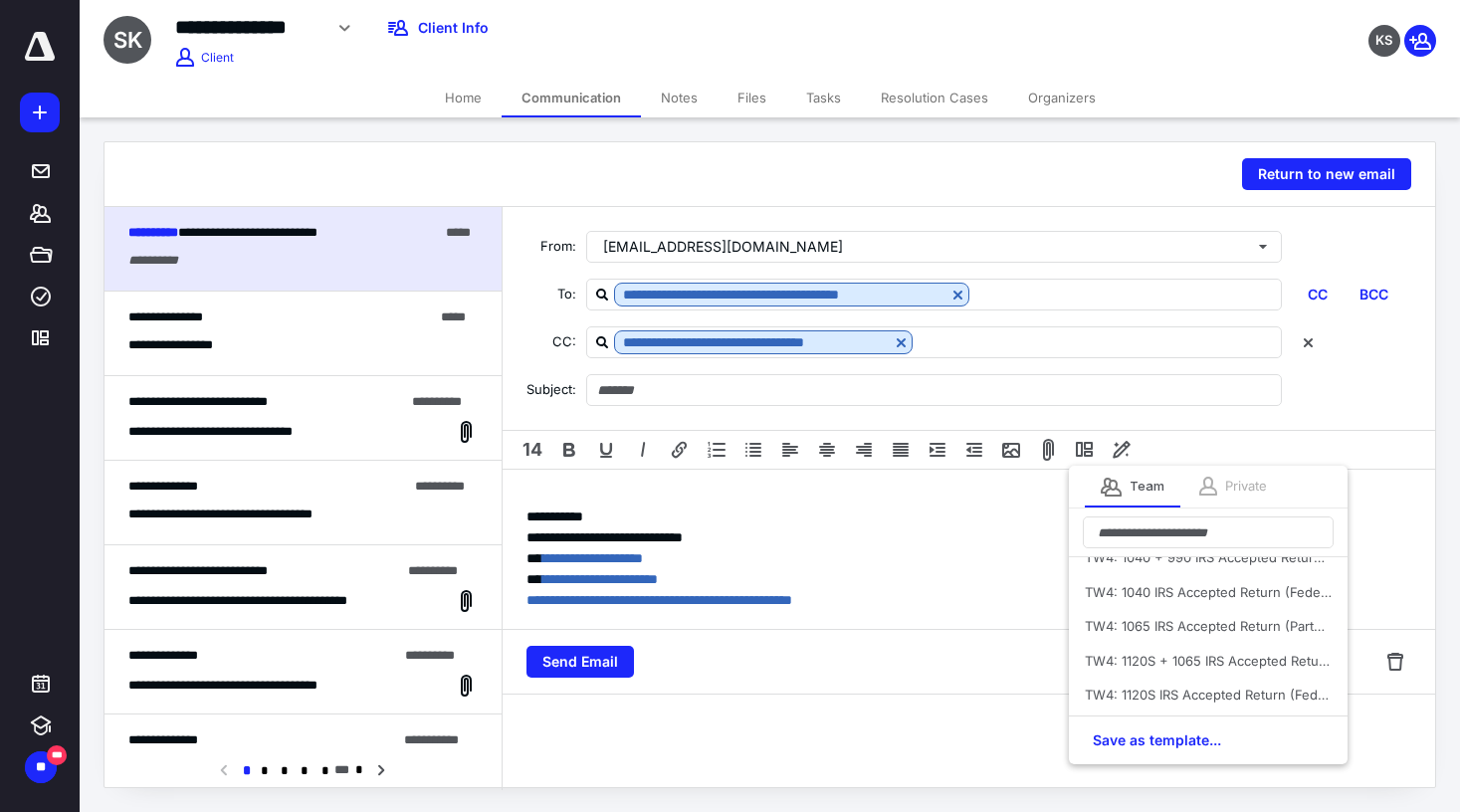 scroll, scrollTop: 2072, scrollLeft: 0, axis: vertical 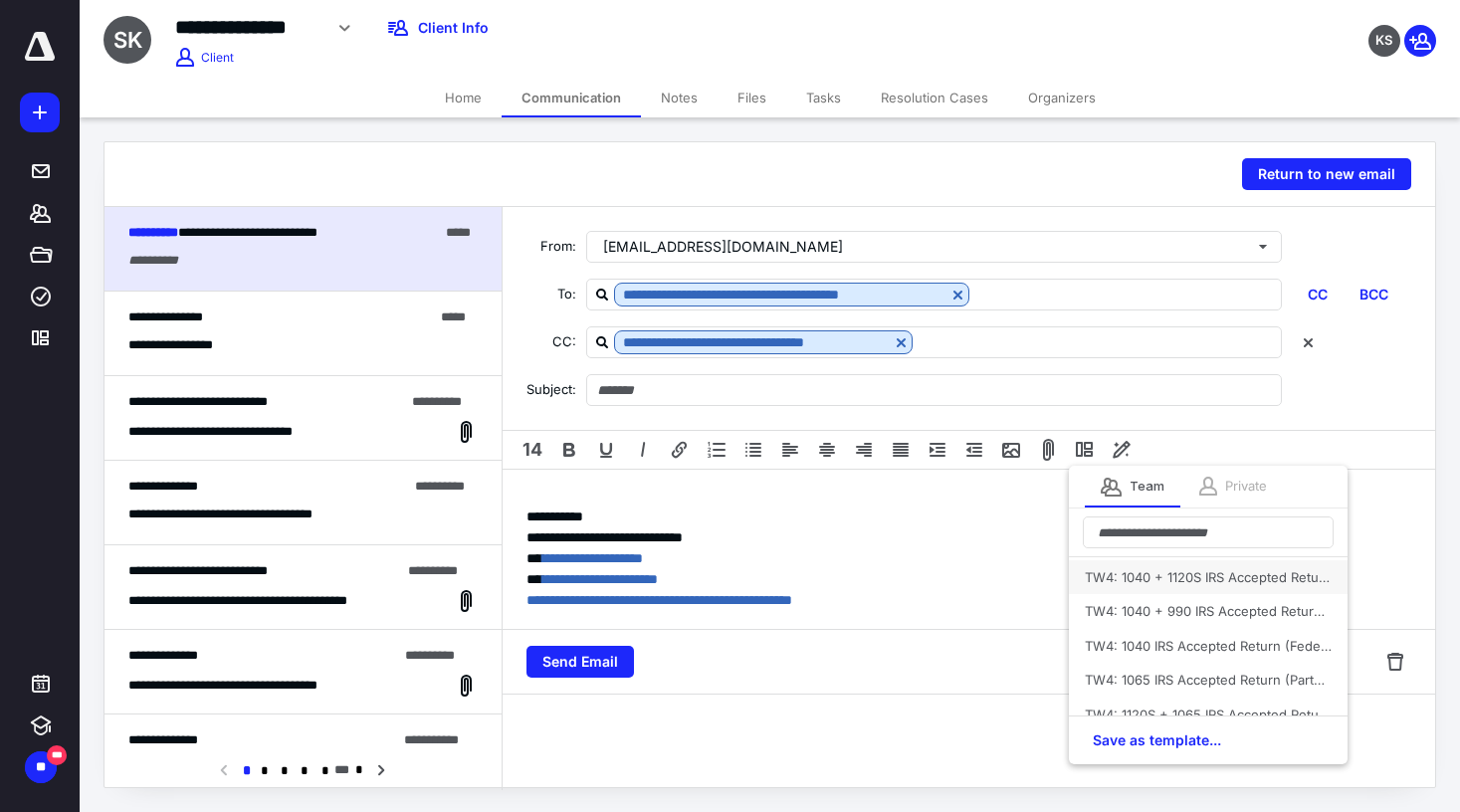 click on "TW4: 1040 + 1120S IRS Accepted Returns (Federal Individual and Business Returns)" at bounding box center (1208, 577) 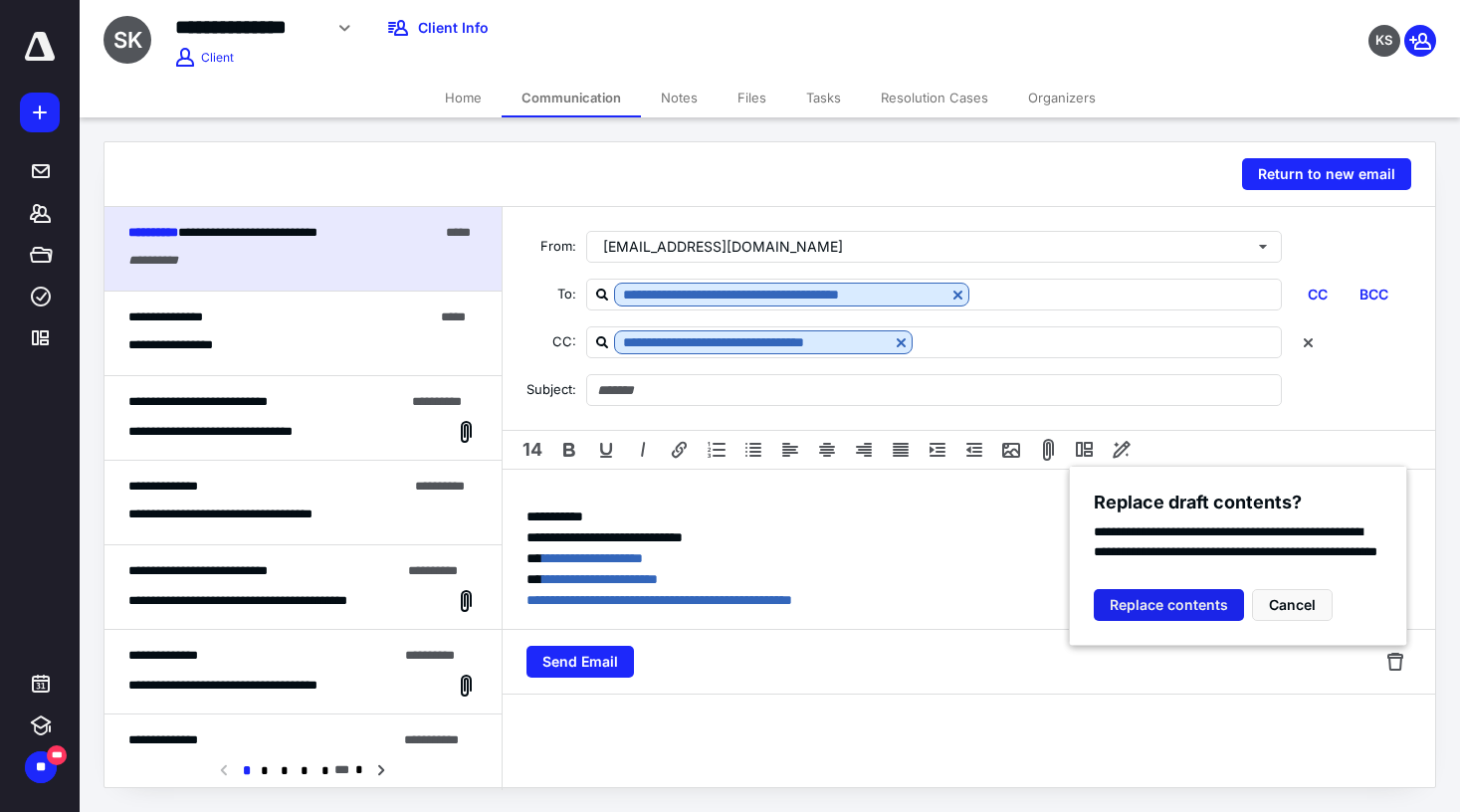 click on "Replace contents" at bounding box center [1168, 605] 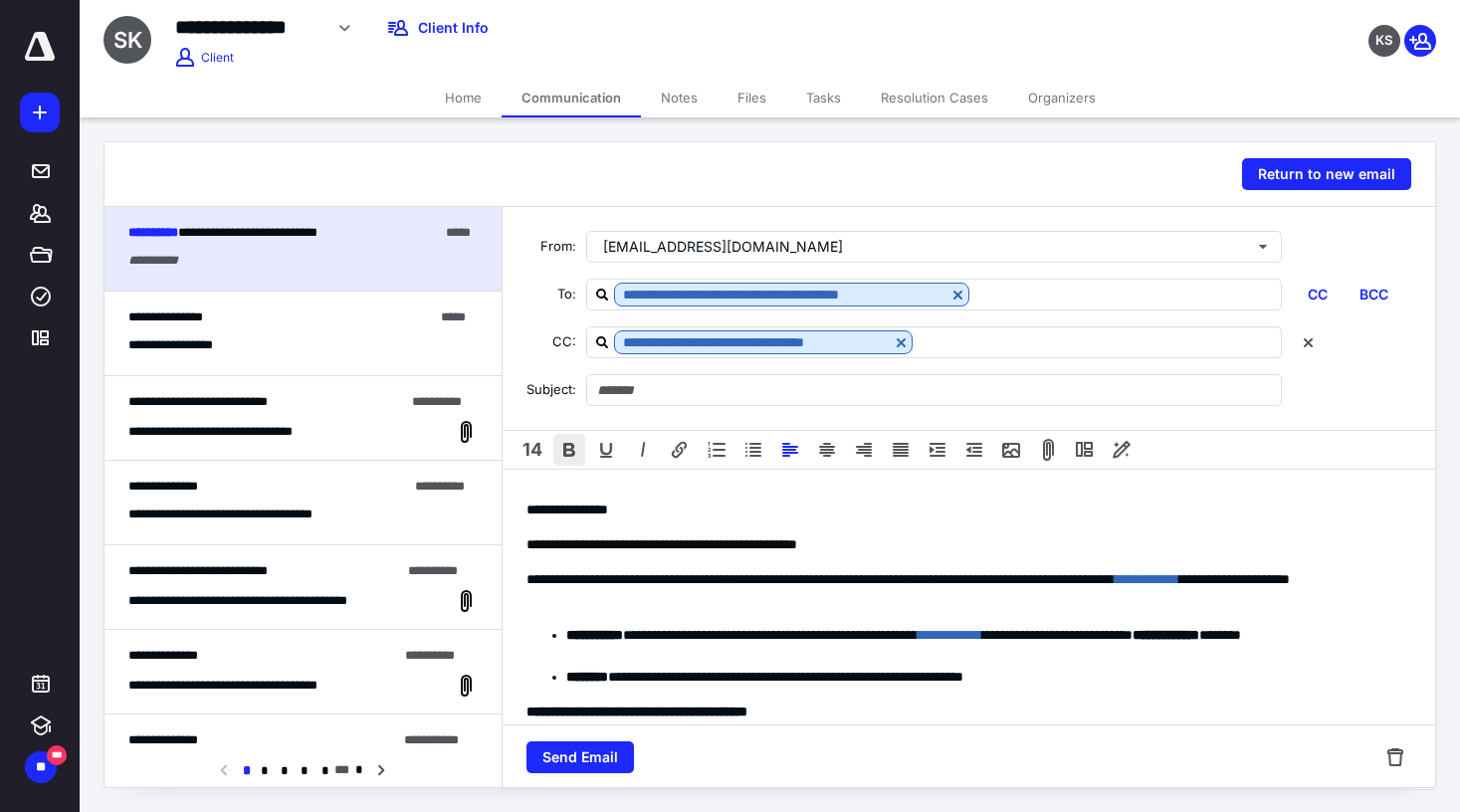 type on "**********" 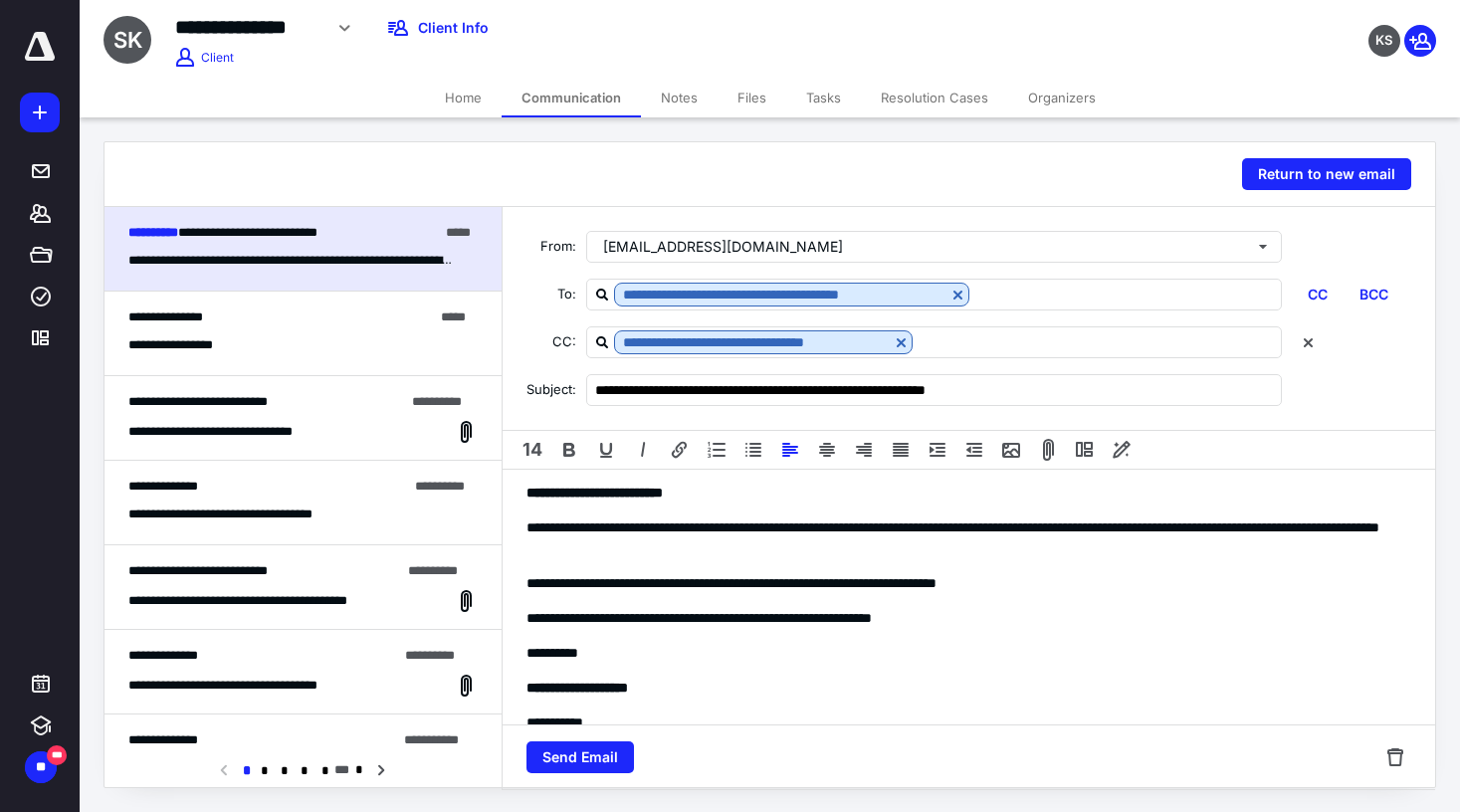 scroll, scrollTop: 397, scrollLeft: 0, axis: vertical 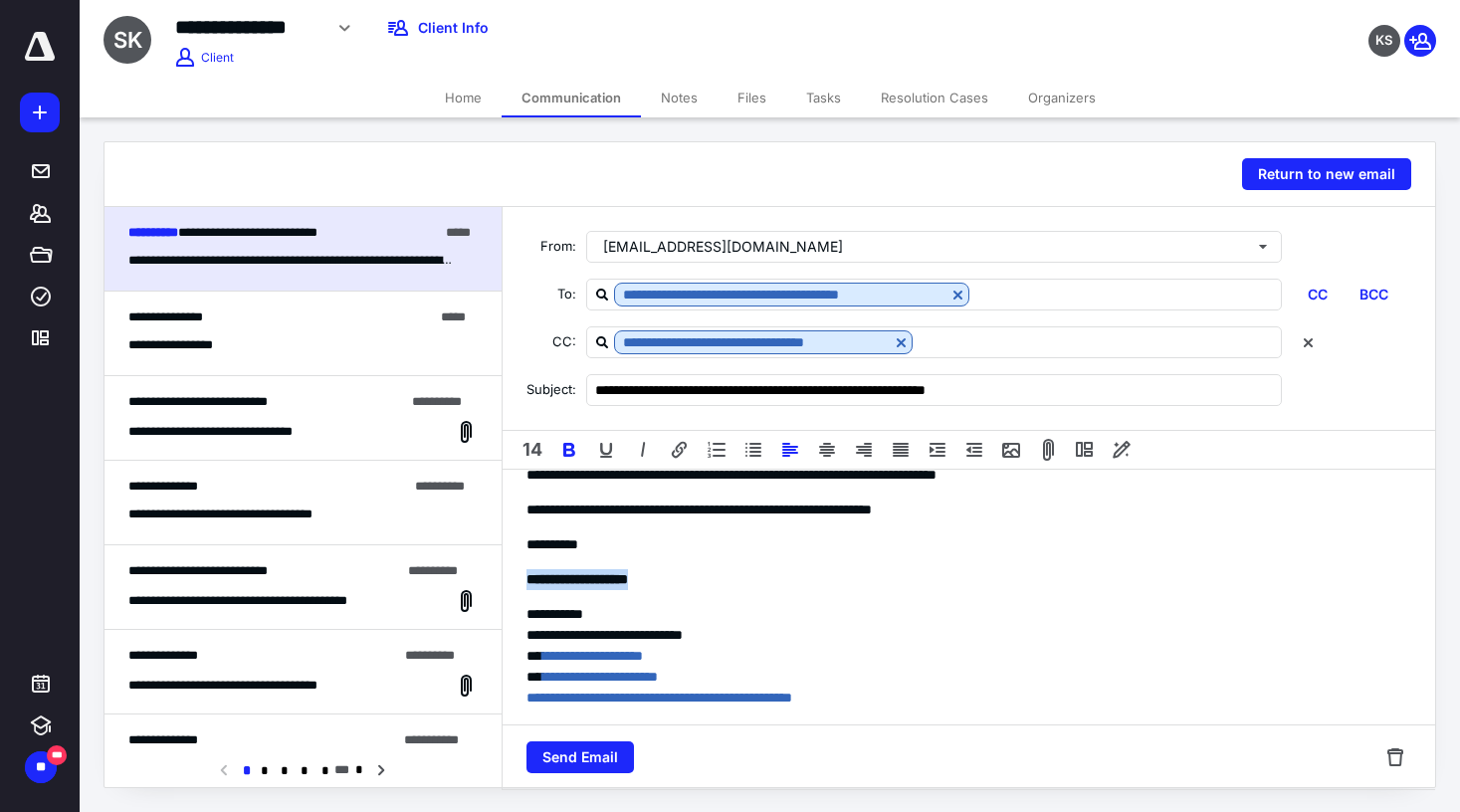 drag, startPoint x: 678, startPoint y: 574, endPoint x: 405, endPoint y: 550, distance: 274.05291 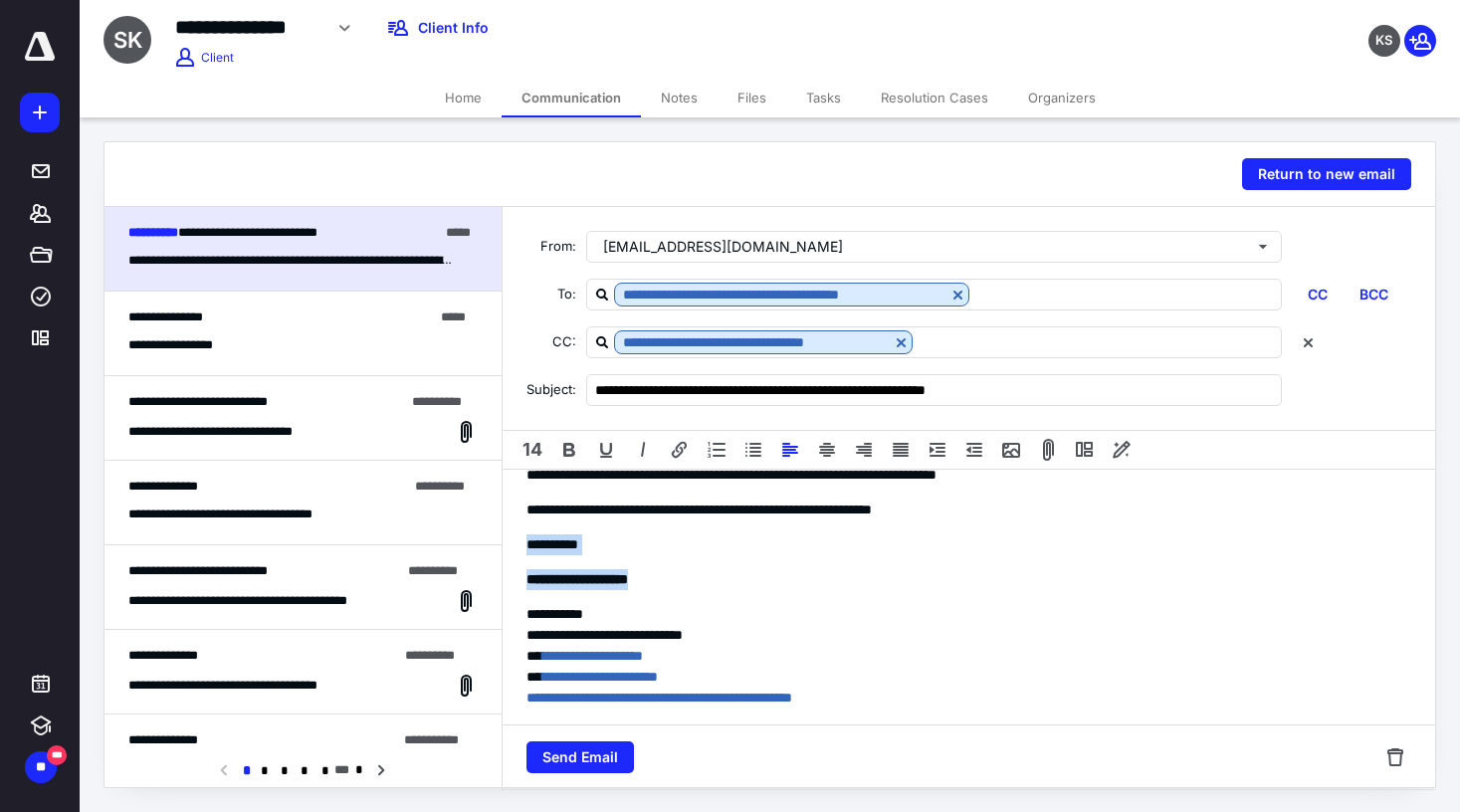 click on "**********" at bounding box center (577, 579) 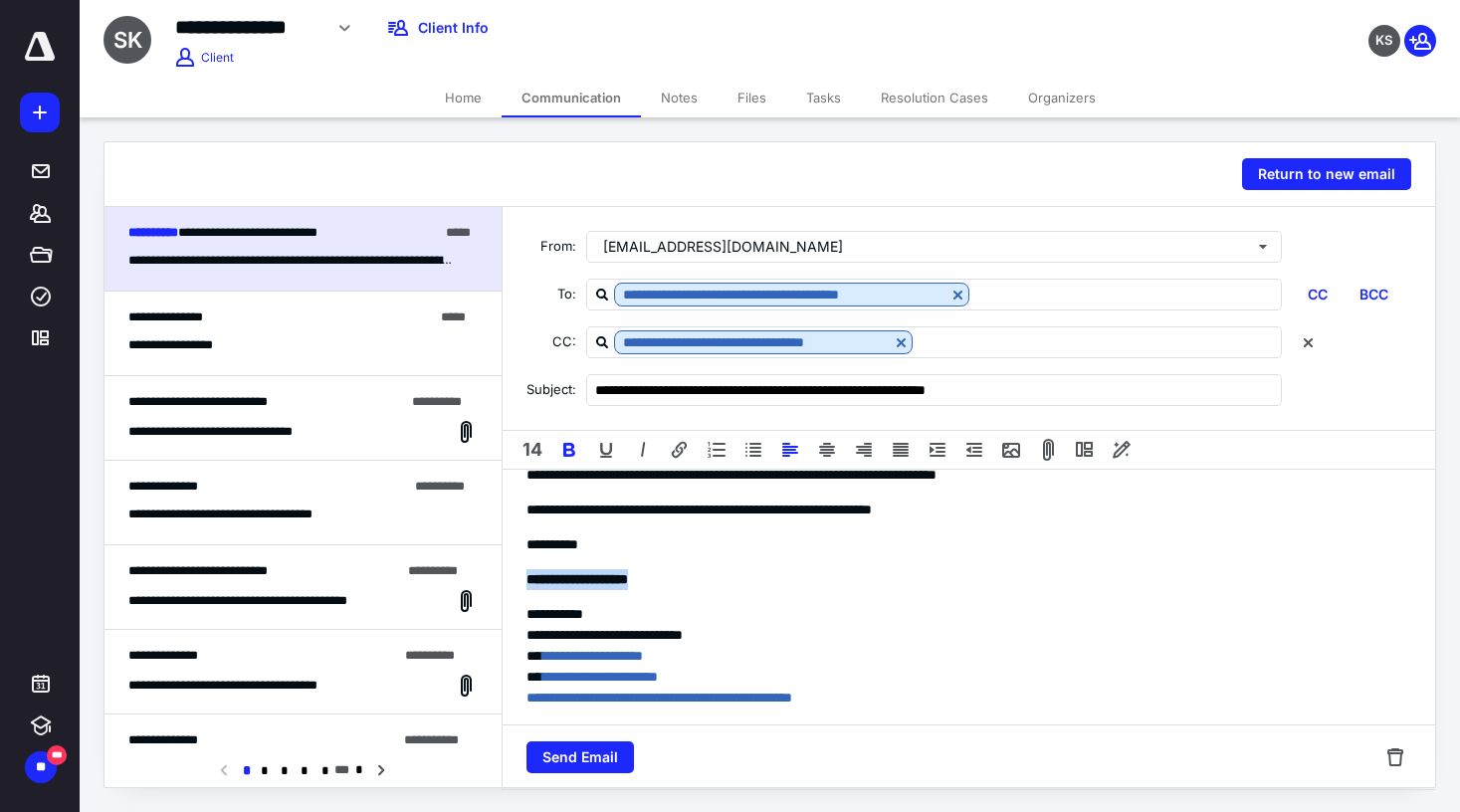 drag, startPoint x: 696, startPoint y: 578, endPoint x: 499, endPoint y: 578, distance: 197 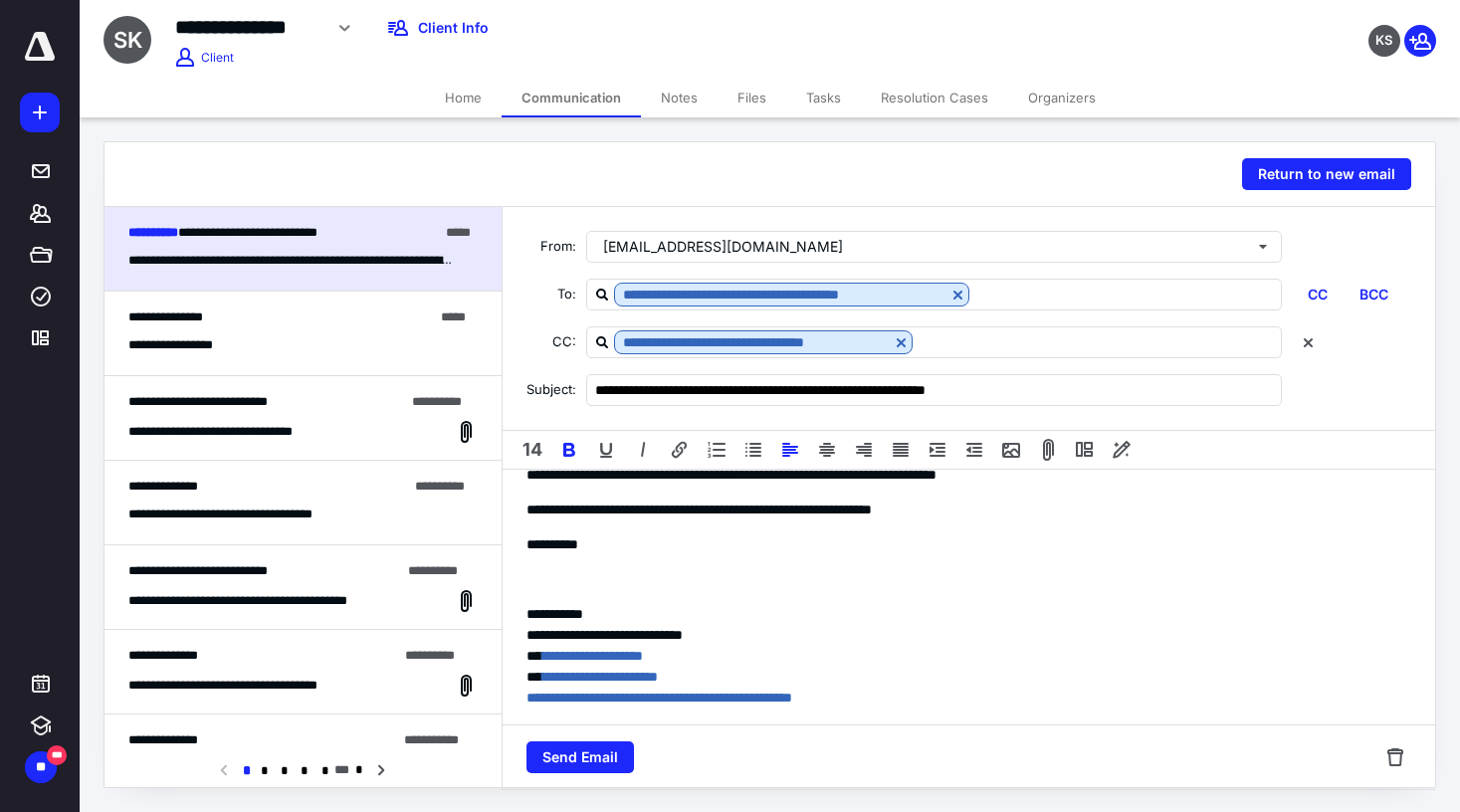 scroll, scrollTop: 362, scrollLeft: 0, axis: vertical 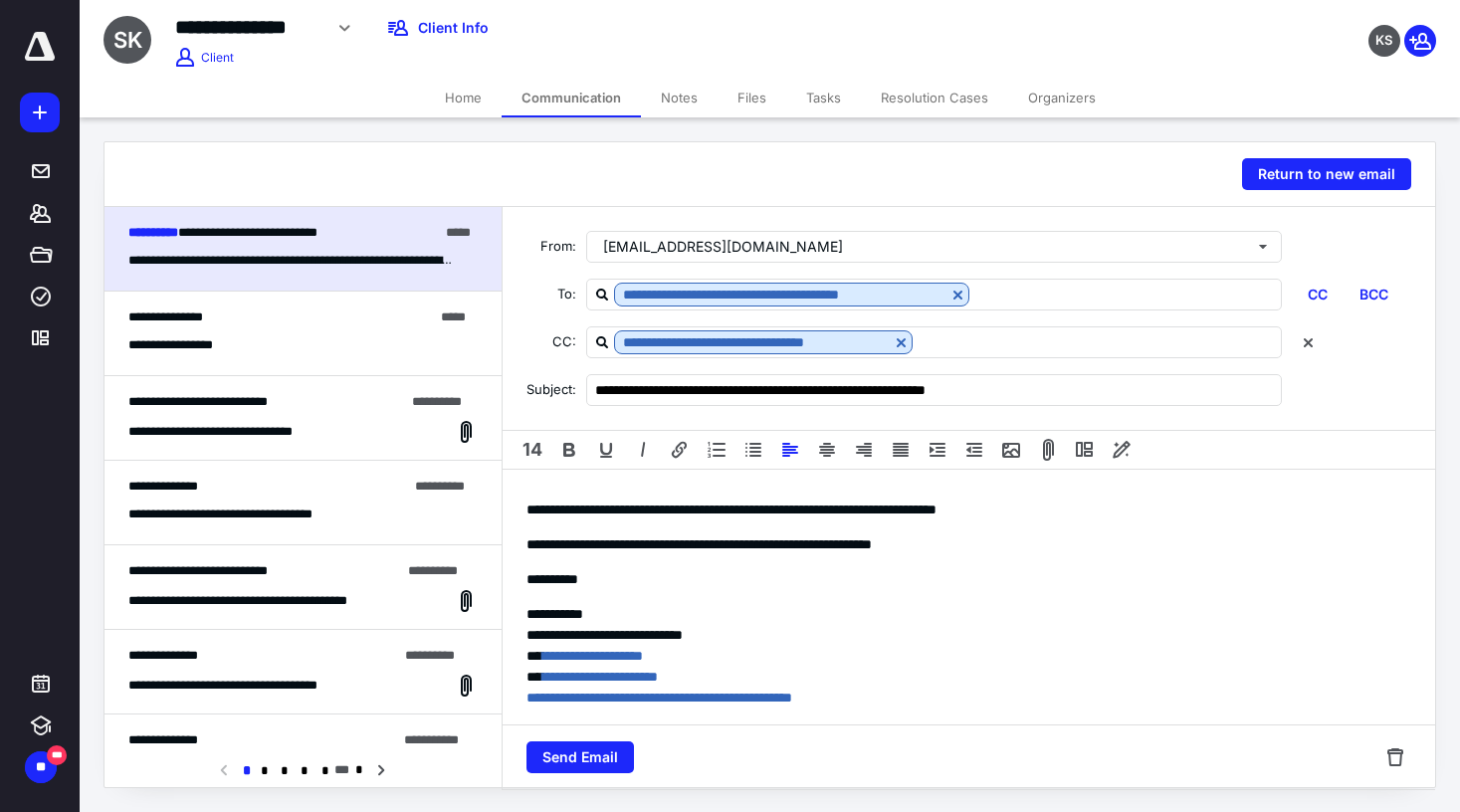 click on "****" at bounding box center (0, 0) 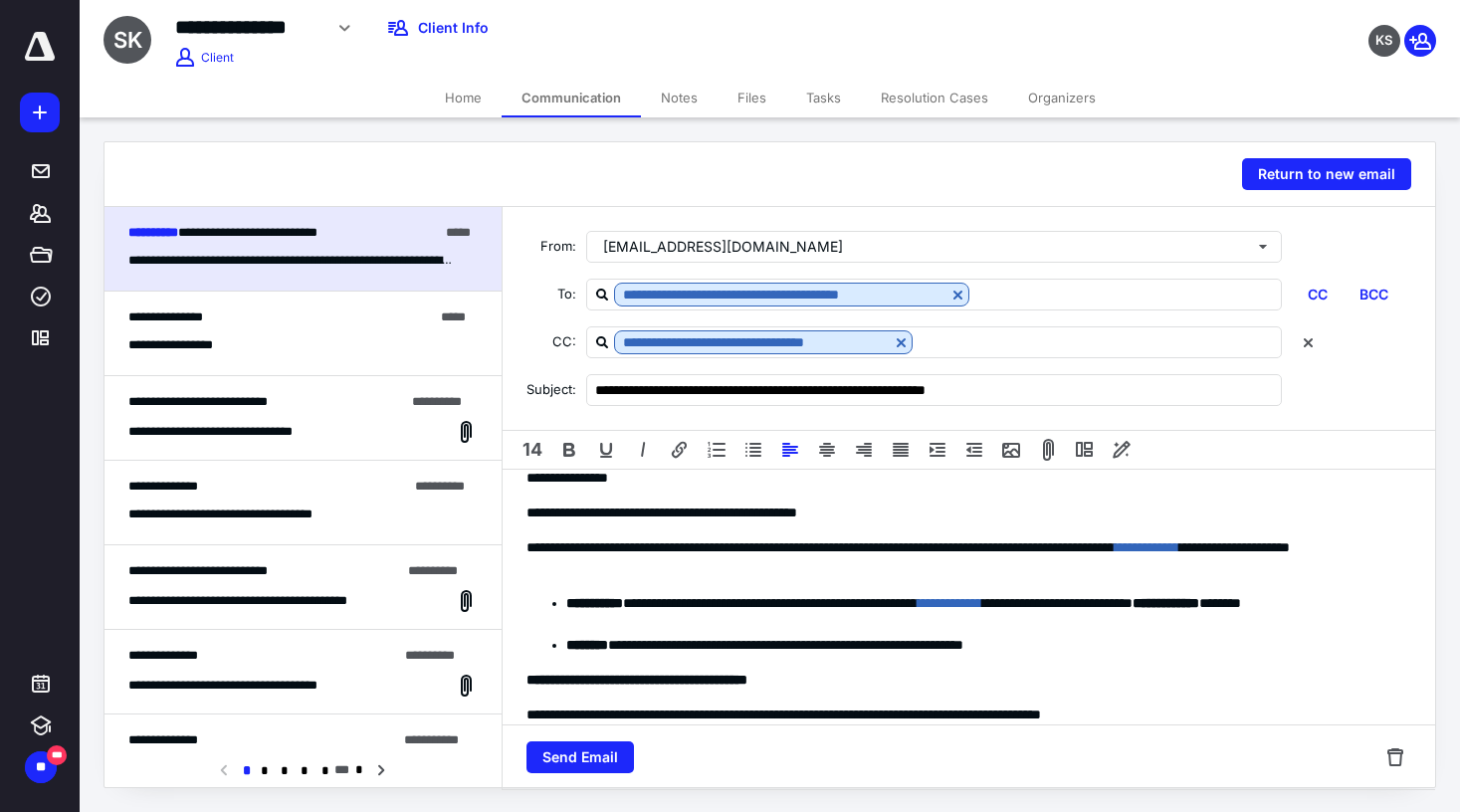 scroll, scrollTop: 0, scrollLeft: 0, axis: both 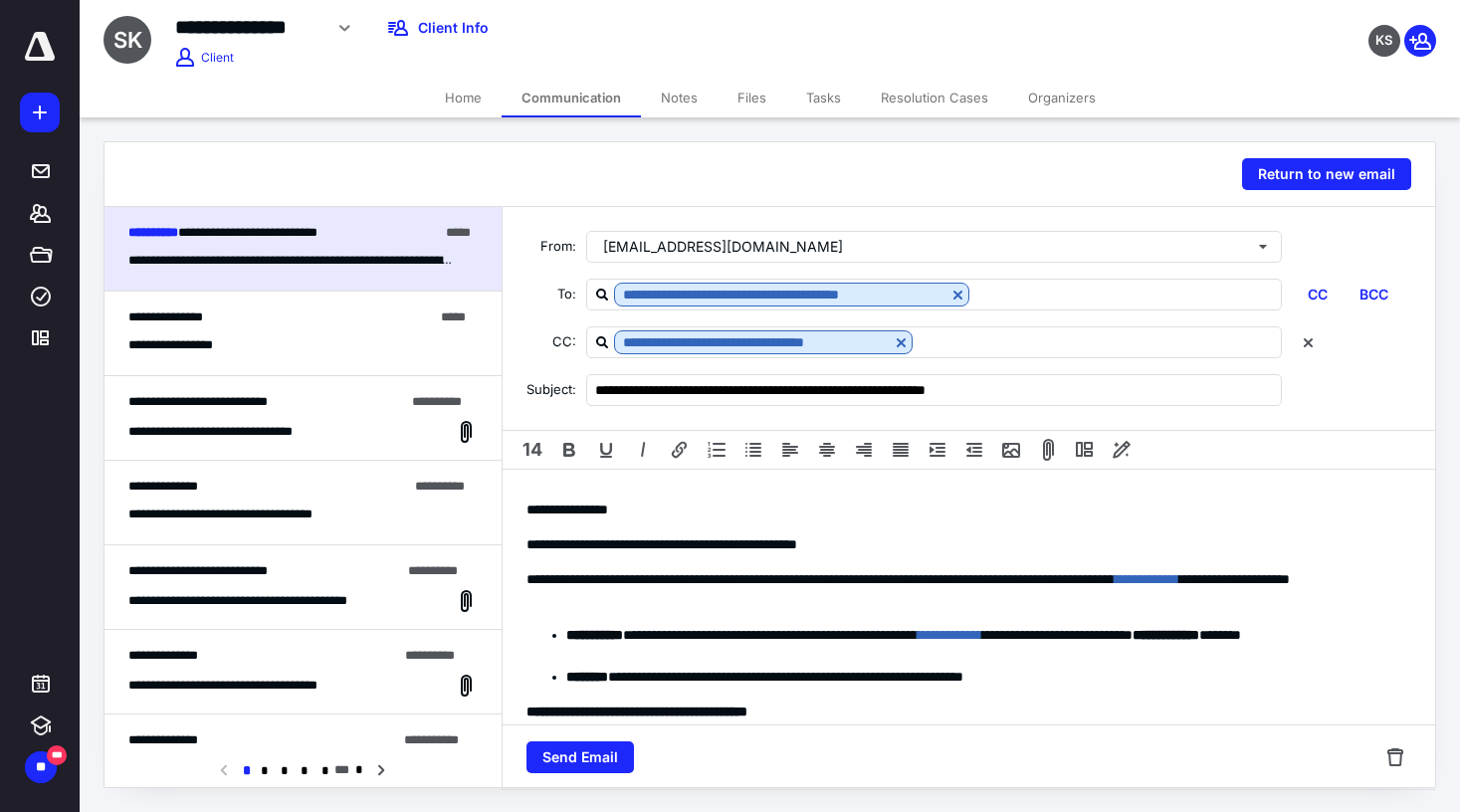 click on "Home" at bounding box center (463, 98) 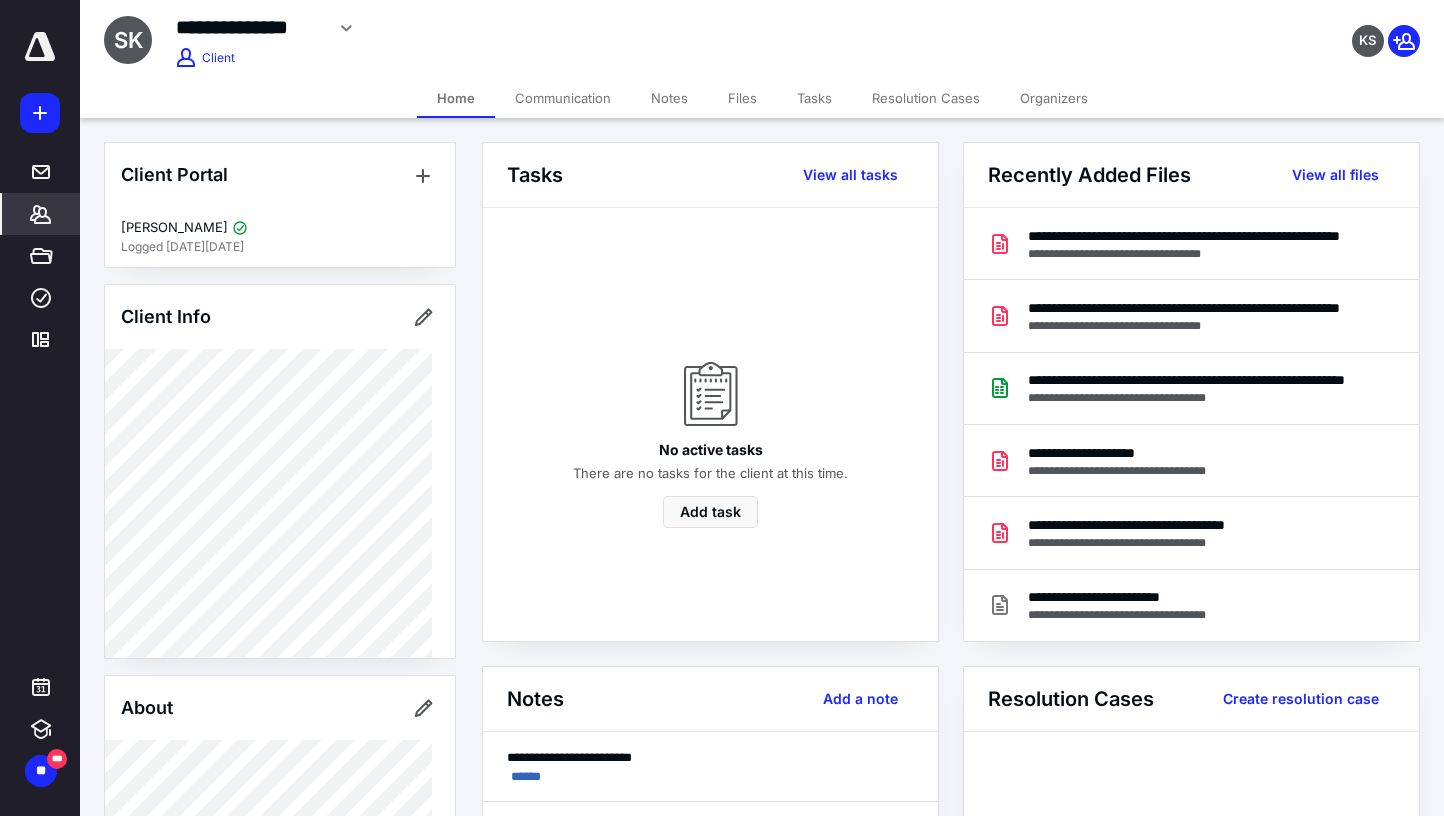 click on "Home" at bounding box center (456, 98) 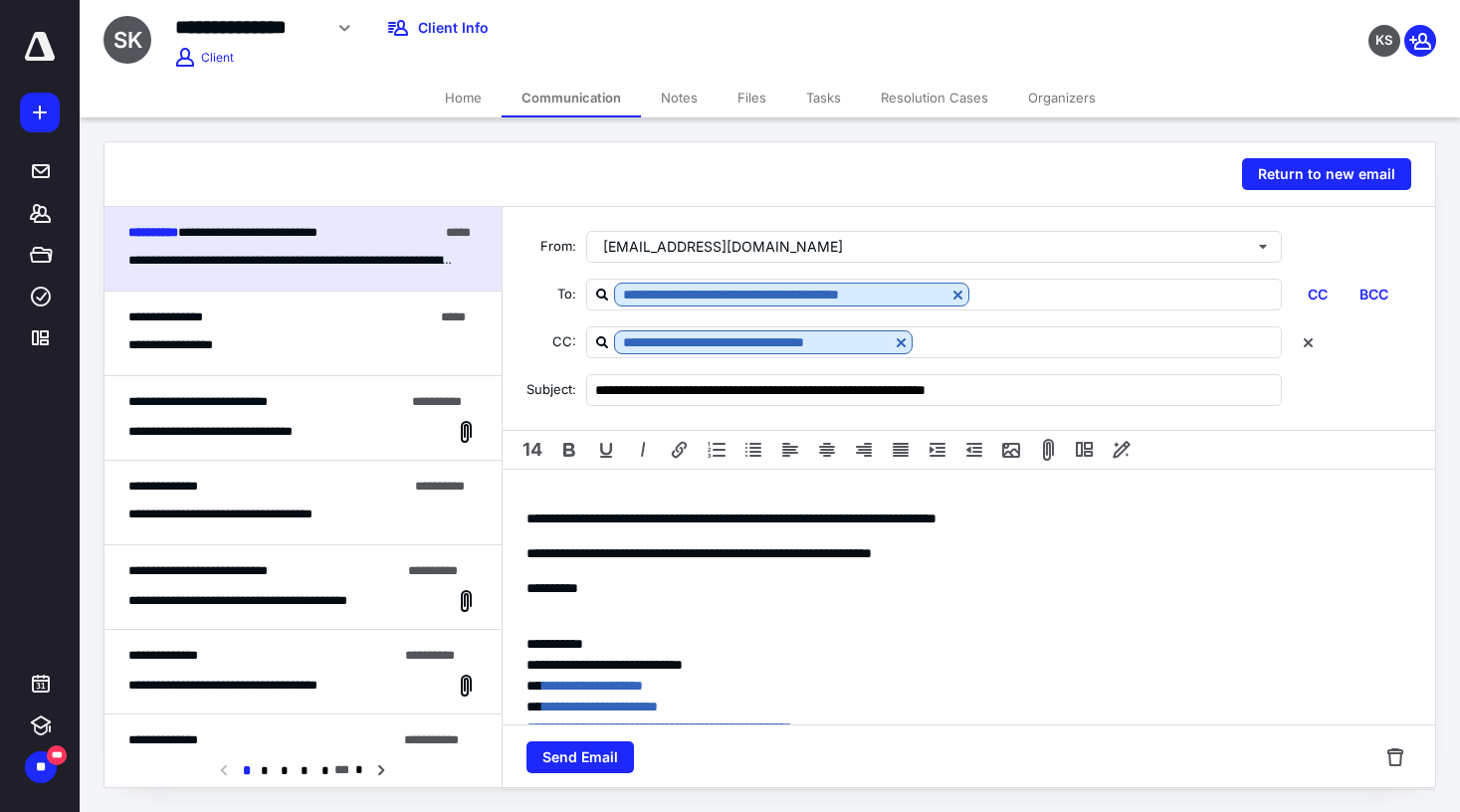 scroll, scrollTop: 366, scrollLeft: 0, axis: vertical 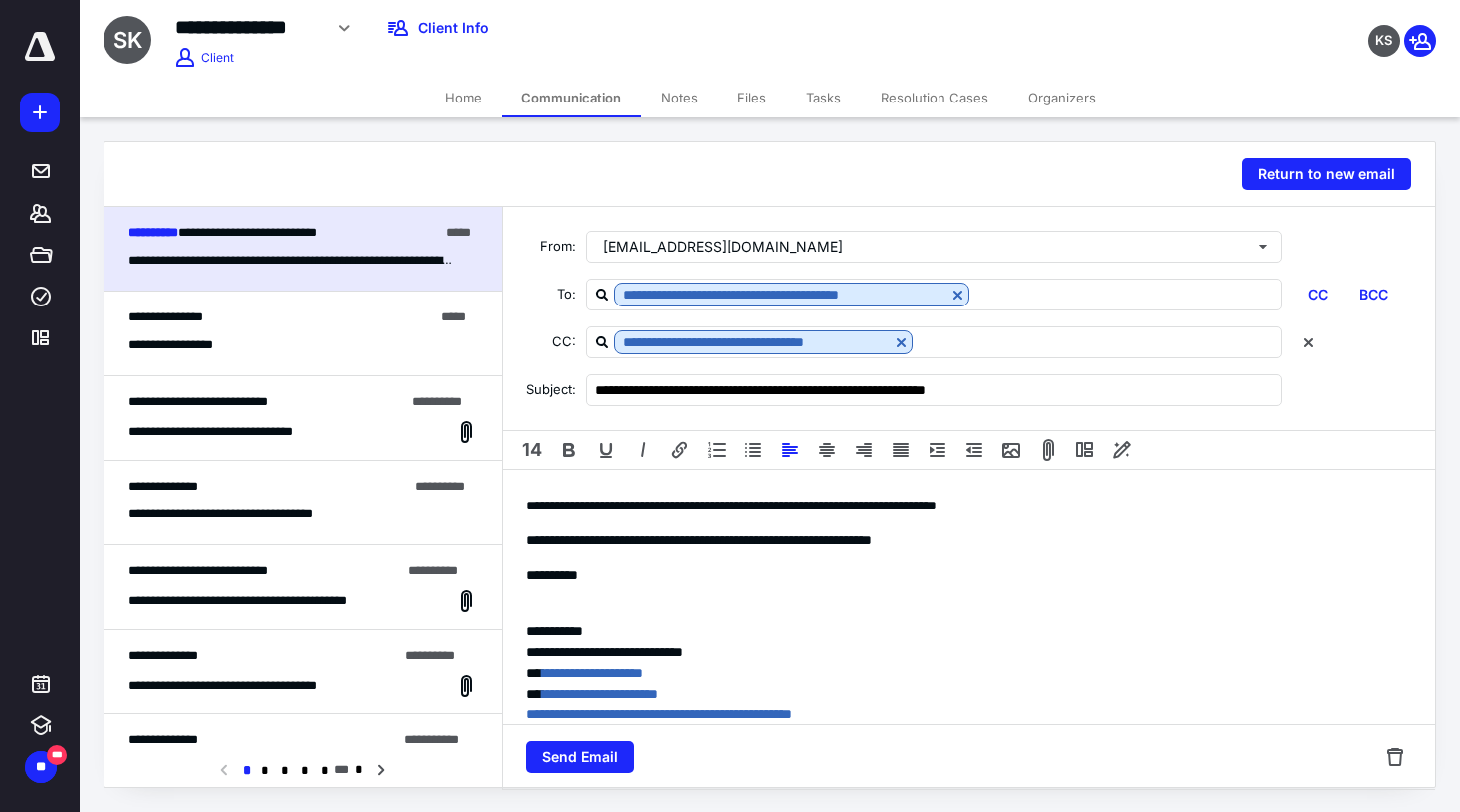 click on "**********" at bounding box center [968, 422] 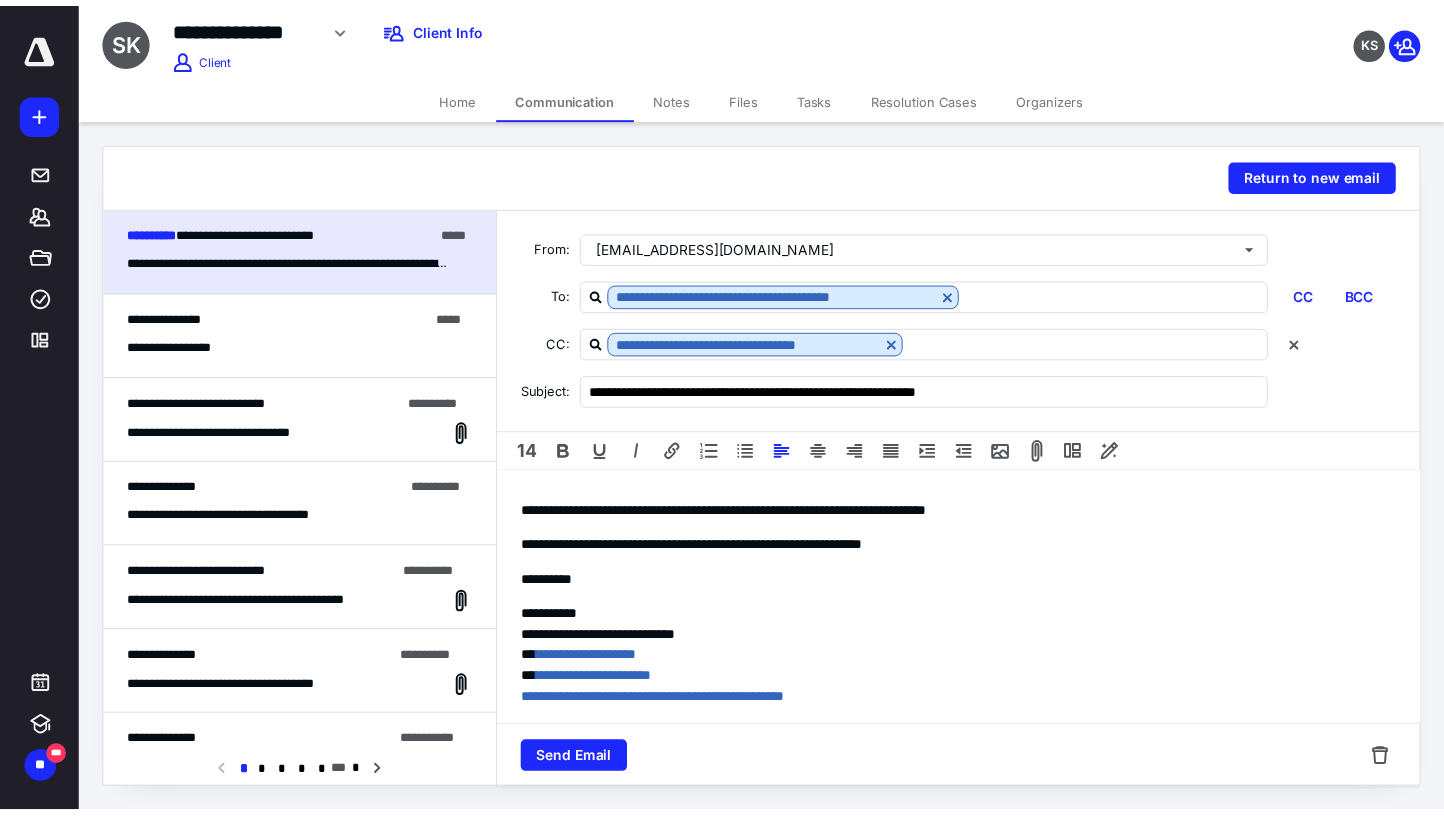 scroll, scrollTop: 0, scrollLeft: 0, axis: both 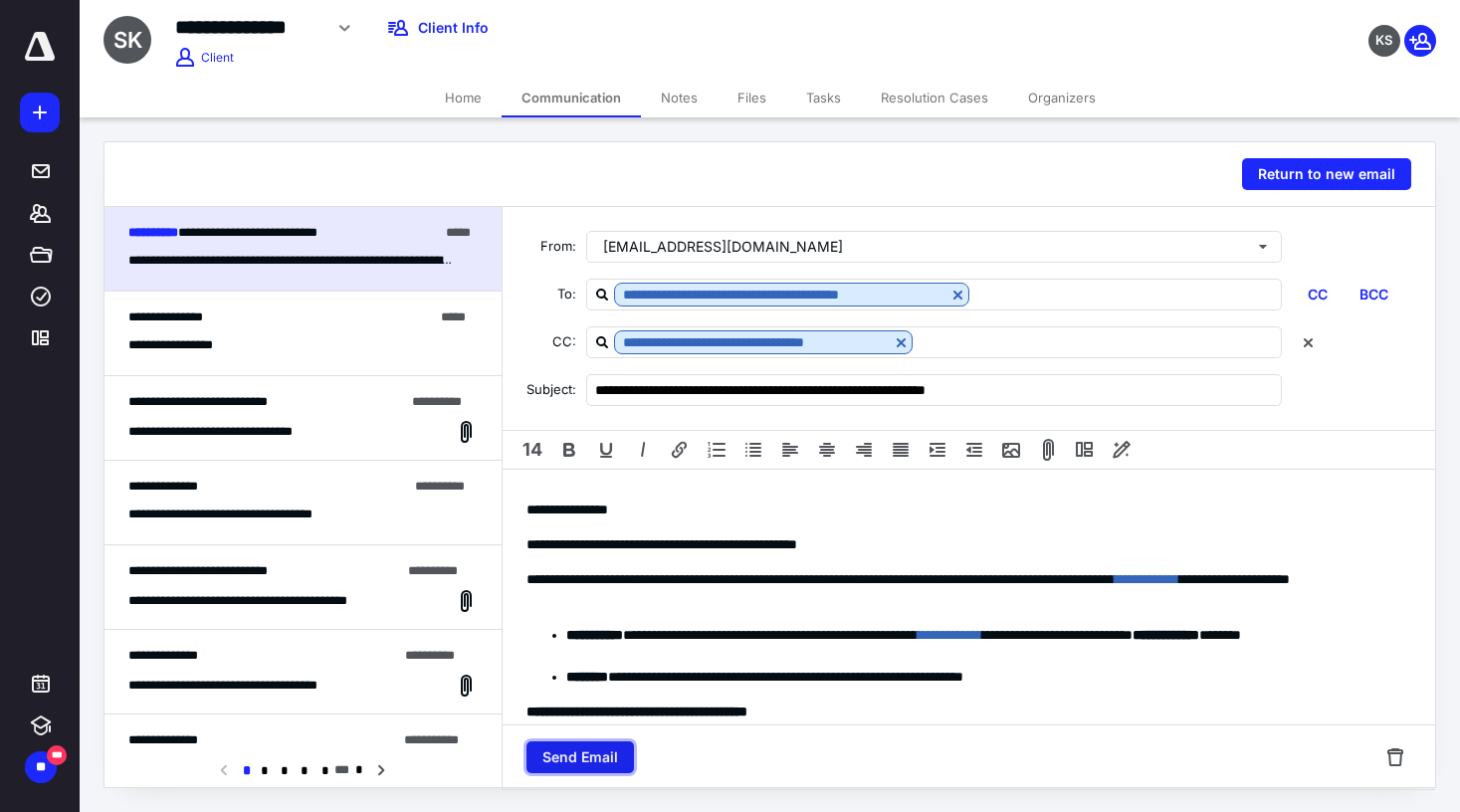 click on "Send Email" at bounding box center (580, 757) 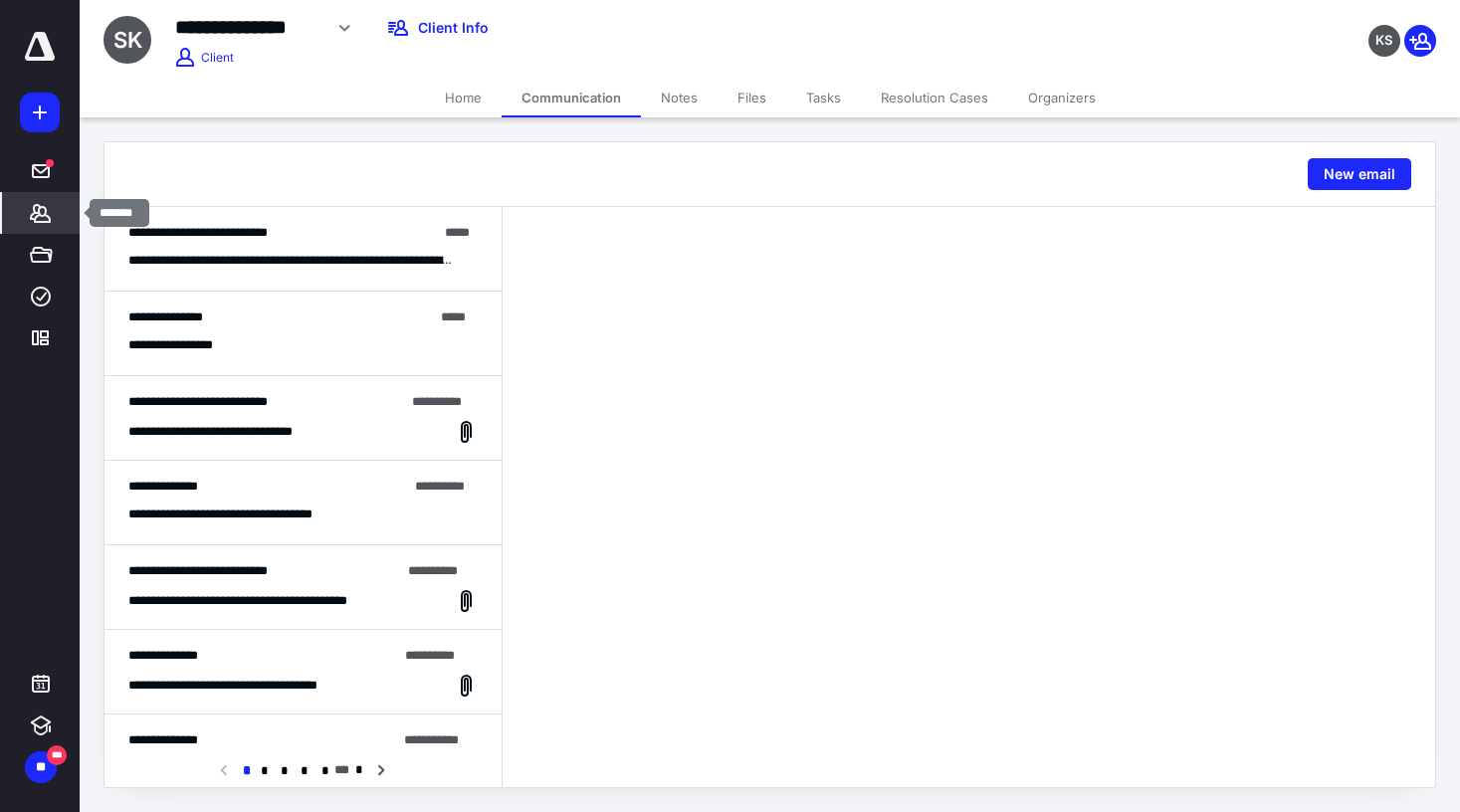 click 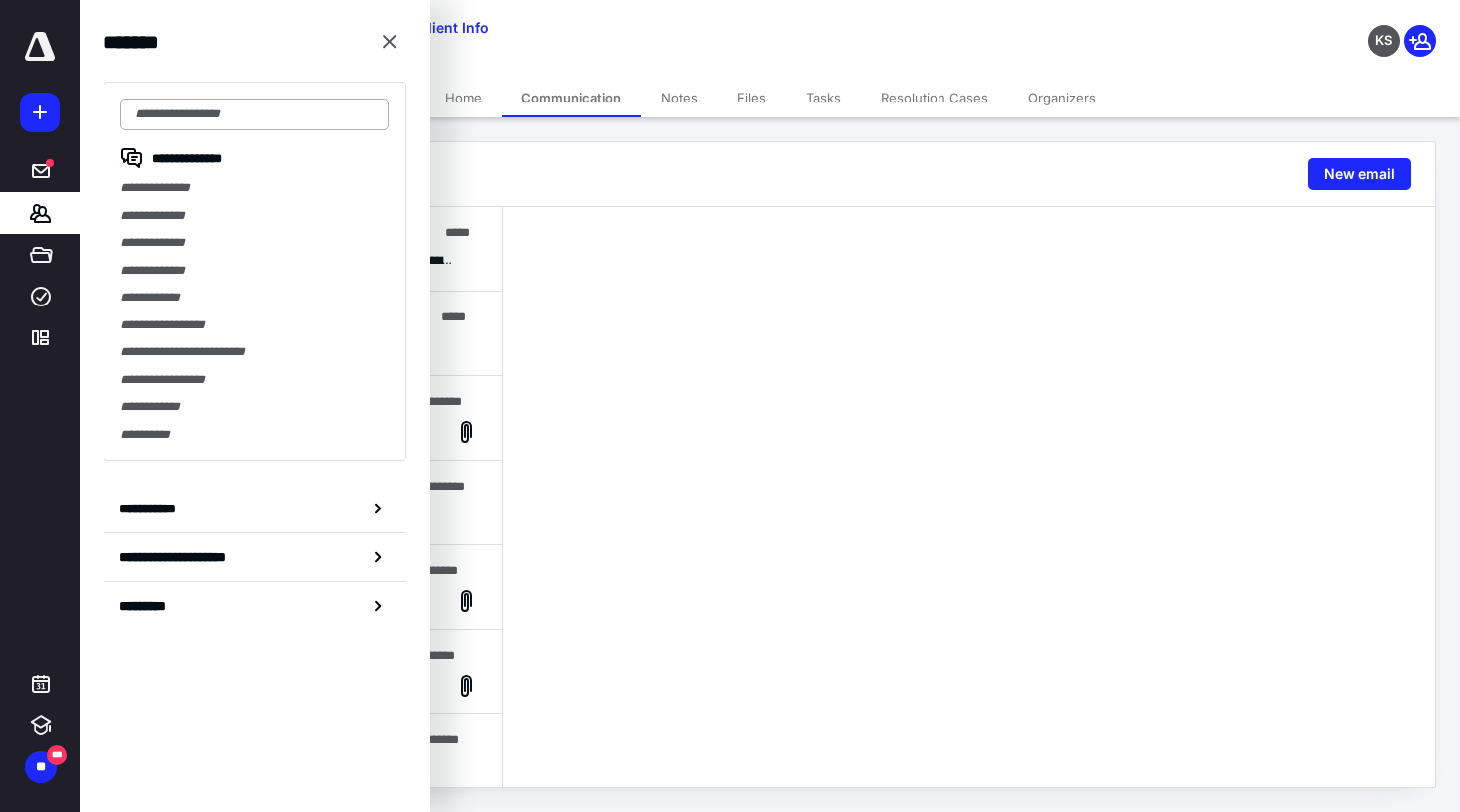 click at bounding box center (255, 114) 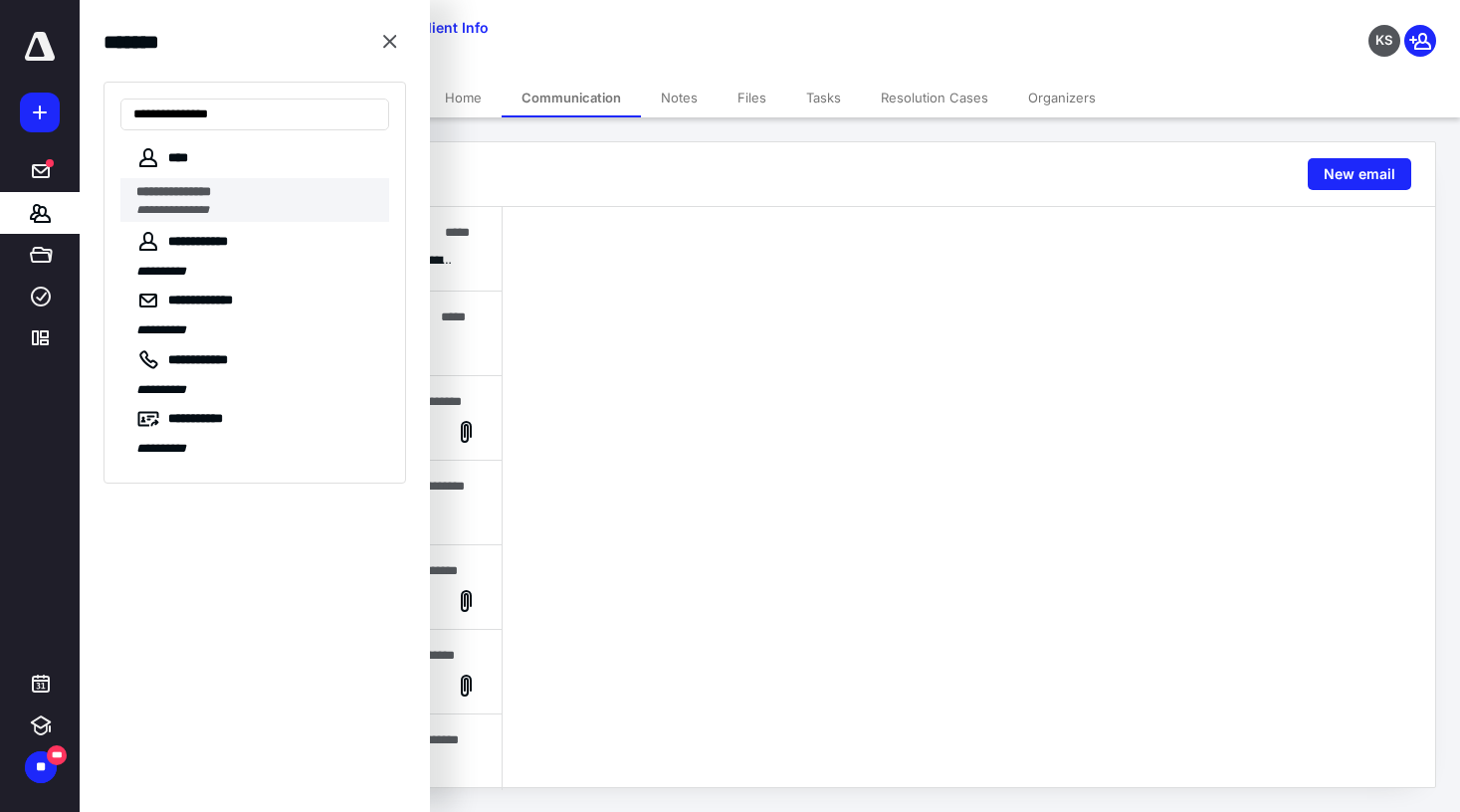 type on "**********" 